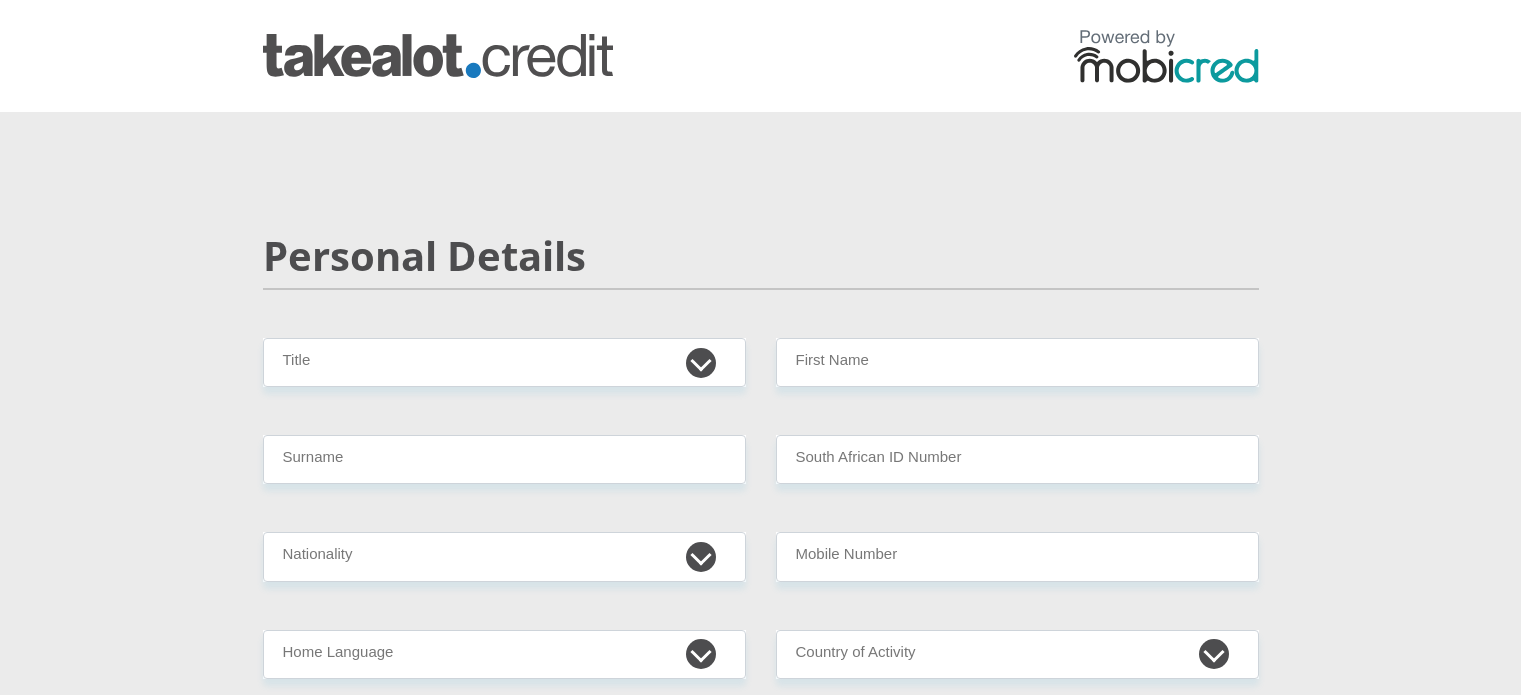 scroll, scrollTop: 0, scrollLeft: 0, axis: both 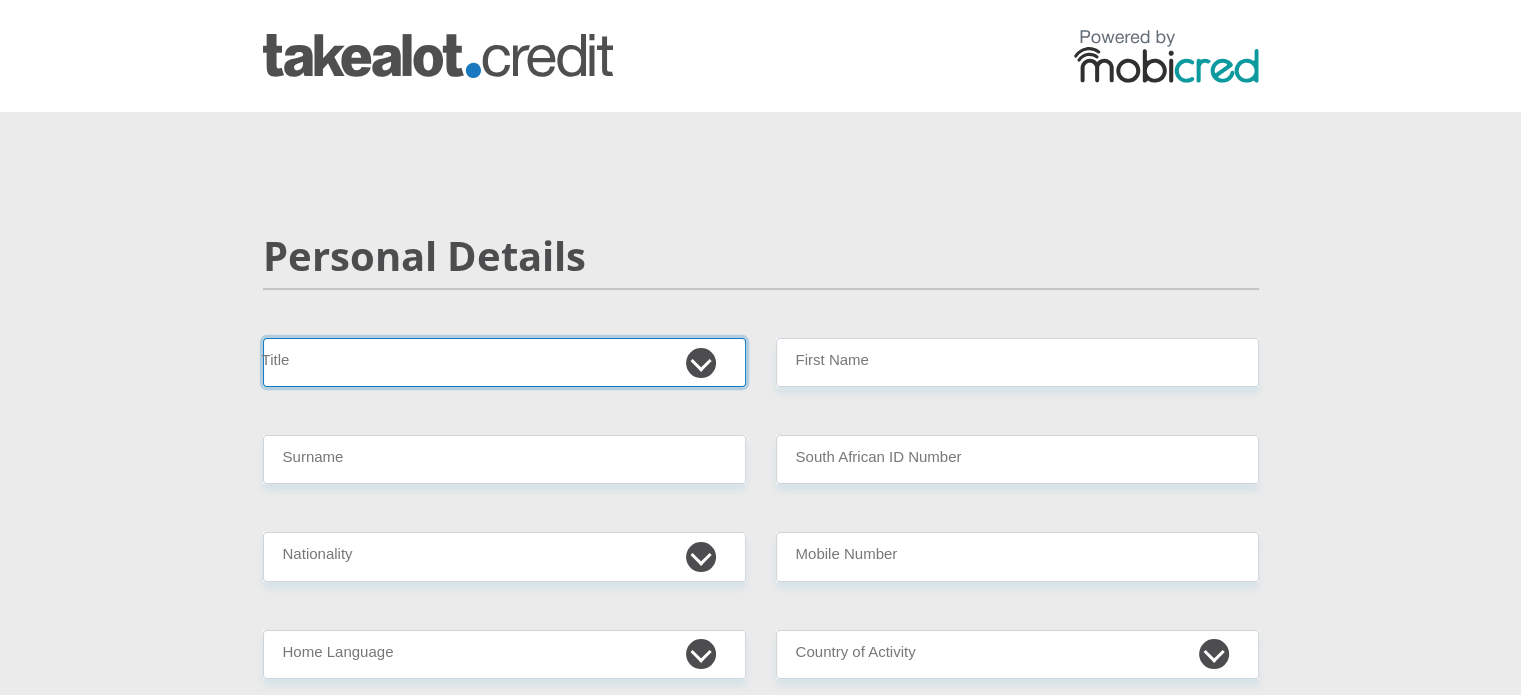 click on "Mr
Ms
Mrs
Dr
Other" at bounding box center [504, 362] 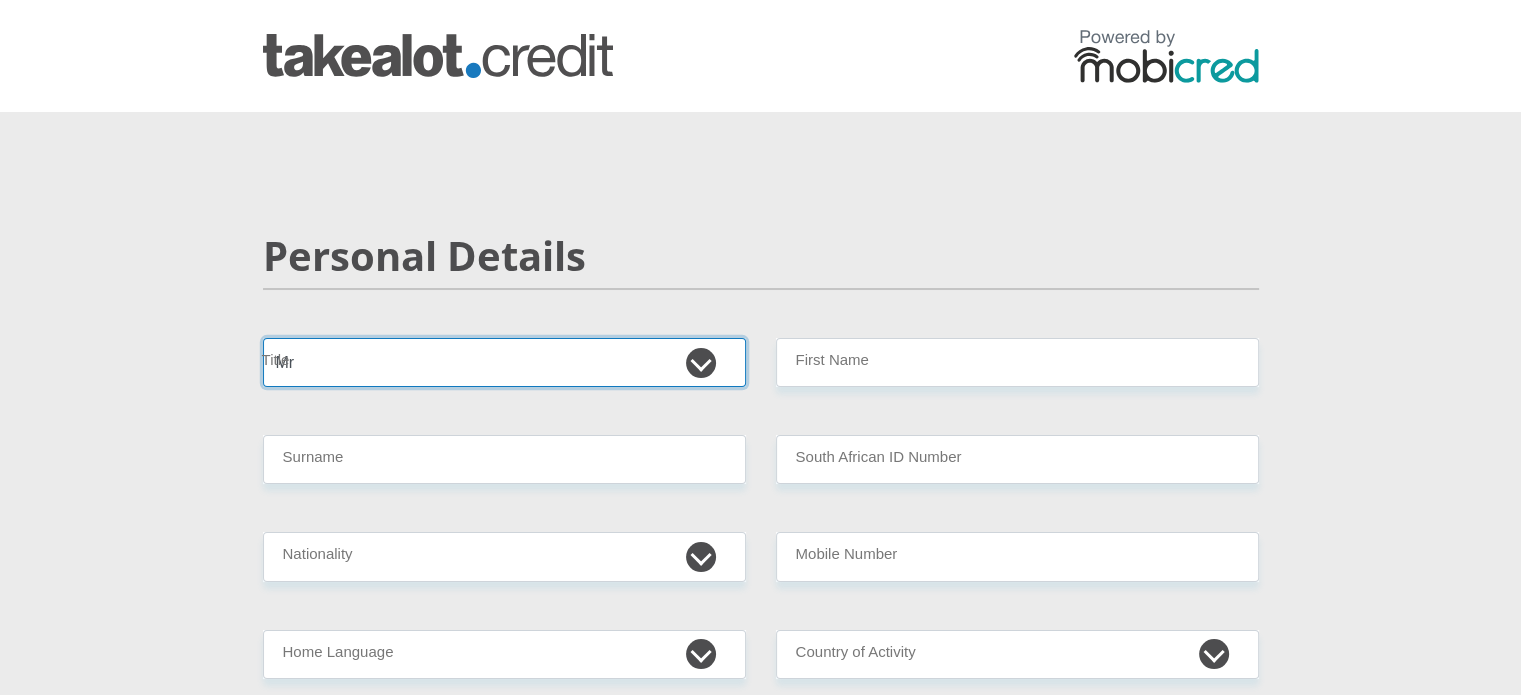 click on "Mr
Ms
Mrs
Dr
Other" at bounding box center [504, 362] 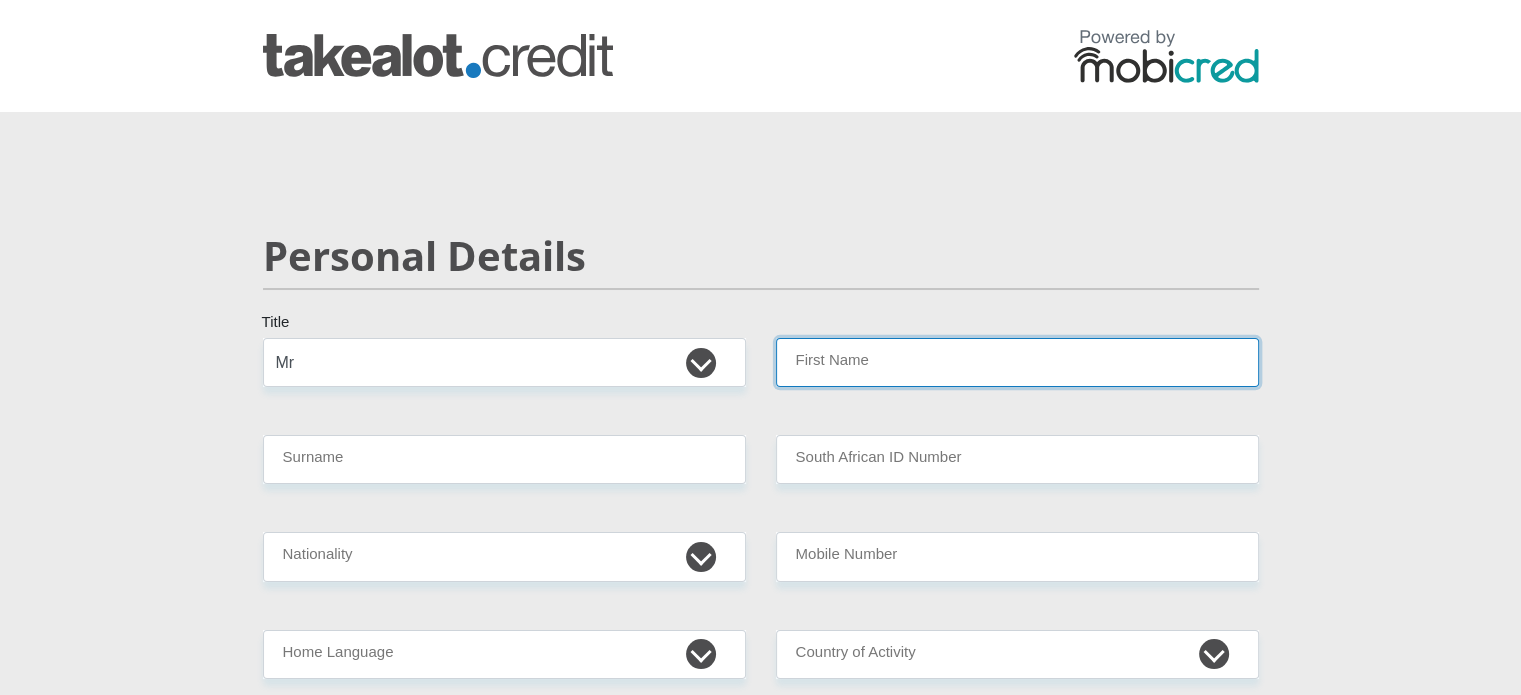 click on "First Name" at bounding box center [1017, 362] 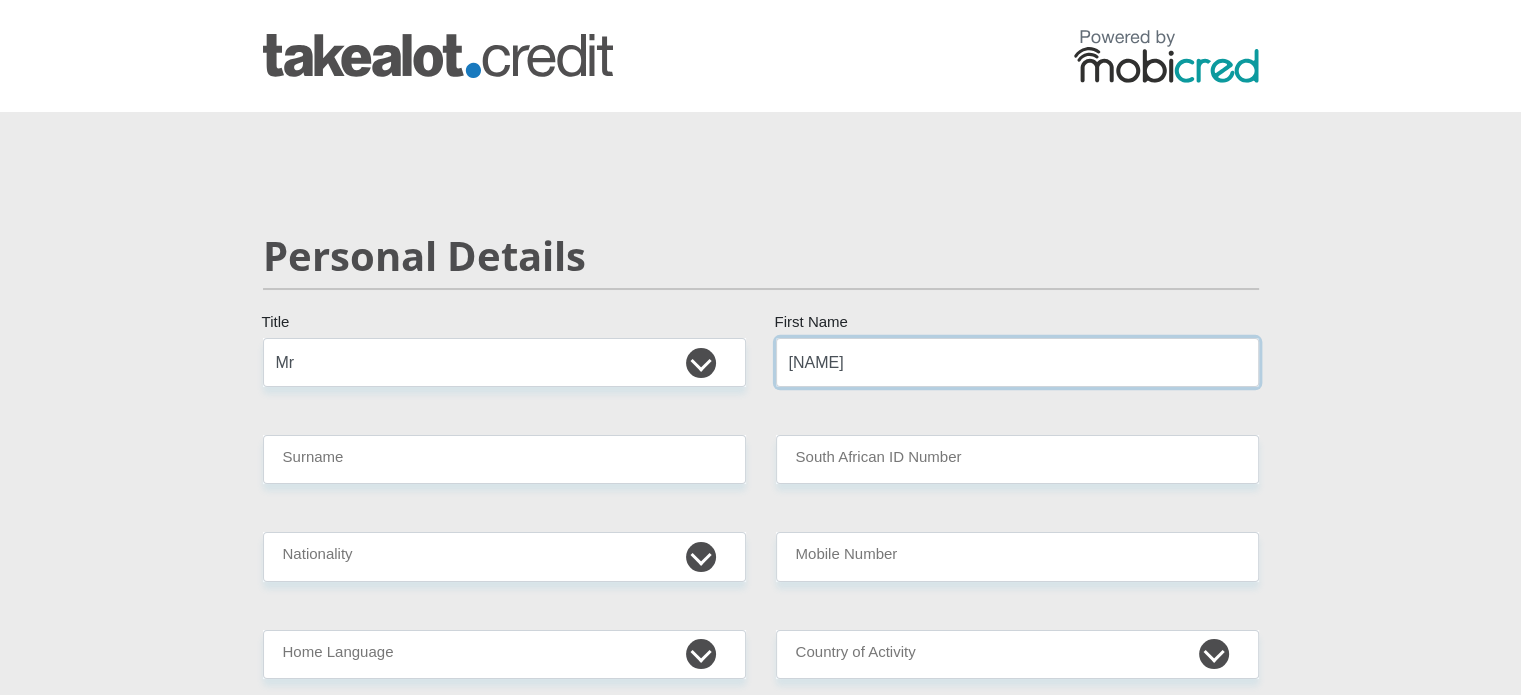 type on "GeraldPeterJason" 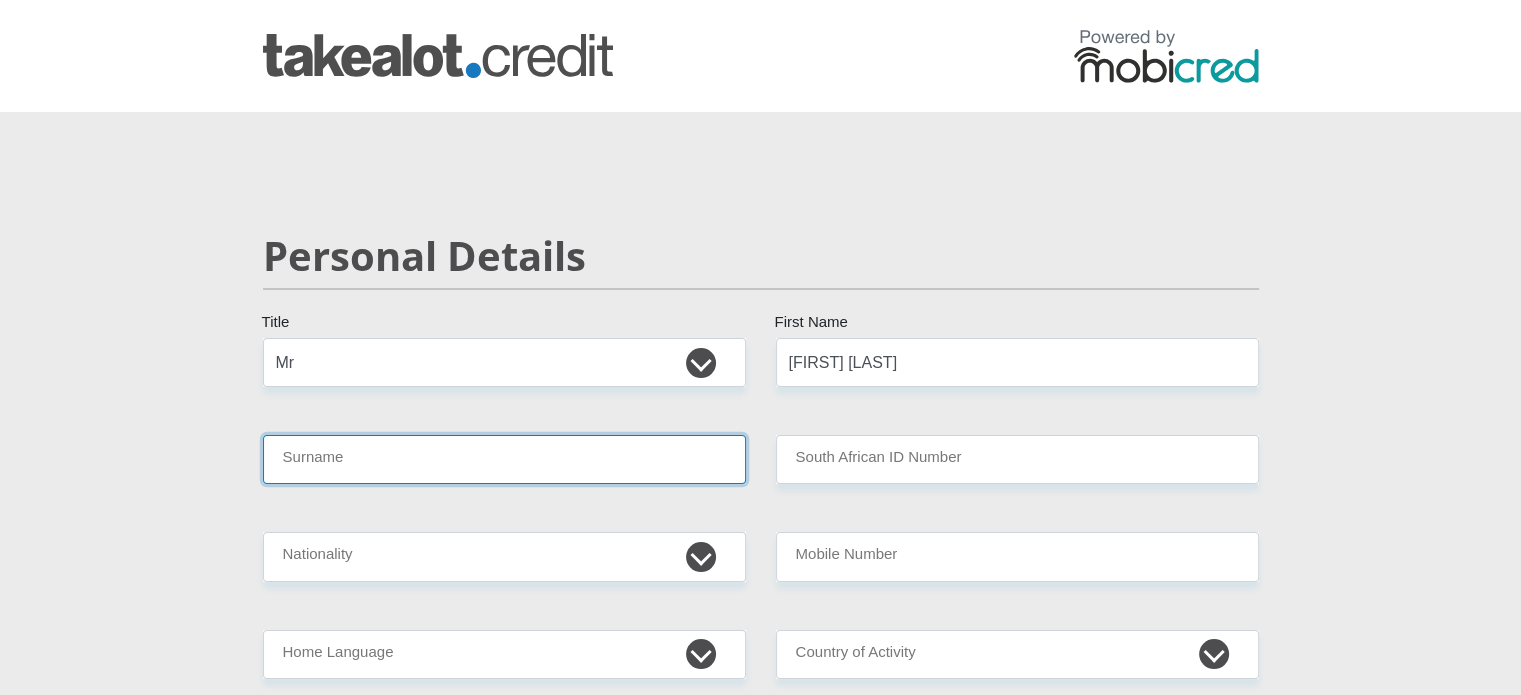 click on "Surname" at bounding box center [504, 459] 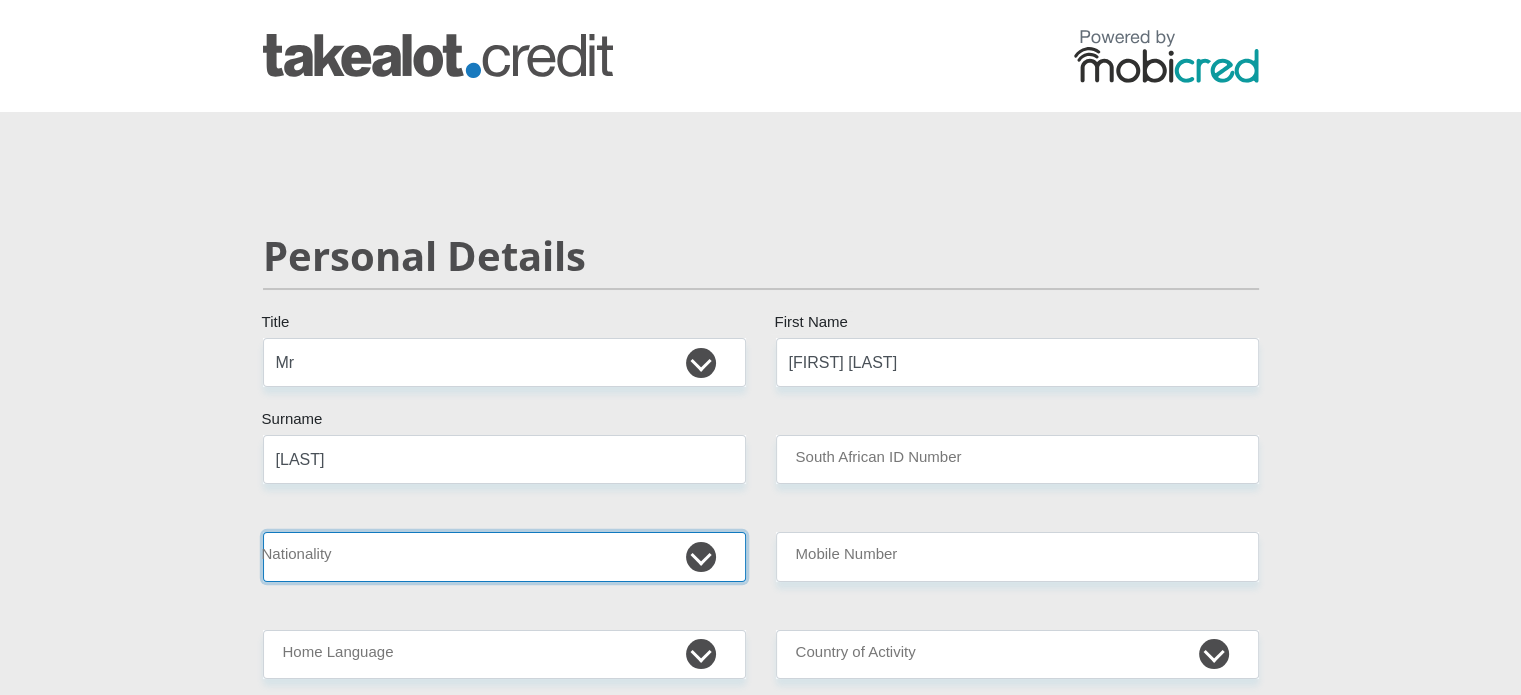 select on "ZAF" 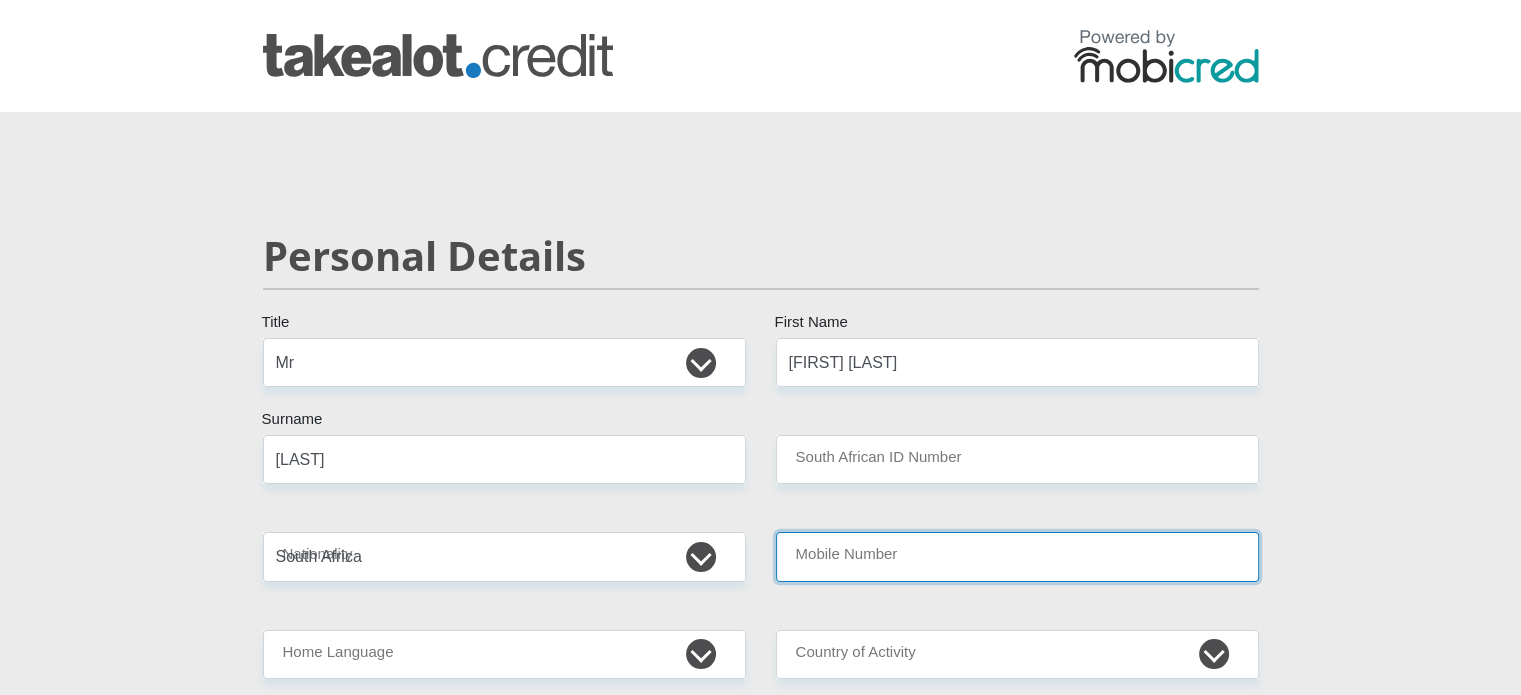 type on "0617562160" 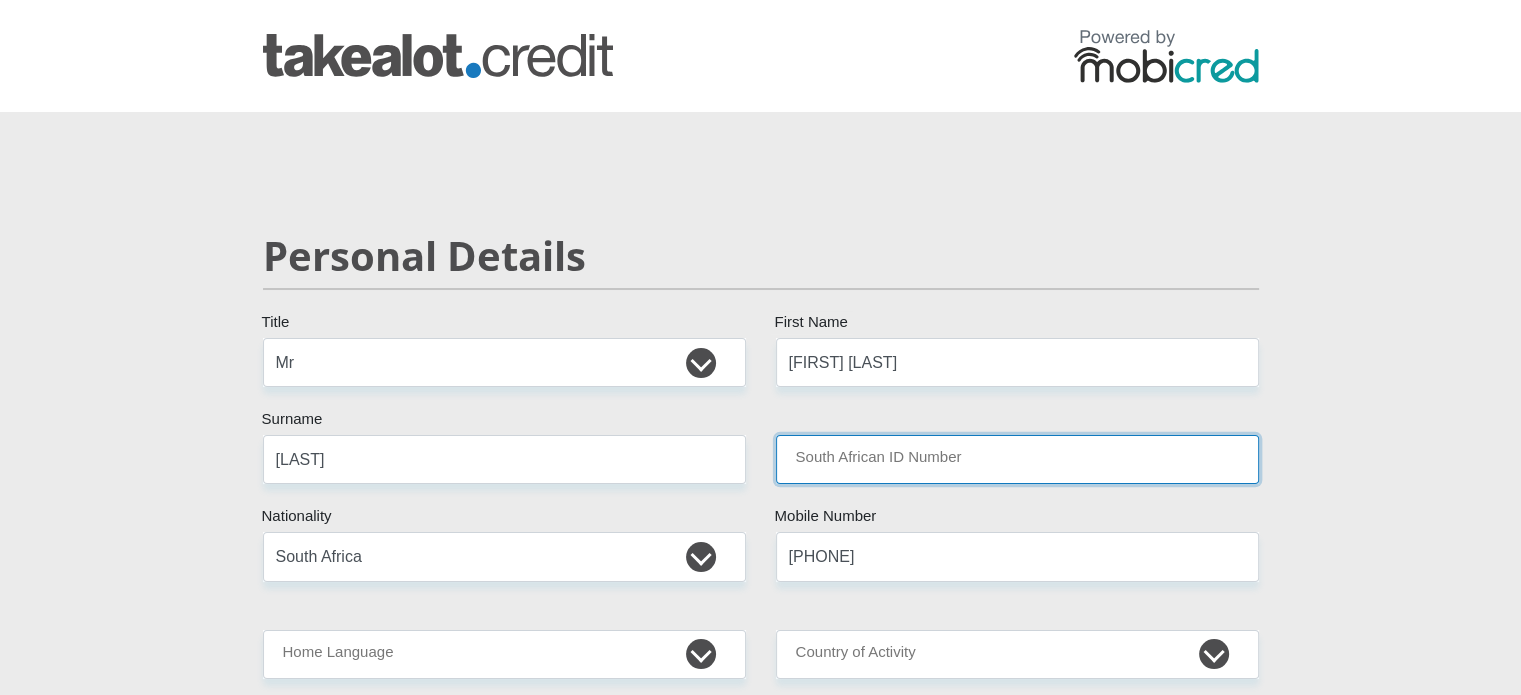 click on "South African ID Number" at bounding box center (1017, 459) 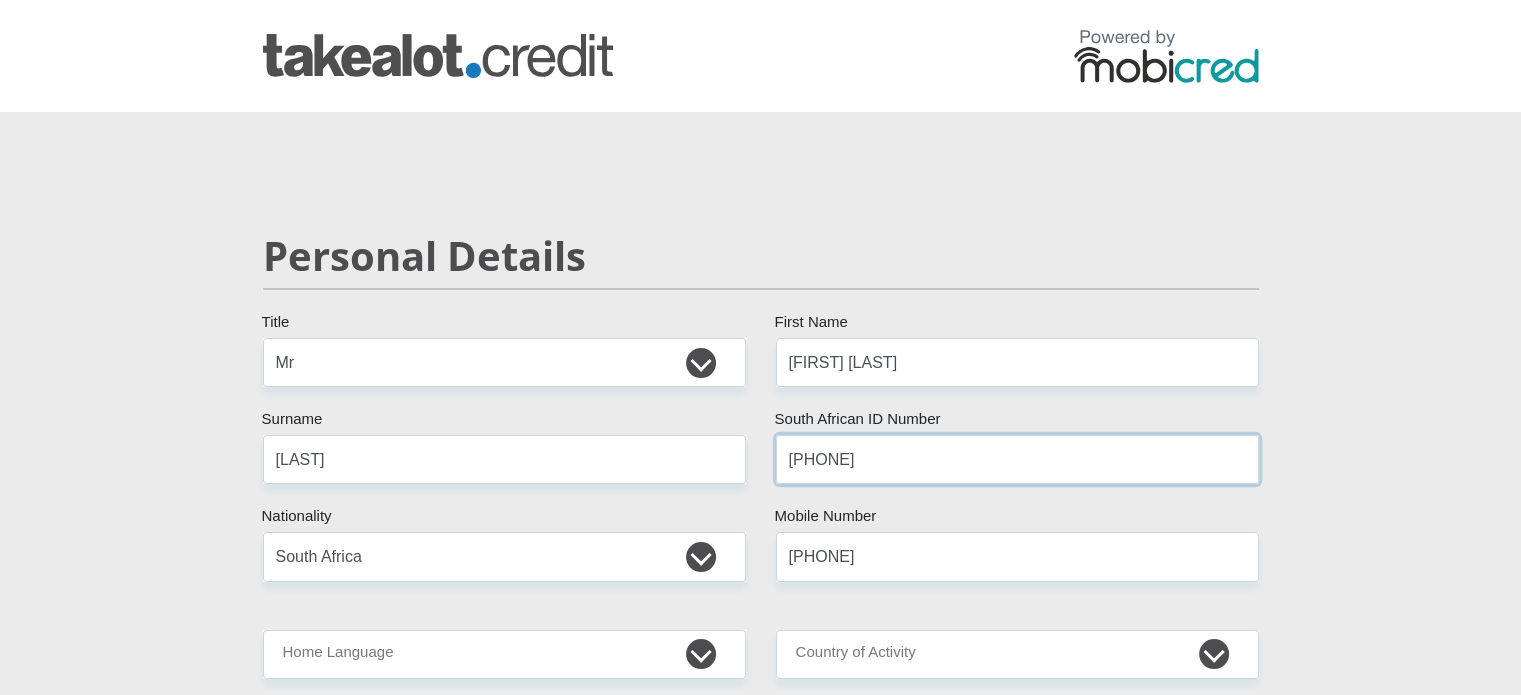 type on "8611115055085" 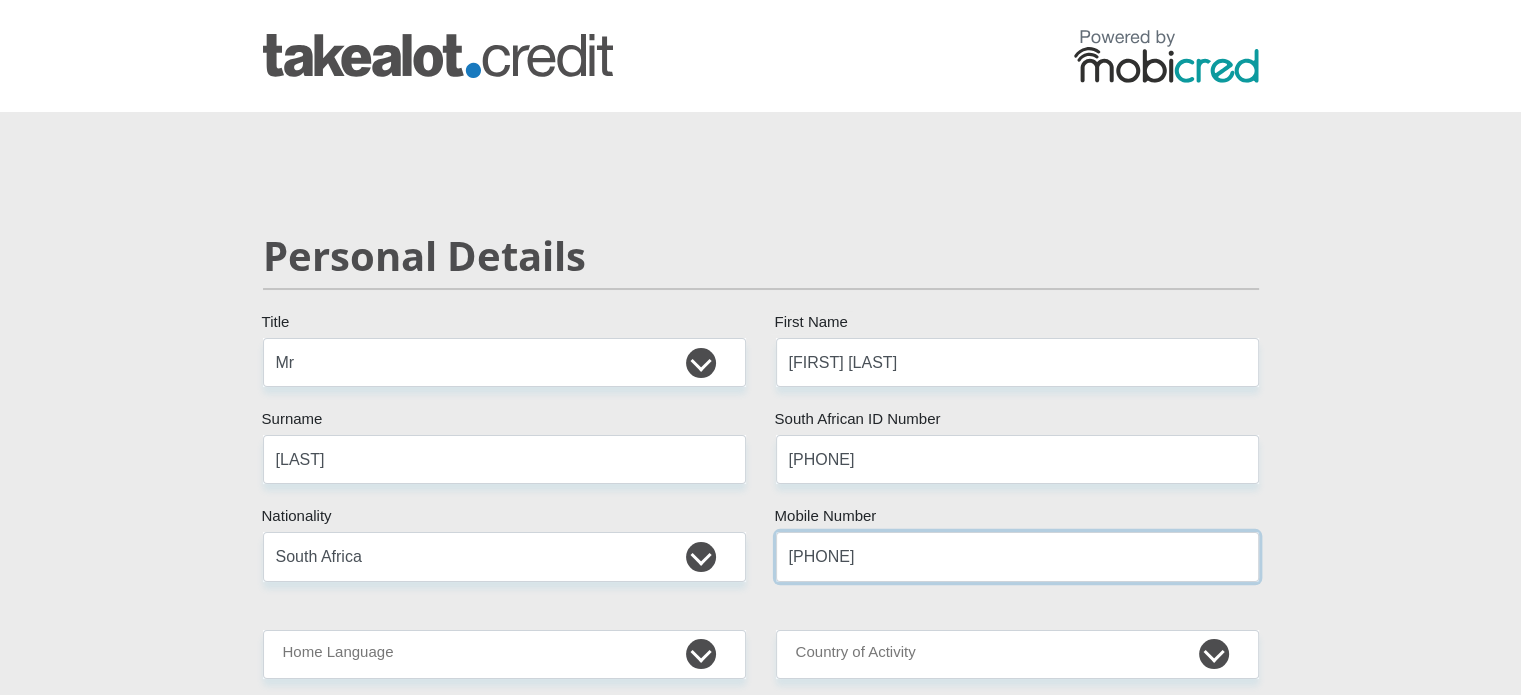 drag, startPoint x: 1025, startPoint y: 566, endPoint x: 702, endPoint y: 573, distance: 323.07584 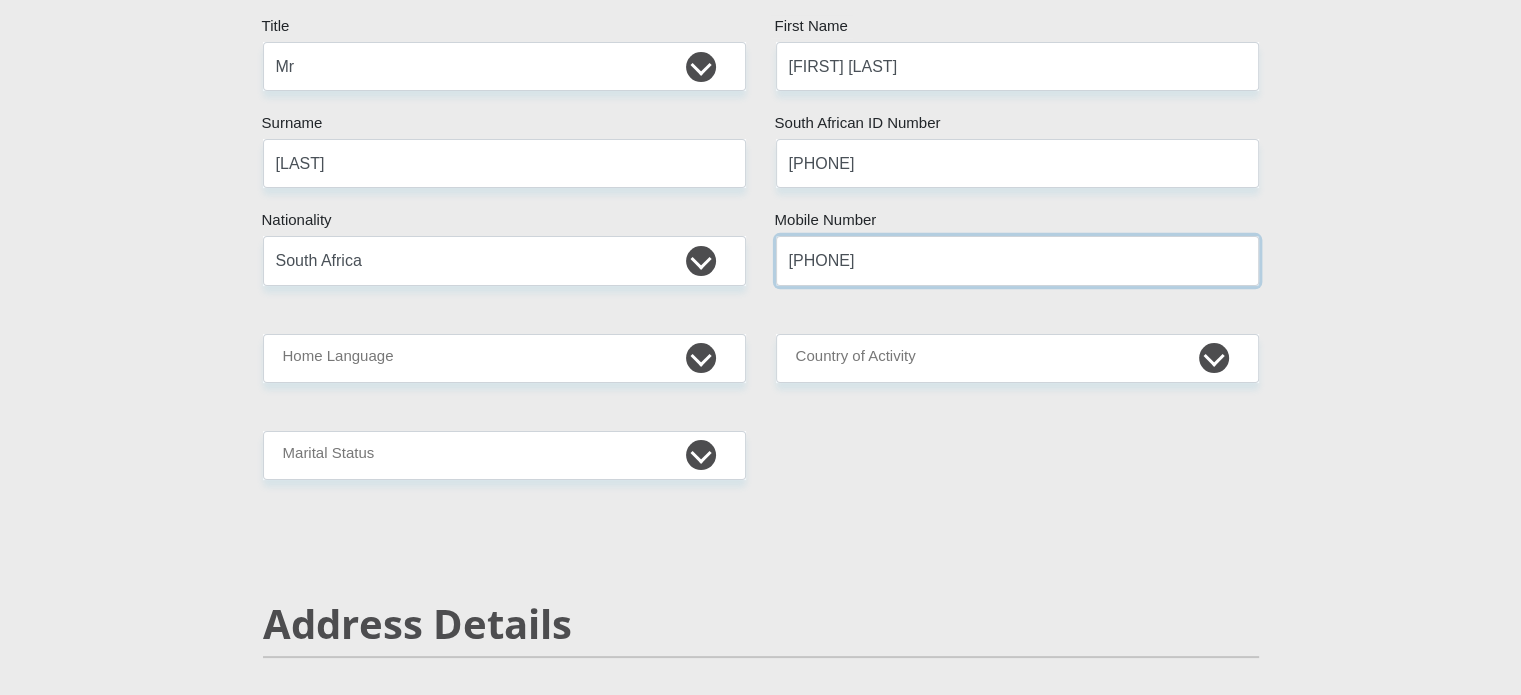 scroll, scrollTop: 300, scrollLeft: 0, axis: vertical 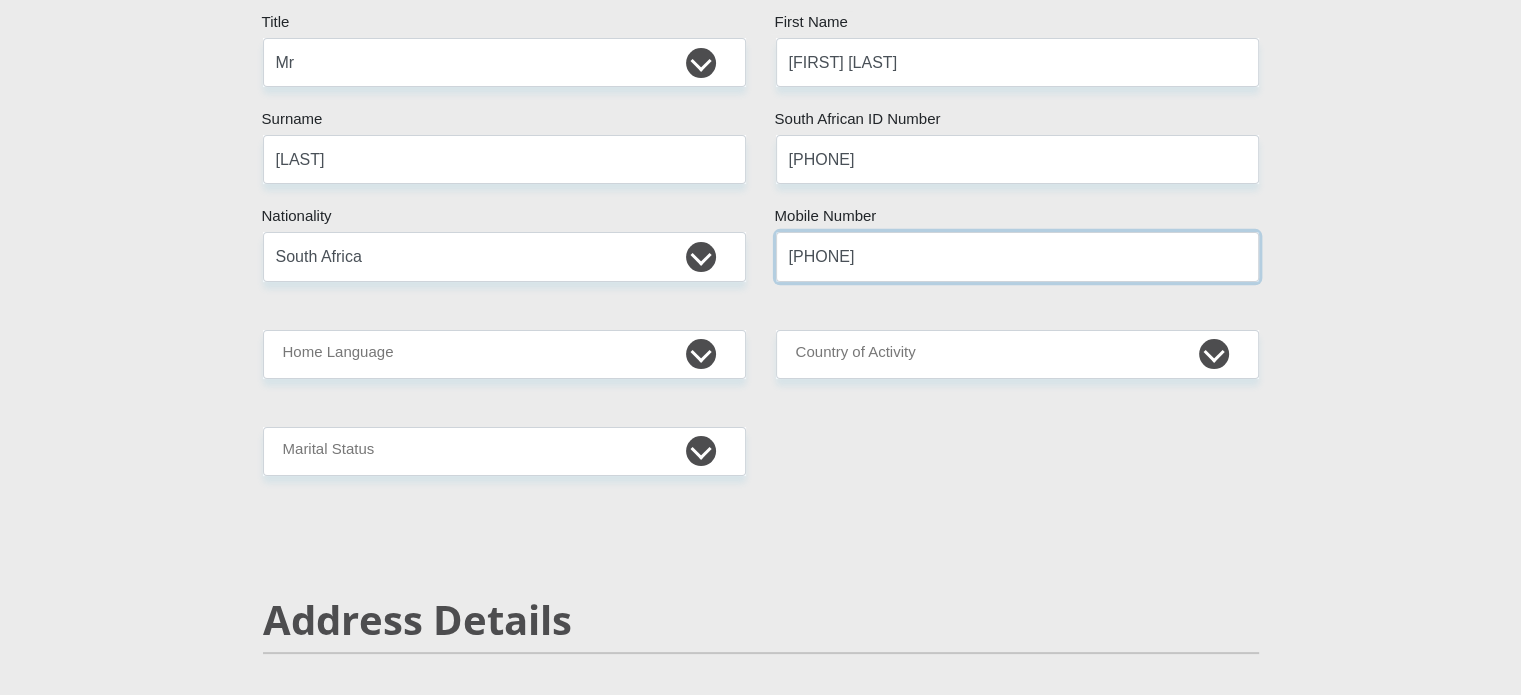type on "0784987667" 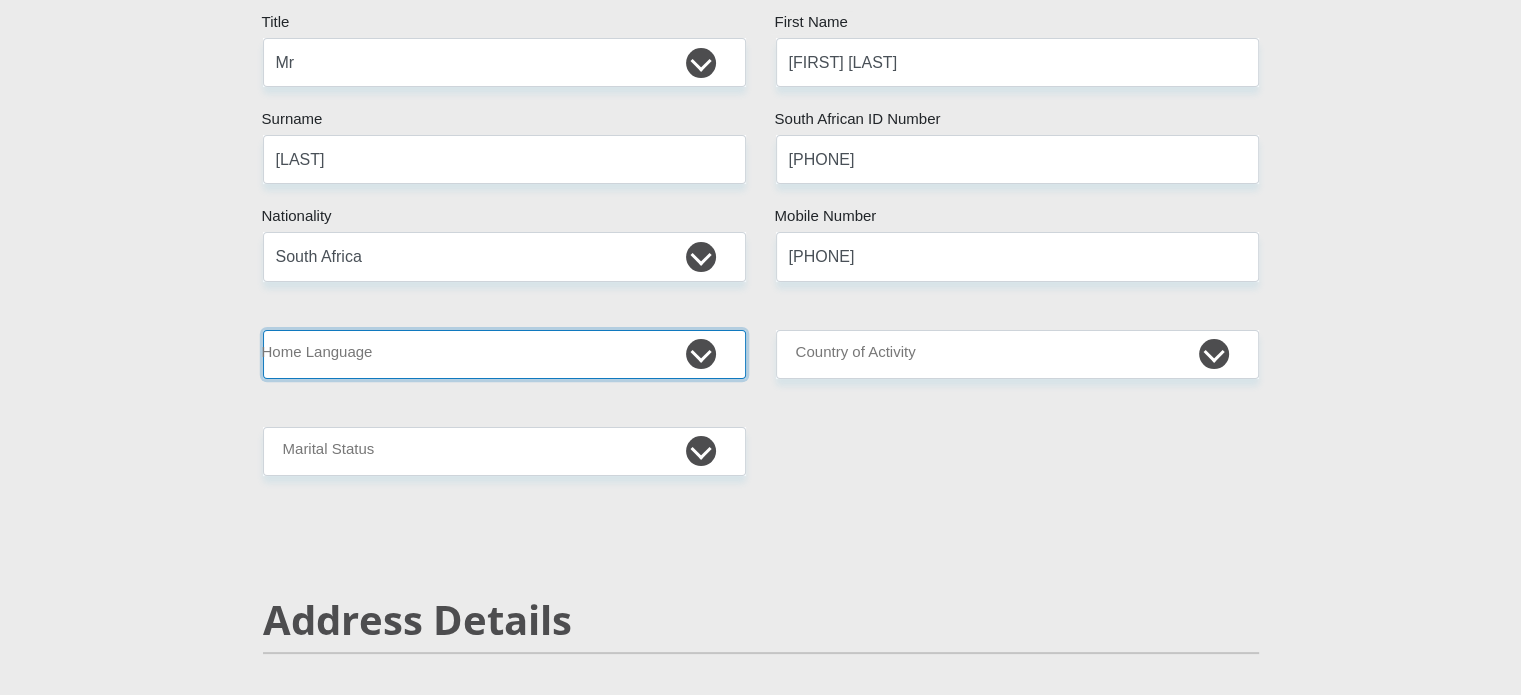 click on "Afrikaans
English
Sepedi
South Ndebele
Southern Sotho
Swati
Tsonga
Tswana
Venda
Xhosa
Zulu
Other" at bounding box center [504, 354] 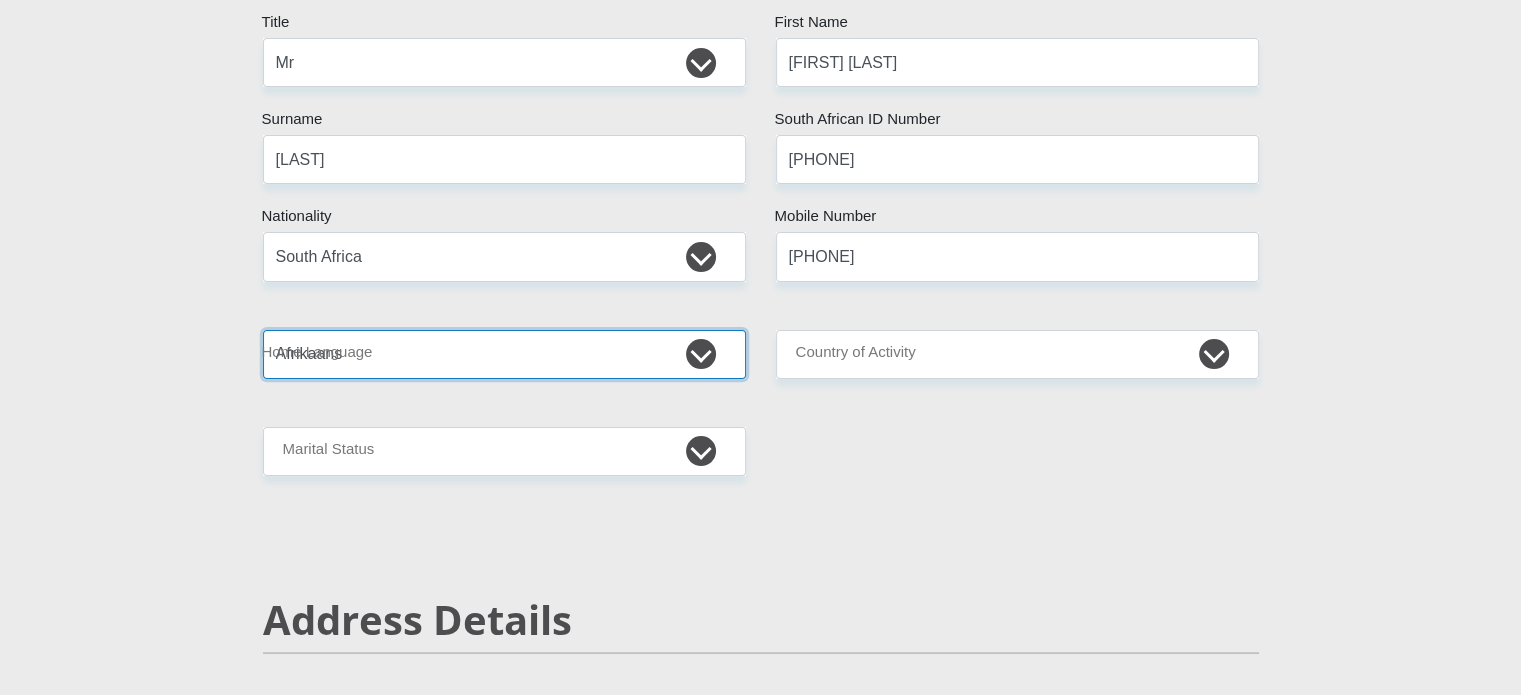 click on "Afrikaans
English
Sepedi
South Ndebele
Southern Sotho
Swati
Tsonga
Tswana
Venda
Xhosa
Zulu
Other" at bounding box center (504, 354) 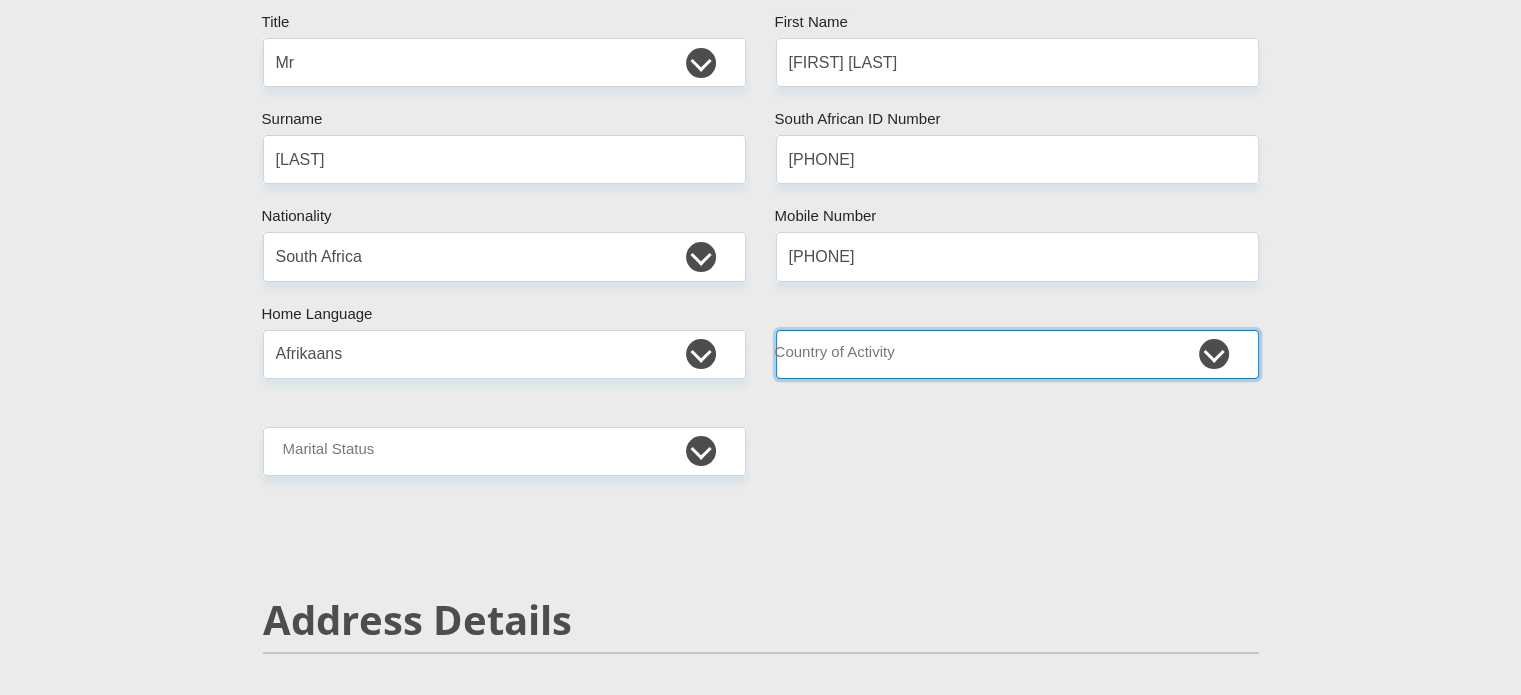 click on "South Africa
Afghanistan
Aland Islands
Albania
Algeria
America Samoa
American Virgin Islands
Andorra
Angola
Anguilla
Antarctica
Antigua and Barbuda
Argentina
Armenia
Aruba
Ascension Island
Australia
Austria
Azerbaijan
Chad" at bounding box center (1017, 354) 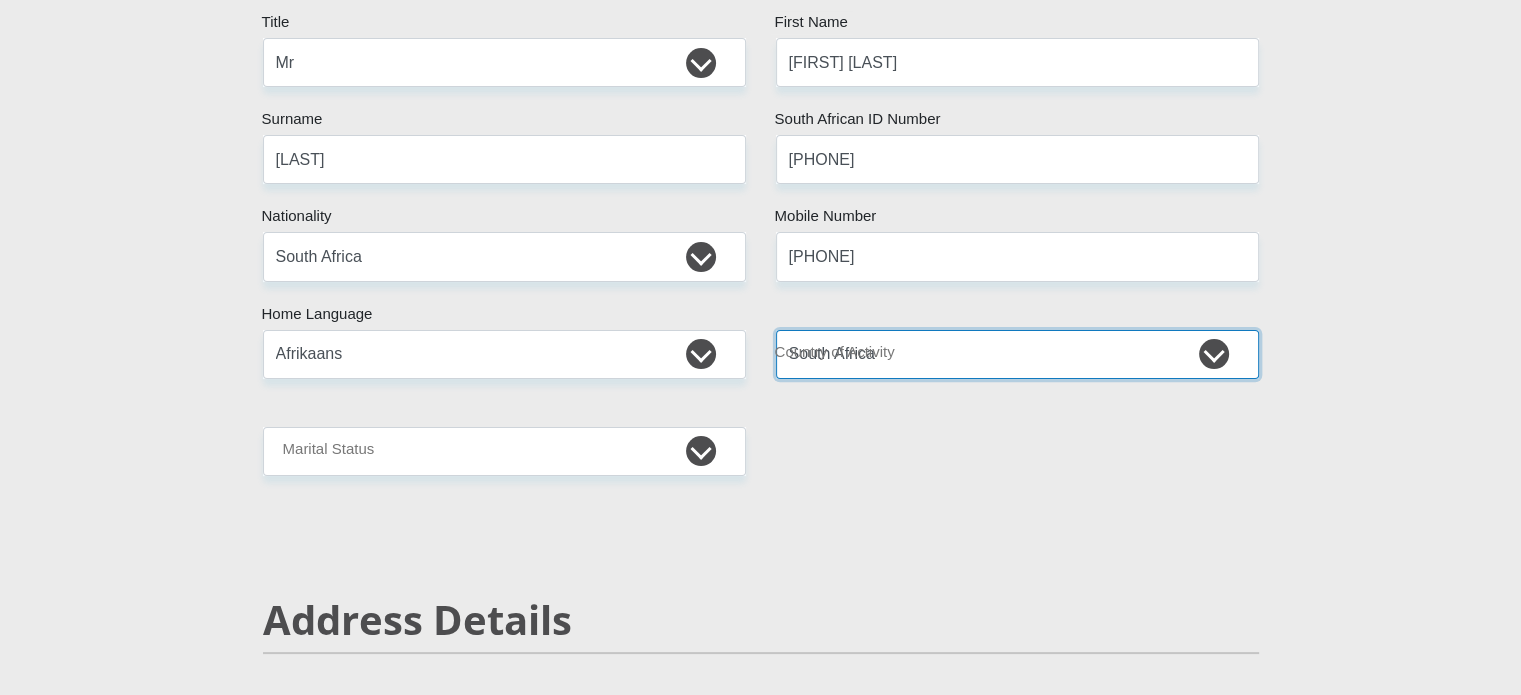 click on "South Africa
Afghanistan
Aland Islands
Albania
Algeria
America Samoa
American Virgin Islands
Andorra
Angola
Anguilla
Antarctica
Antigua and Barbuda
Argentina
Armenia
Aruba
Ascension Island
Australia
Austria
Azerbaijan
Chad" at bounding box center [1017, 354] 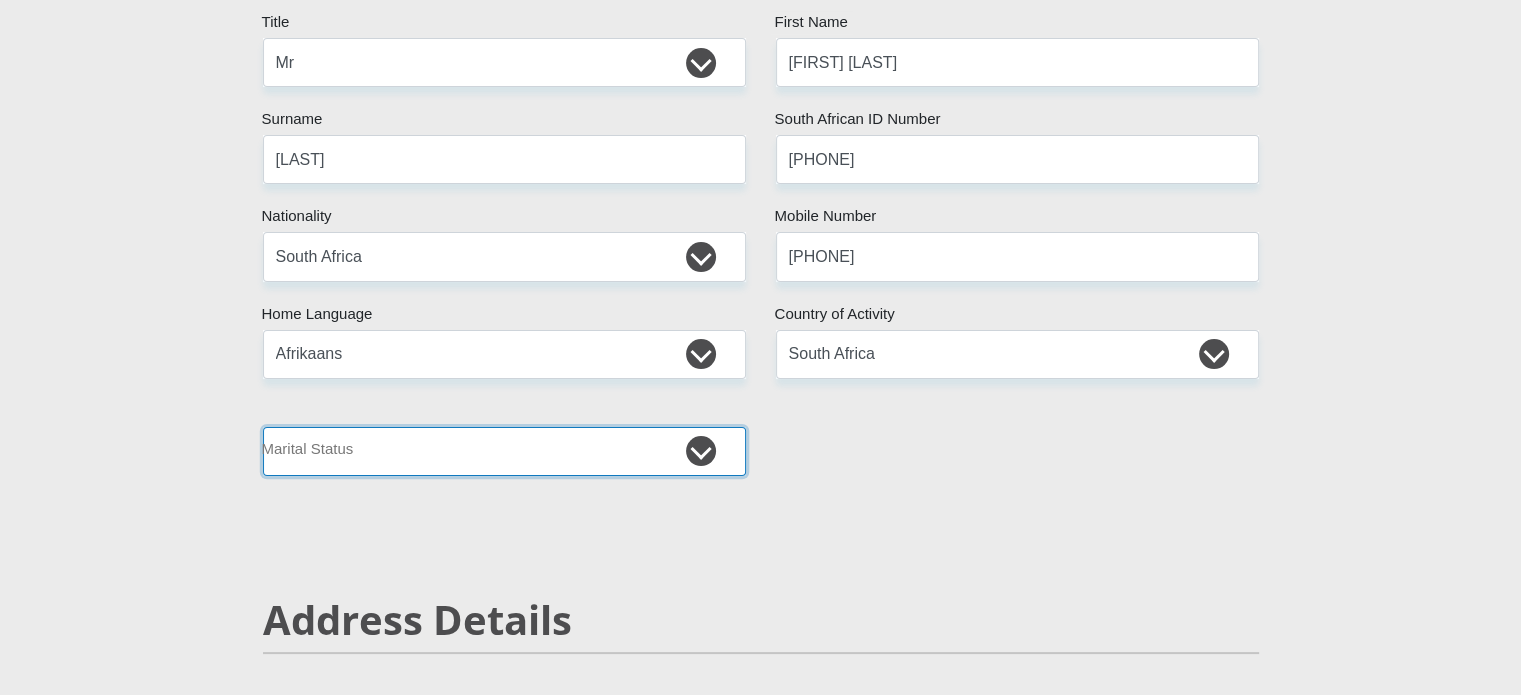 click on "Married ANC
Single
Divorced
Widowed
Married COP or Customary Law" at bounding box center (504, 451) 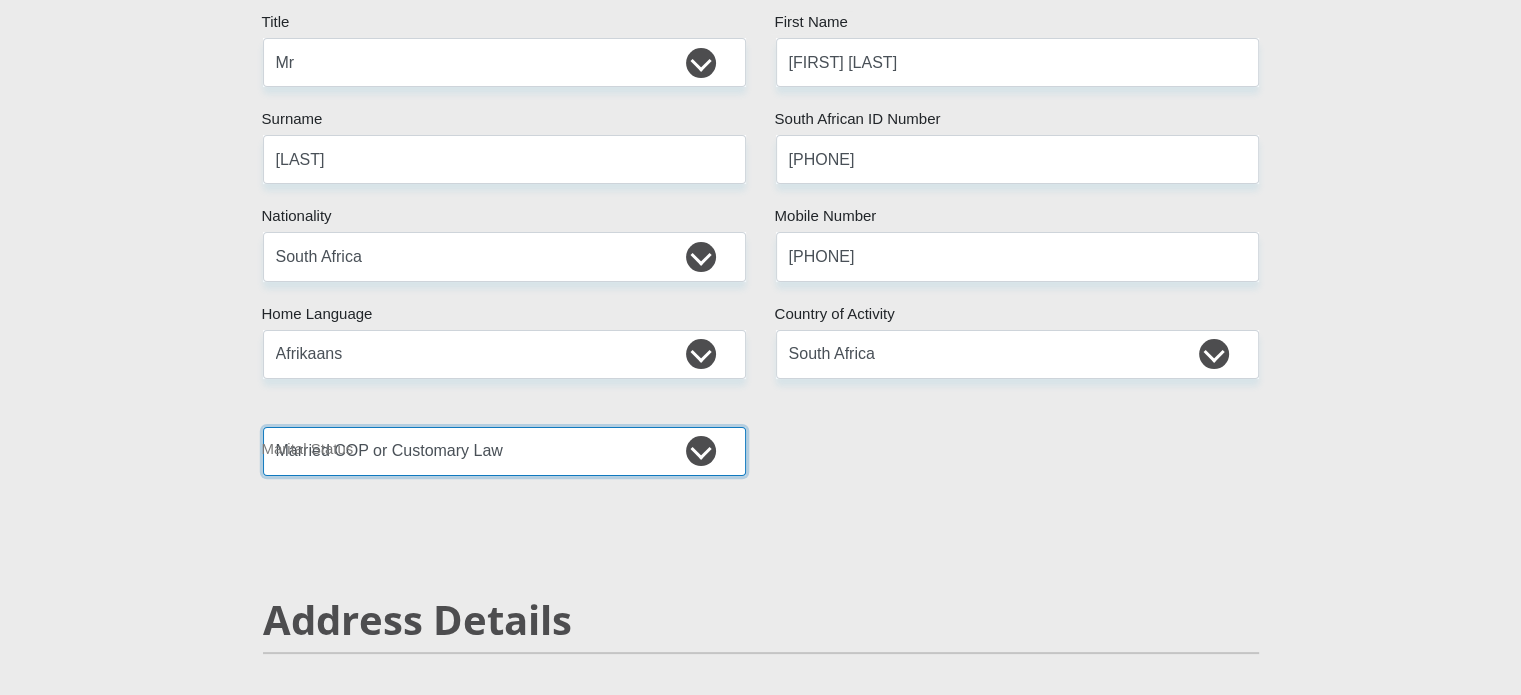 click on "Married ANC
Single
Divorced
Widowed
Married COP or Customary Law" at bounding box center (504, 451) 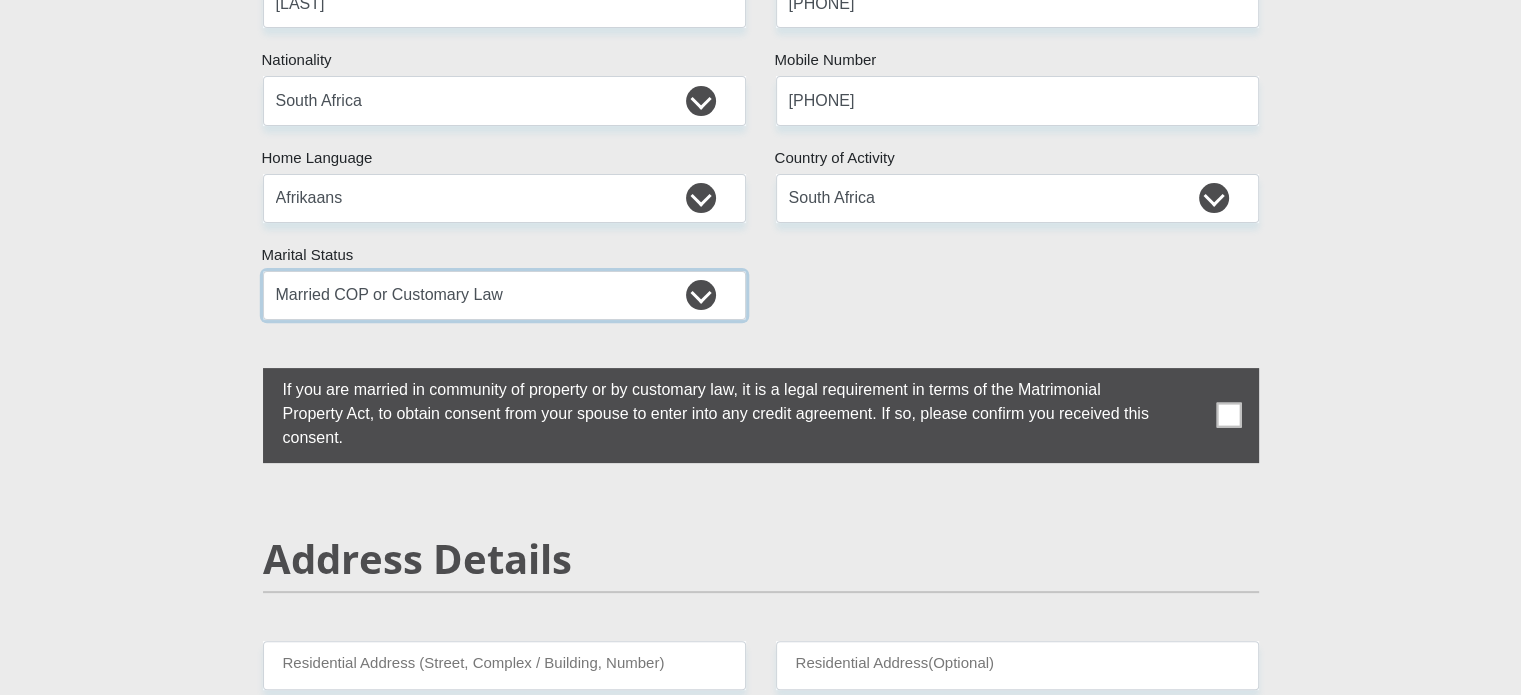 scroll, scrollTop: 500, scrollLeft: 0, axis: vertical 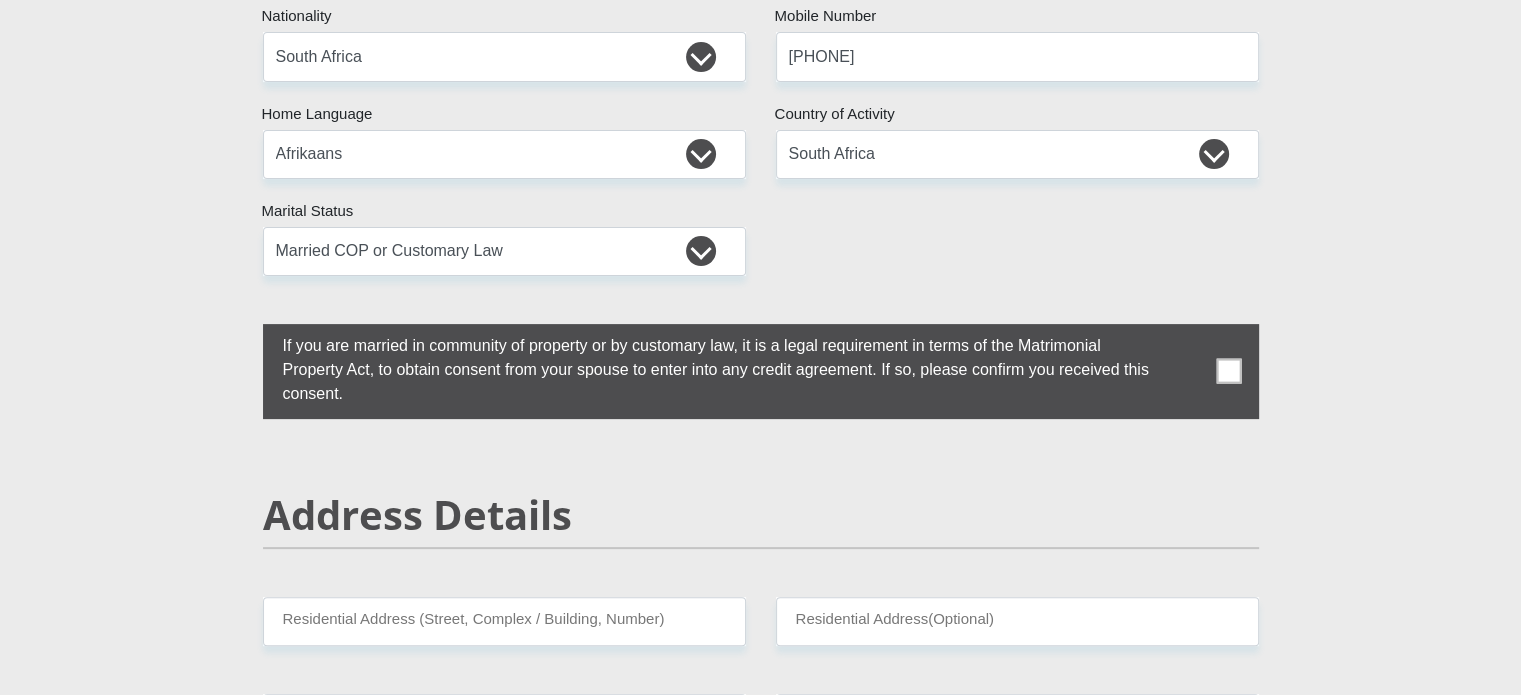 click at bounding box center (1228, 371) 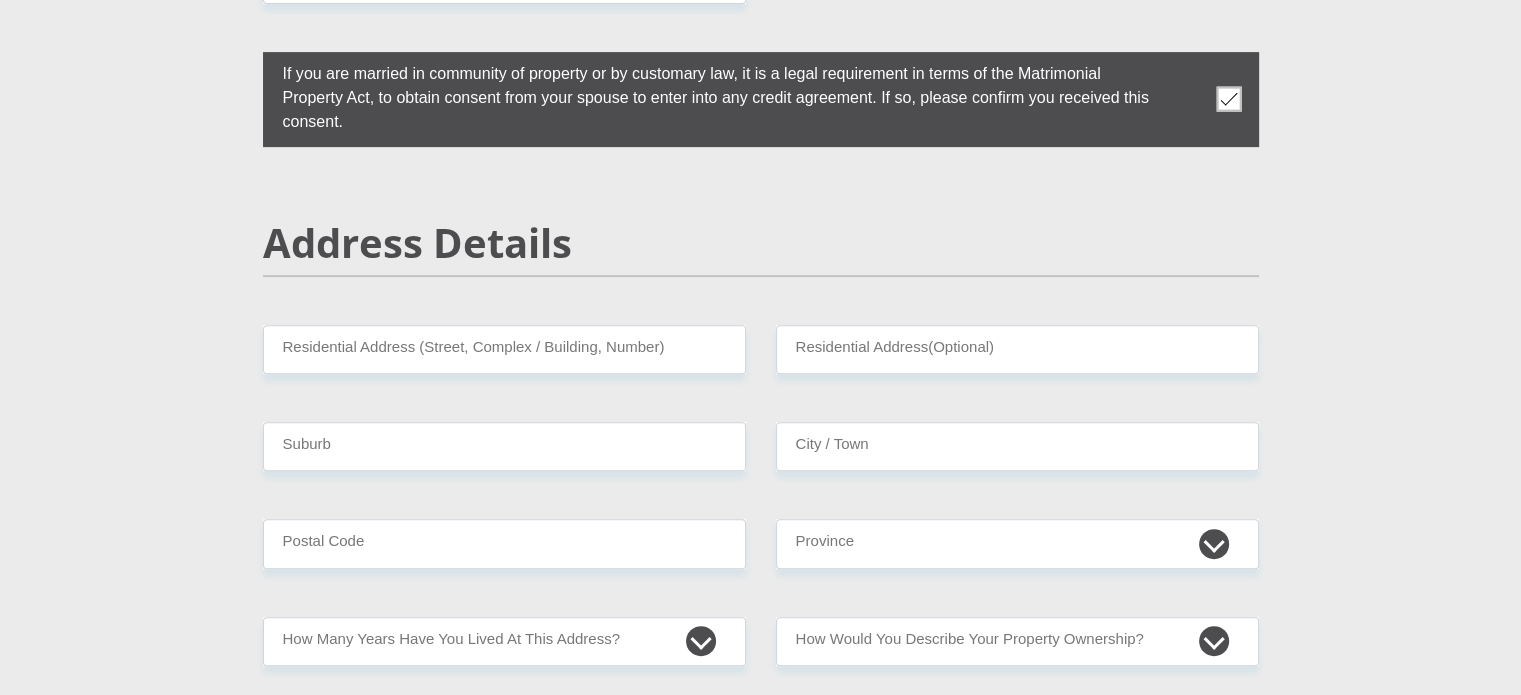 scroll, scrollTop: 800, scrollLeft: 0, axis: vertical 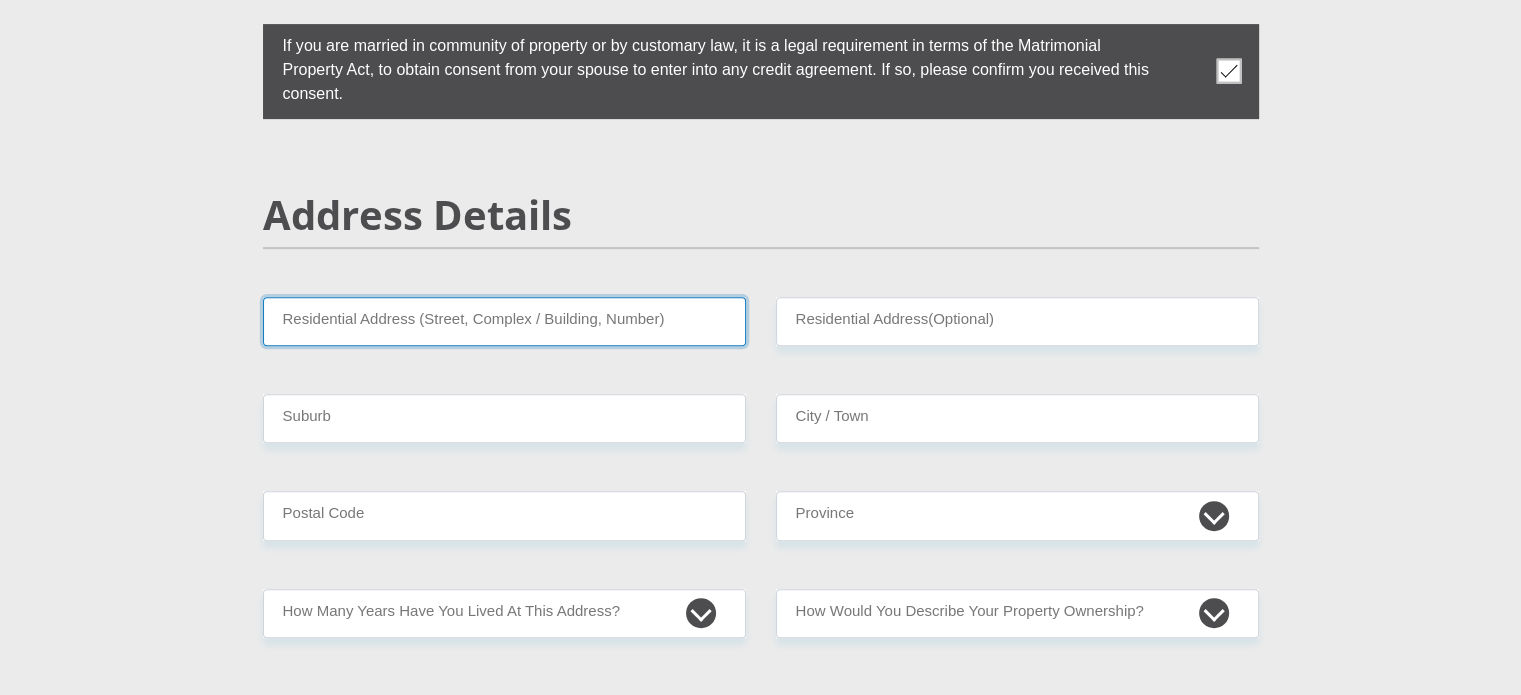 click on "Residential Address (Street, Complex / Building, Number)" at bounding box center (504, 321) 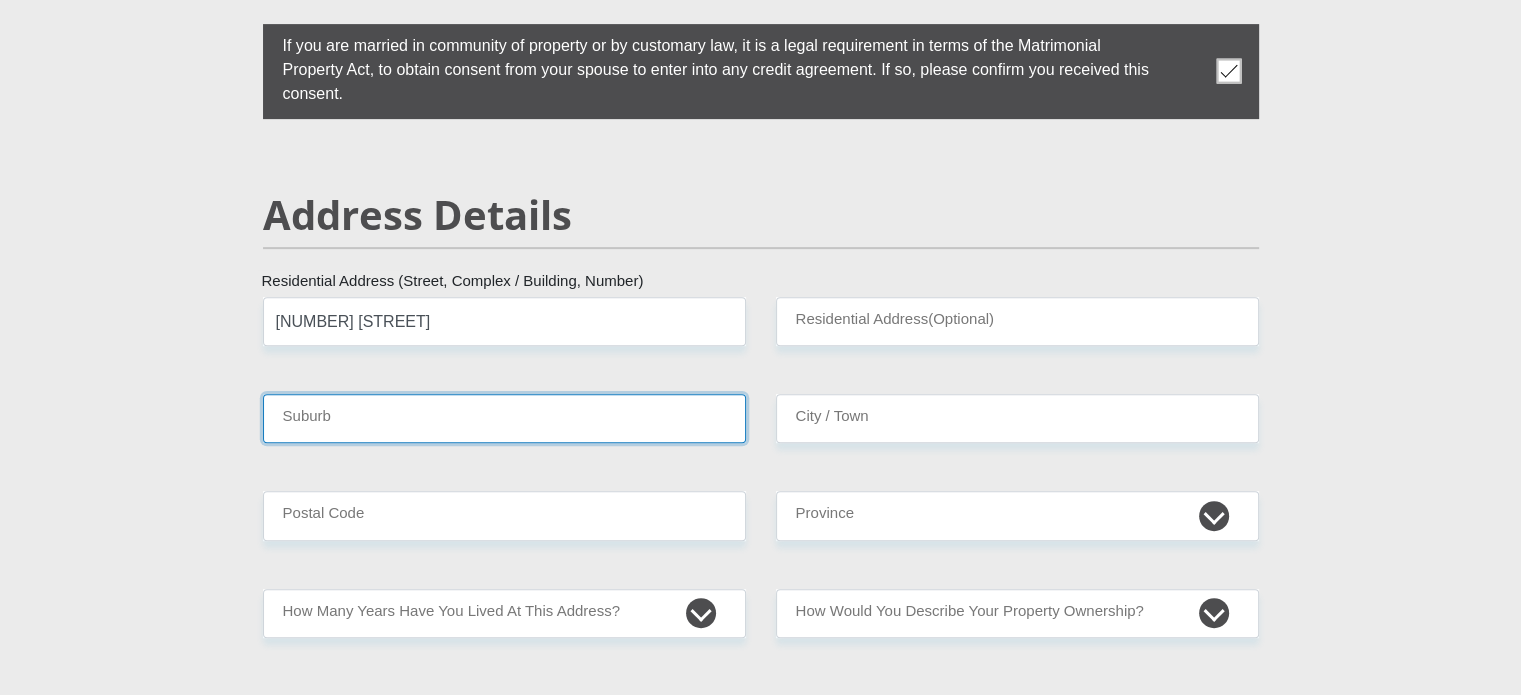 type on "Oudtshoorn" 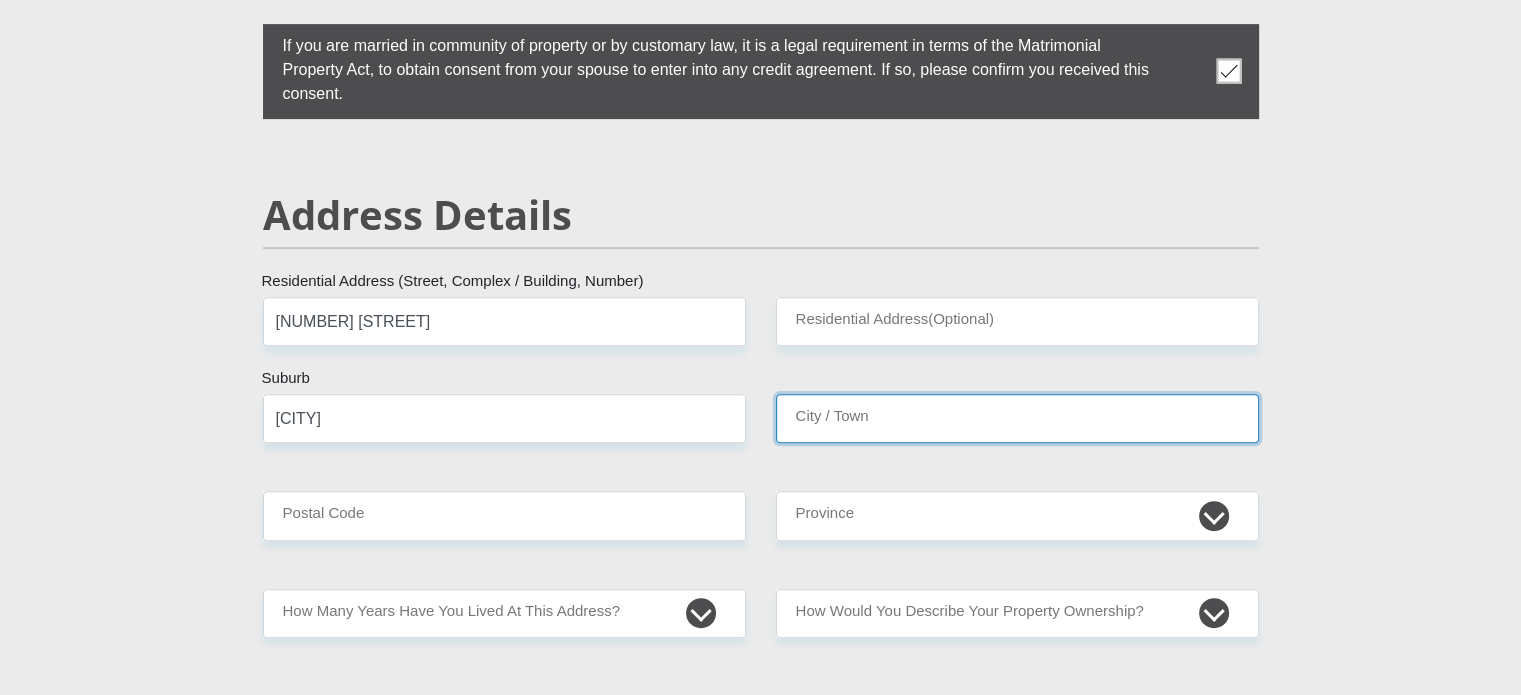 type on "Oudtshoorn" 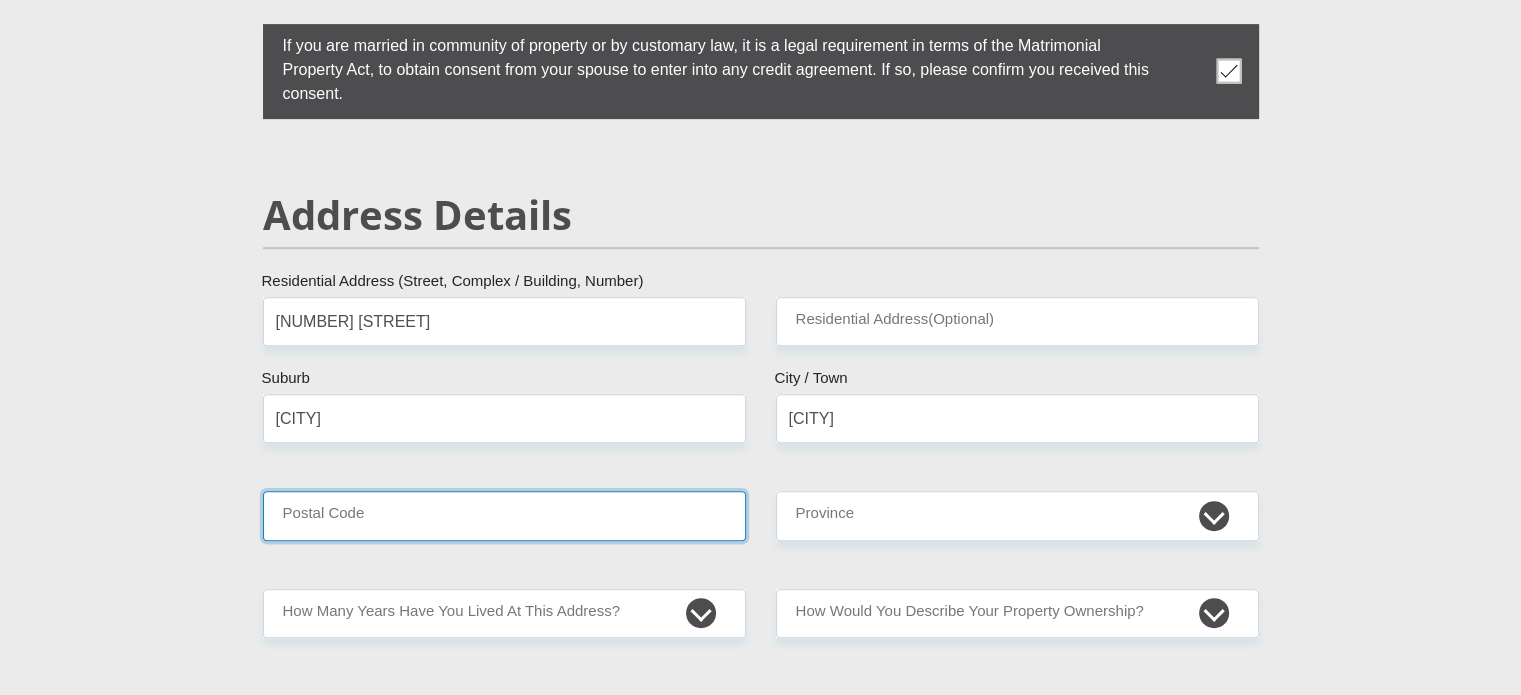 type on "6625" 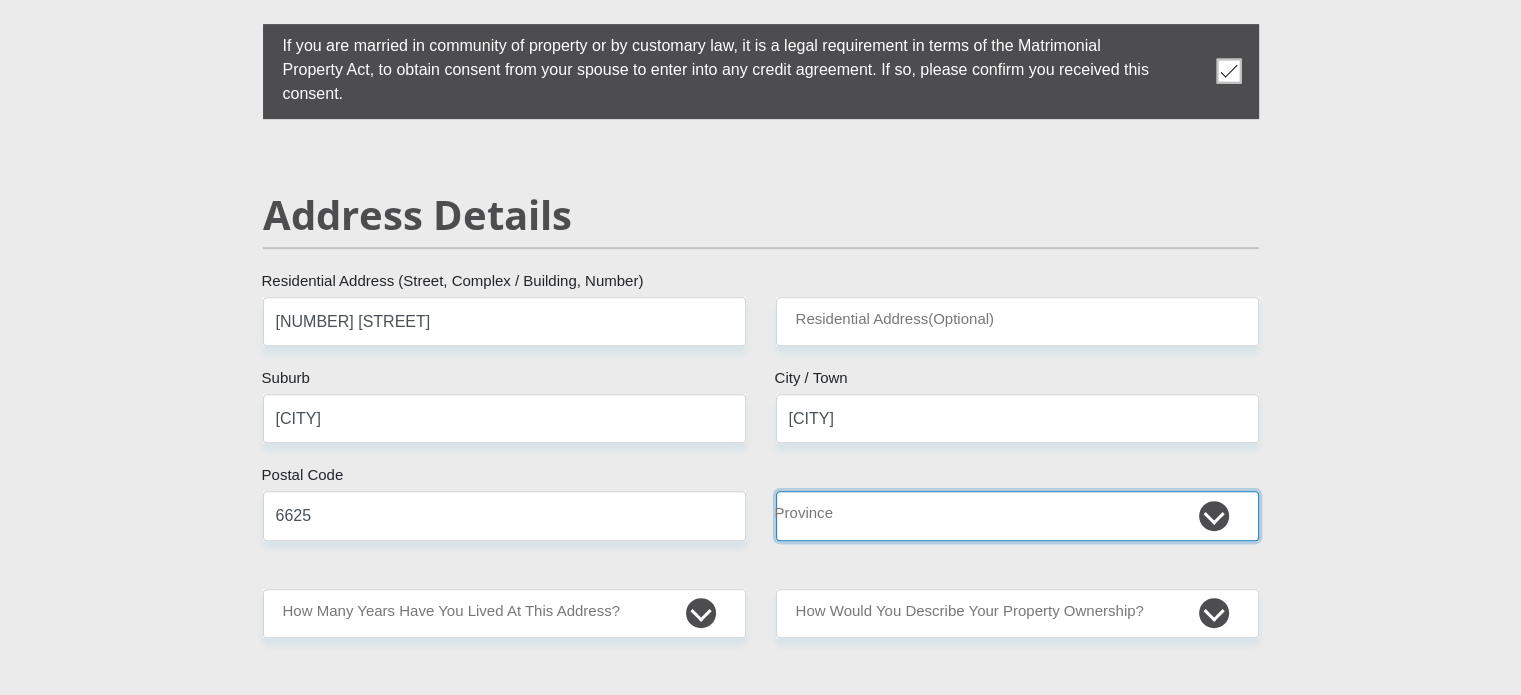select on "Western Cape" 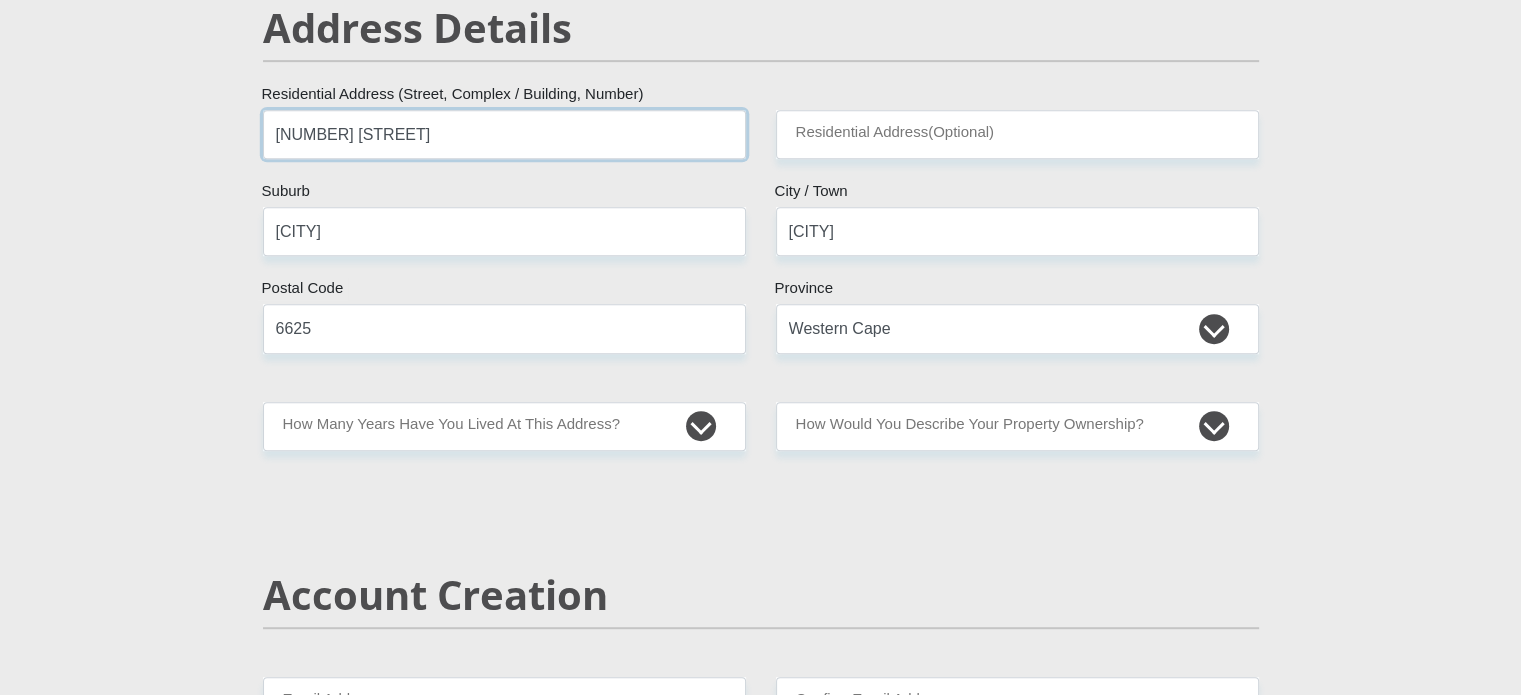 scroll, scrollTop: 1000, scrollLeft: 0, axis: vertical 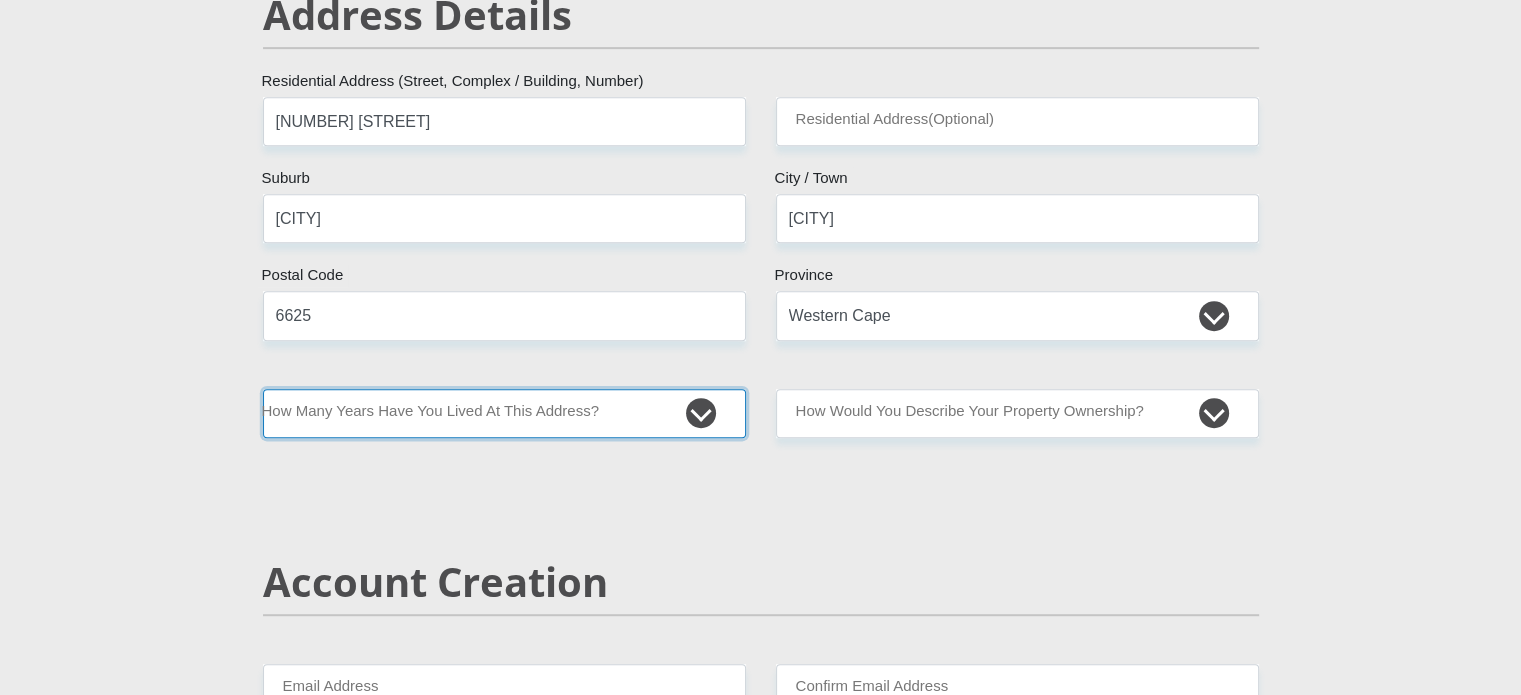 click on "less than 1 year
1-3 years
3-5 years
5+ years" at bounding box center [504, 413] 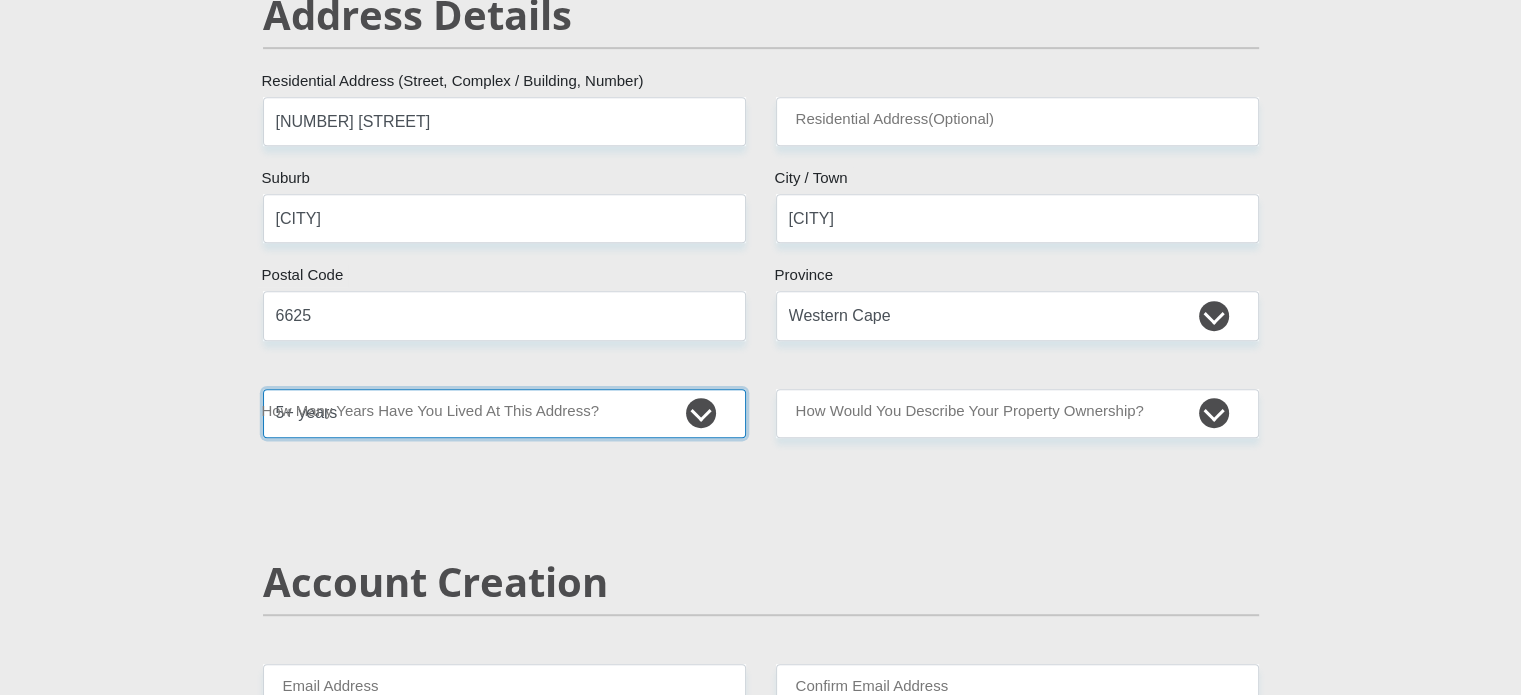 click on "less than 1 year
1-3 years
3-5 years
5+ years" at bounding box center [504, 413] 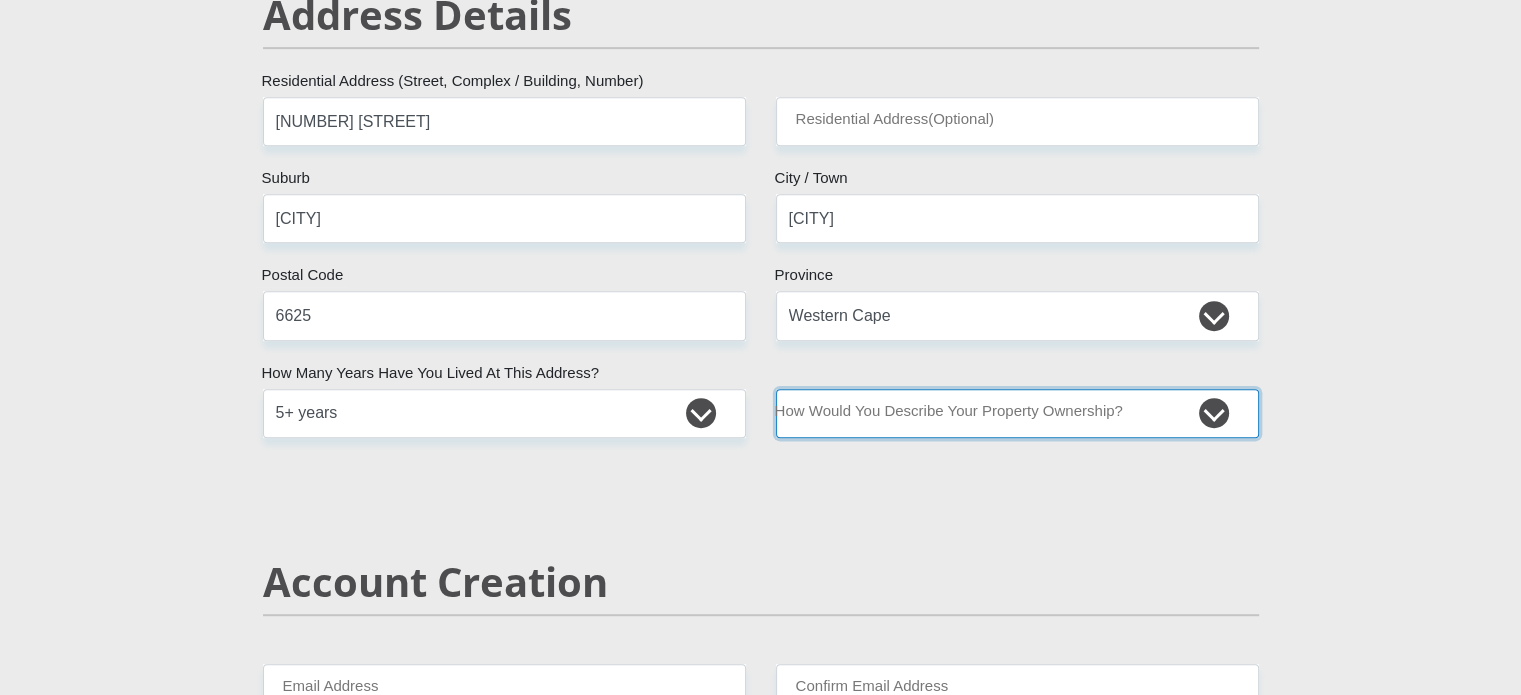 click on "Owned
Rented
Family Owned
Company Dwelling" at bounding box center (1017, 413) 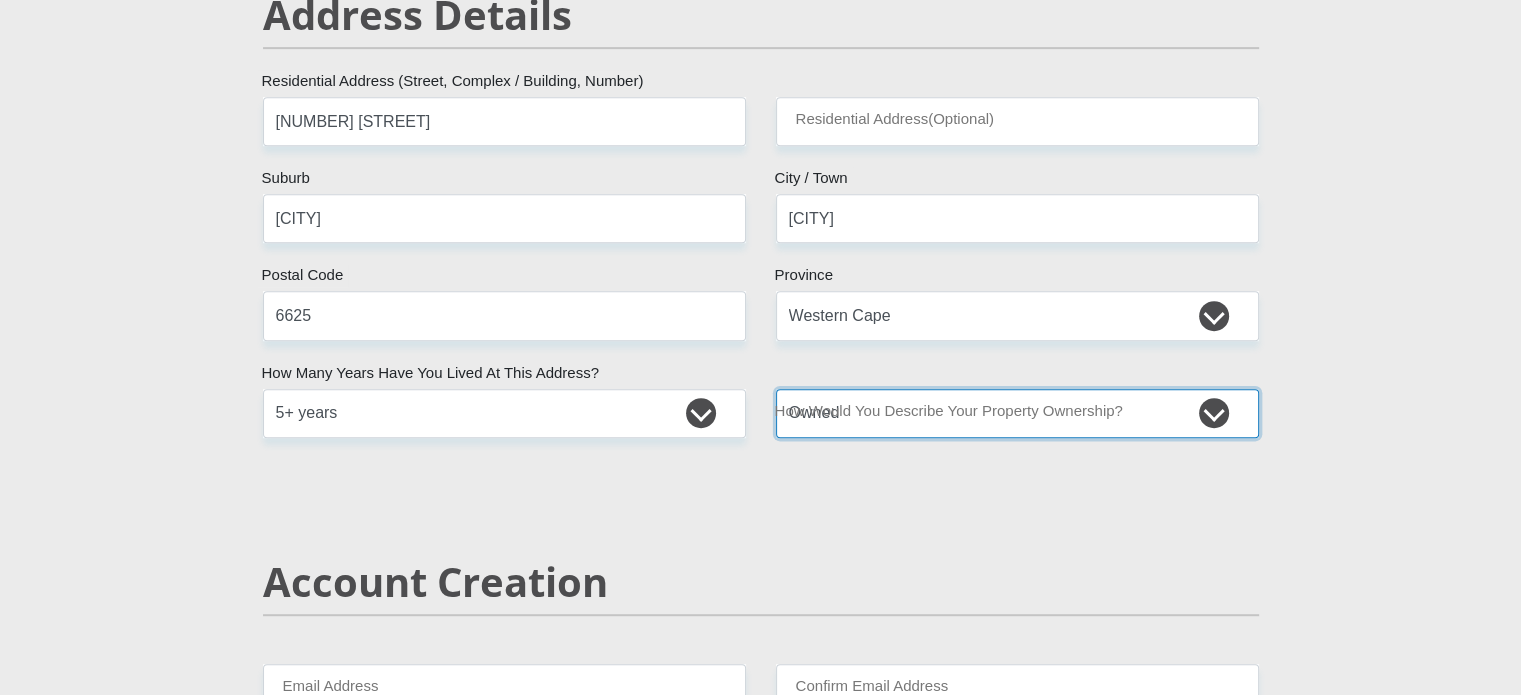 click on "Owned
Rented
Family Owned
Company Dwelling" at bounding box center [1017, 413] 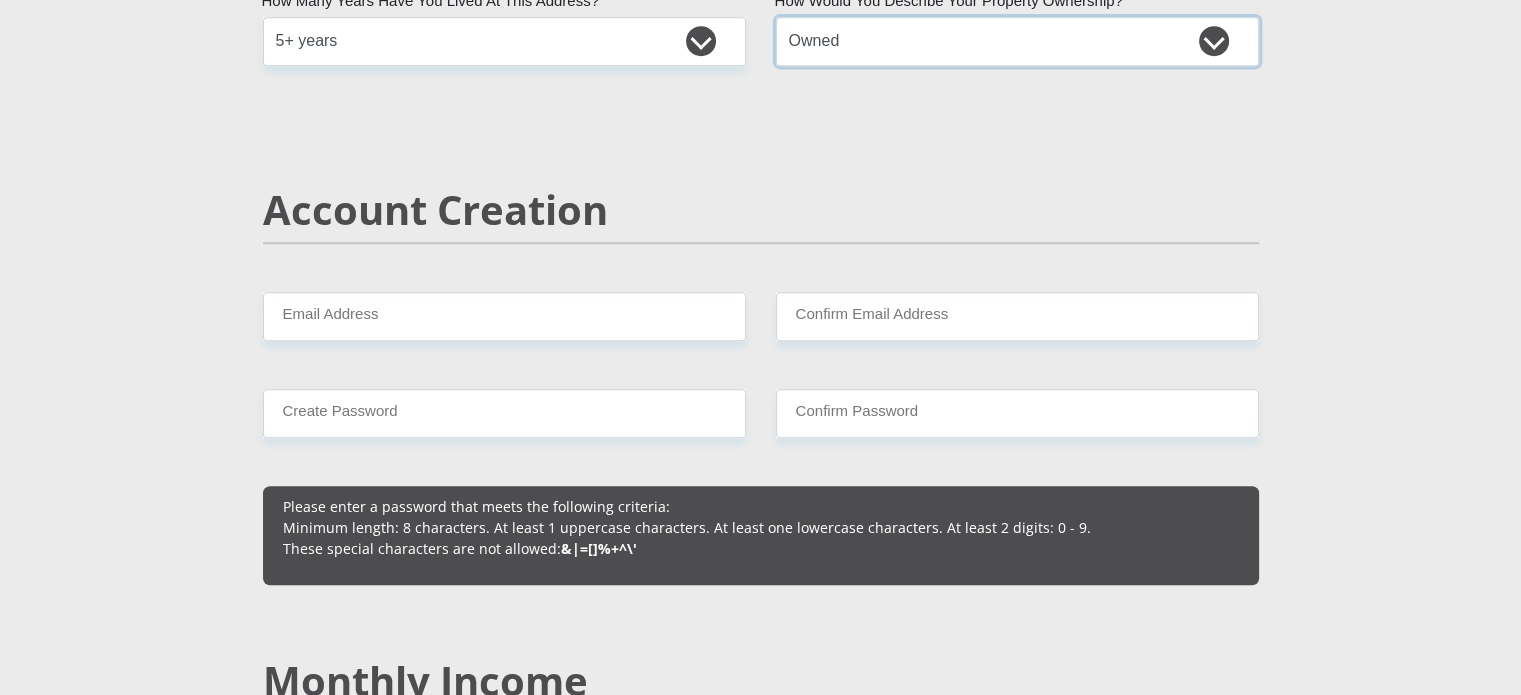 scroll, scrollTop: 1400, scrollLeft: 0, axis: vertical 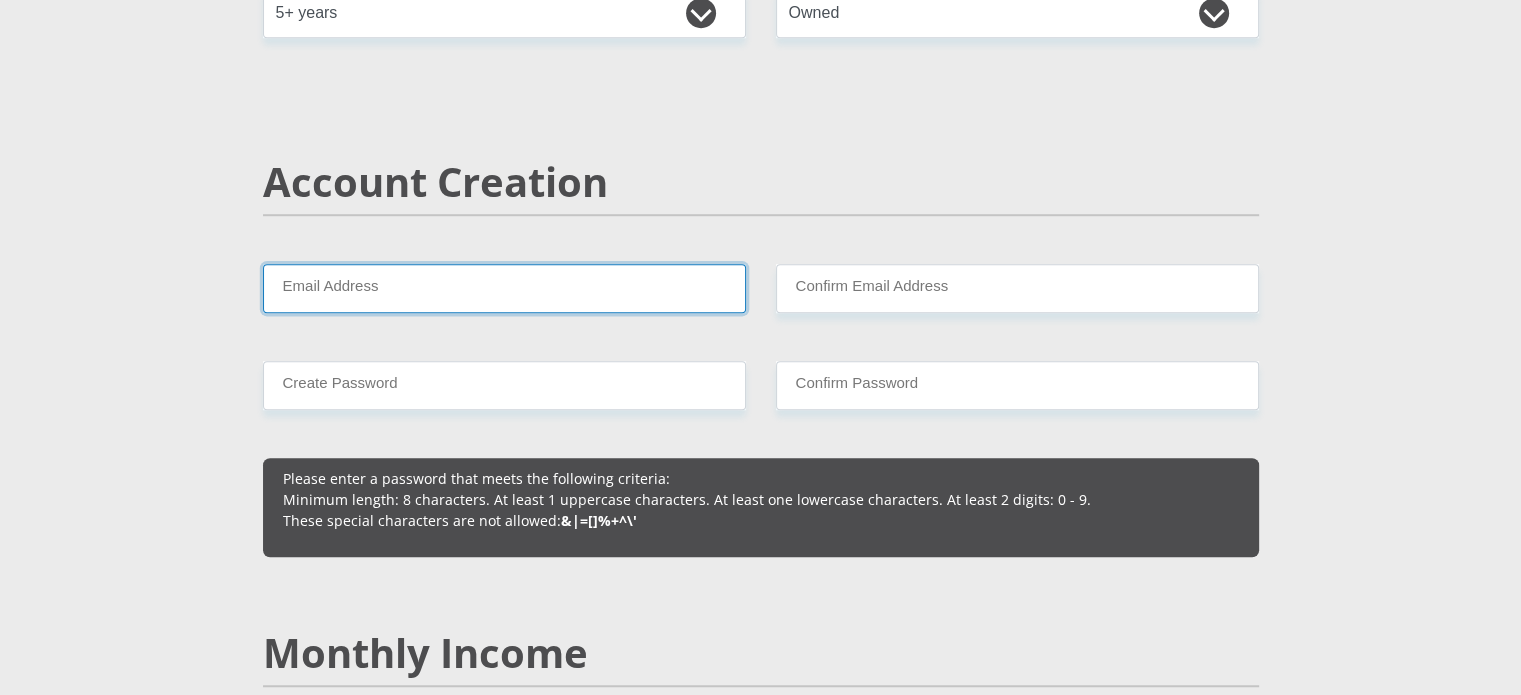click on "Email Address" at bounding box center (504, 288) 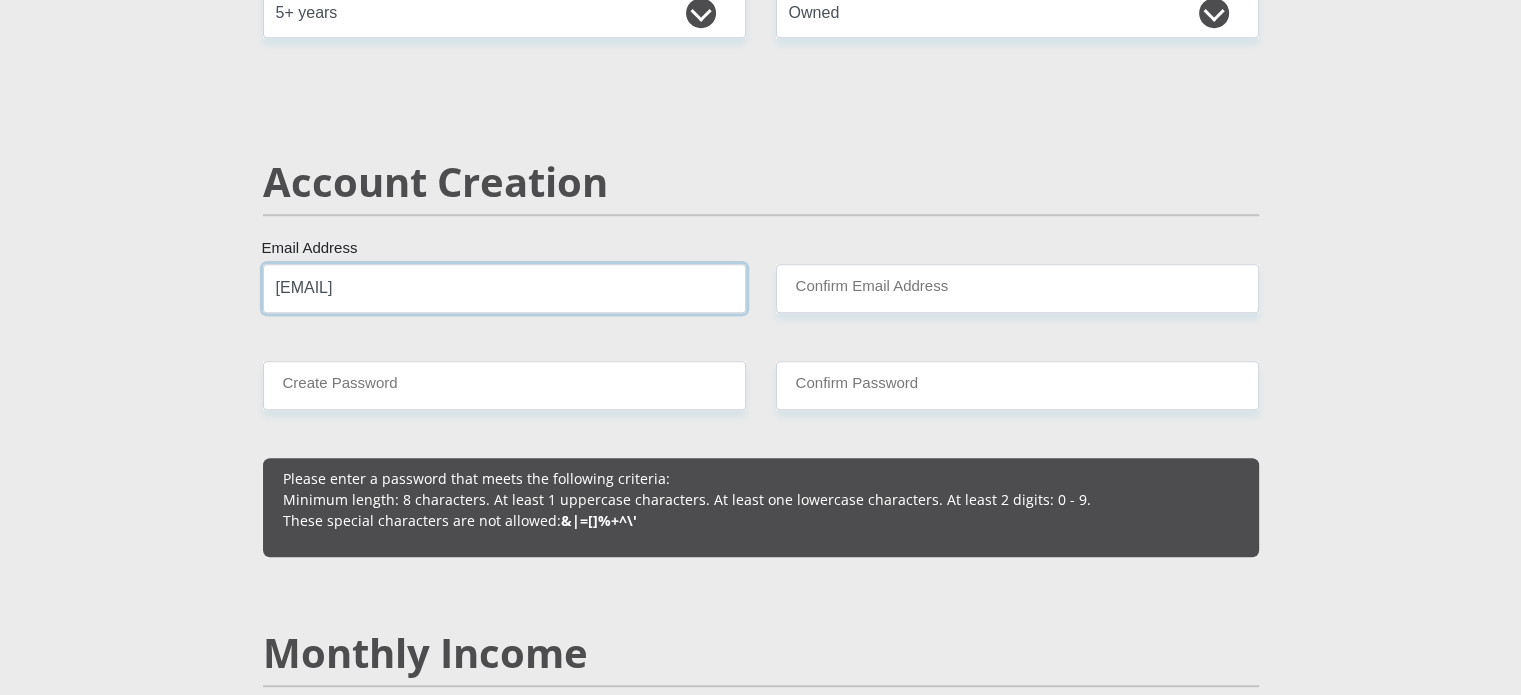 type on "geraldmooney2011@gmail.com" 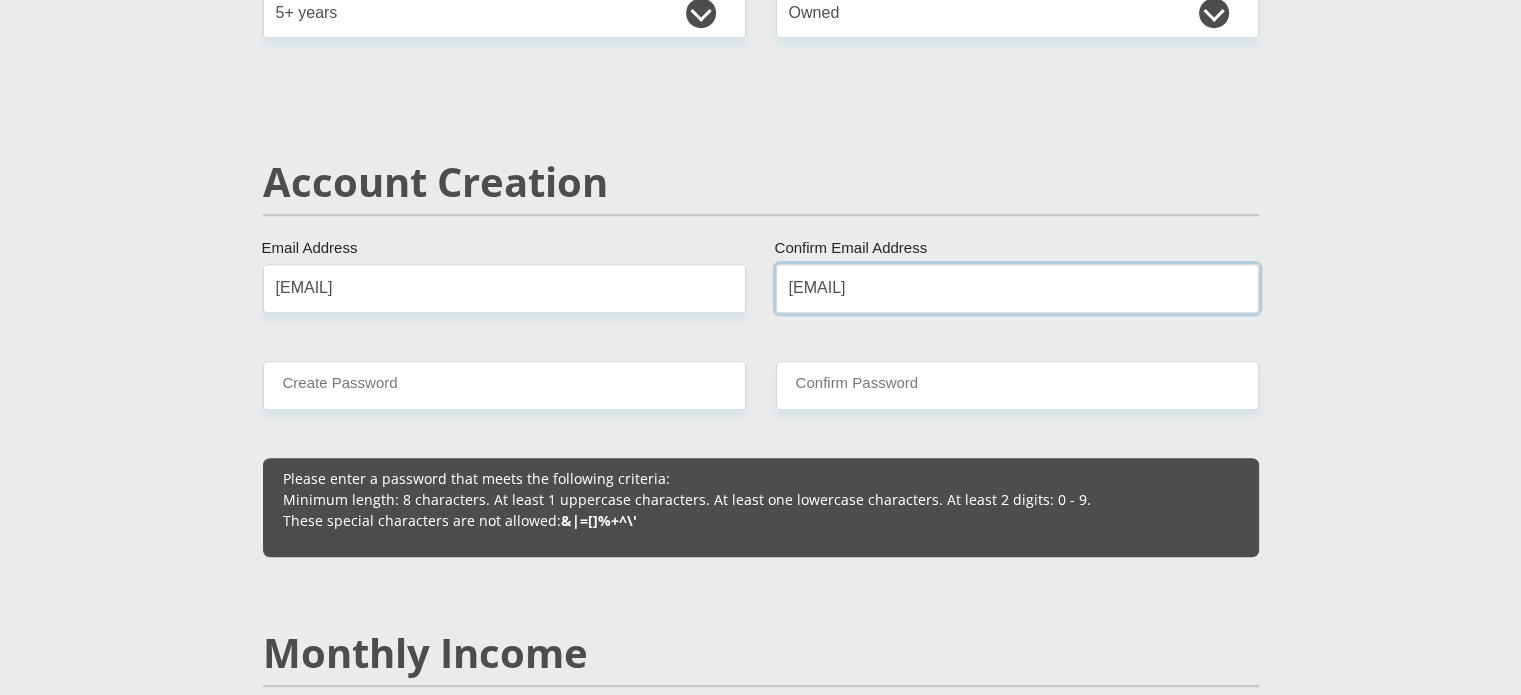type on "geraldmooney2011@gmail.com" 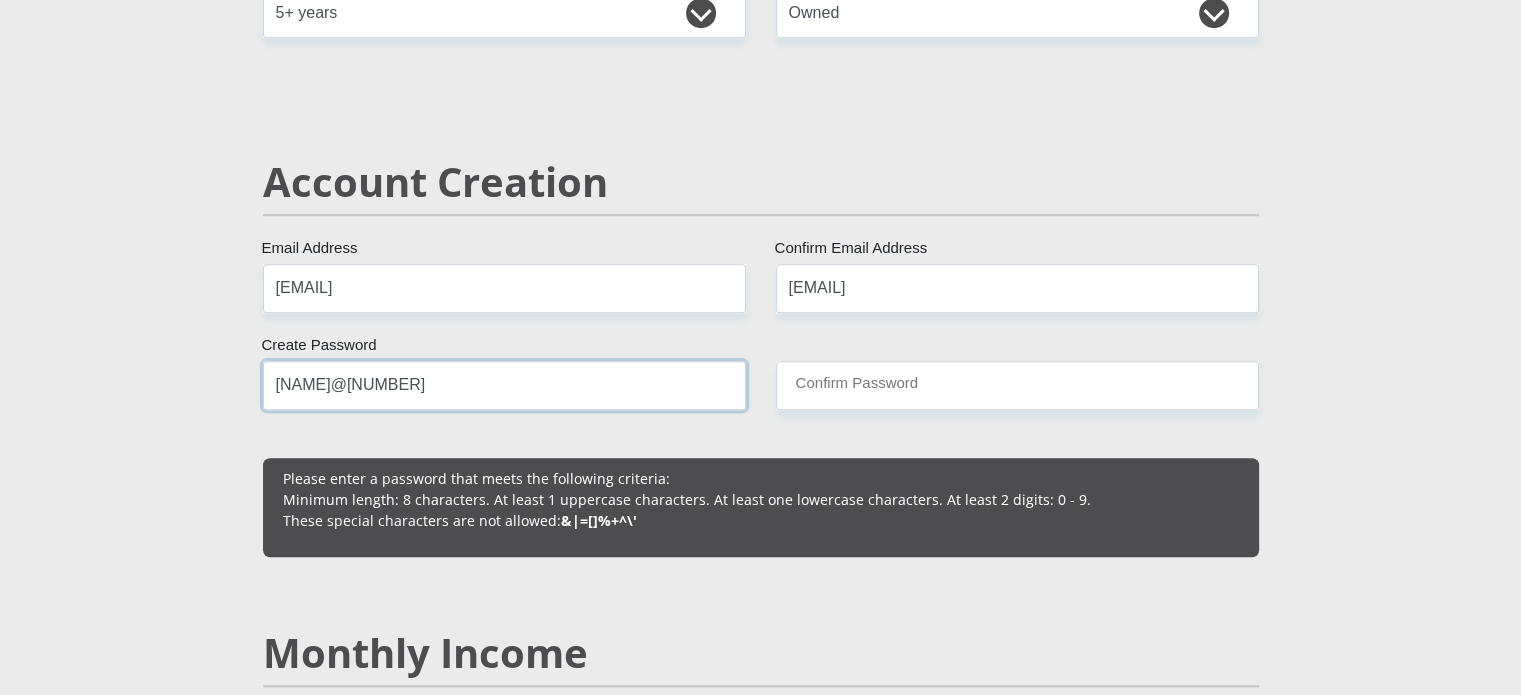 type on "Vunipula@2011" 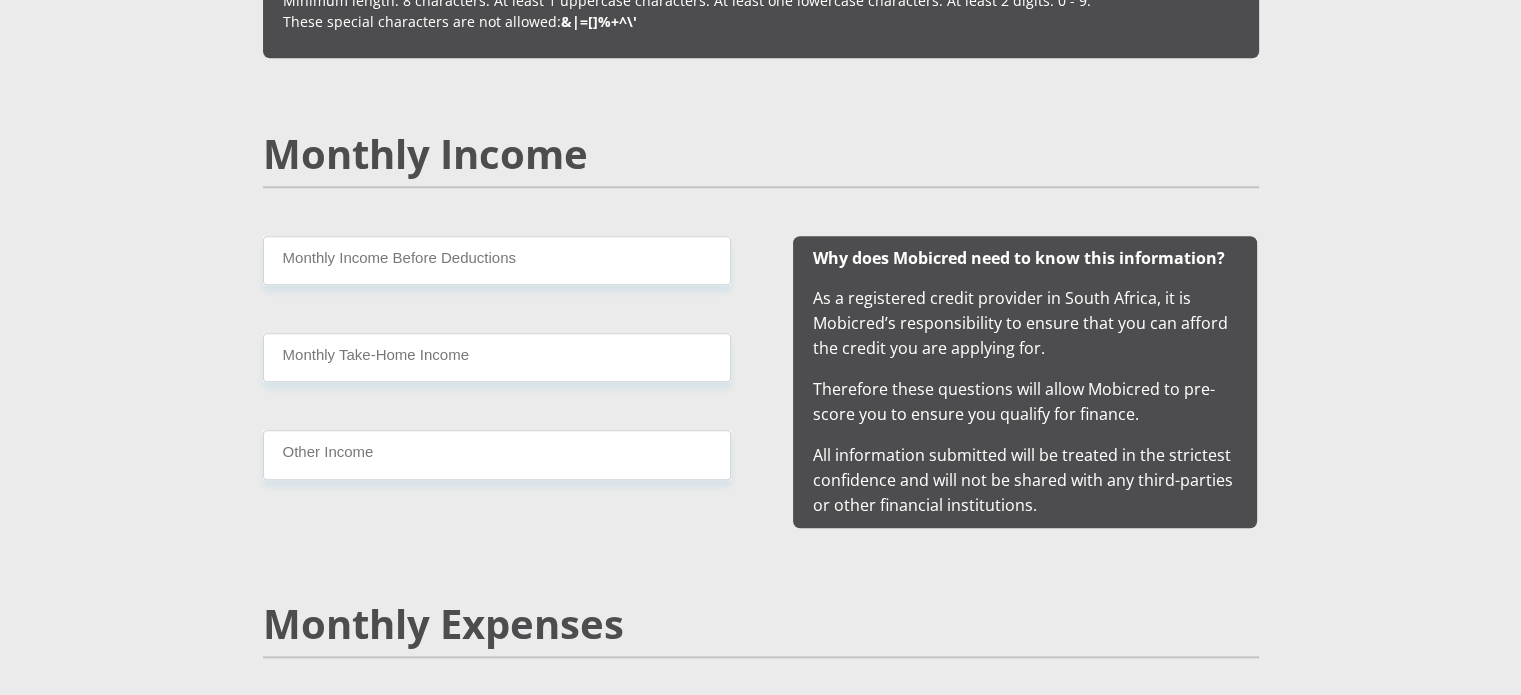 scroll, scrollTop: 1900, scrollLeft: 0, axis: vertical 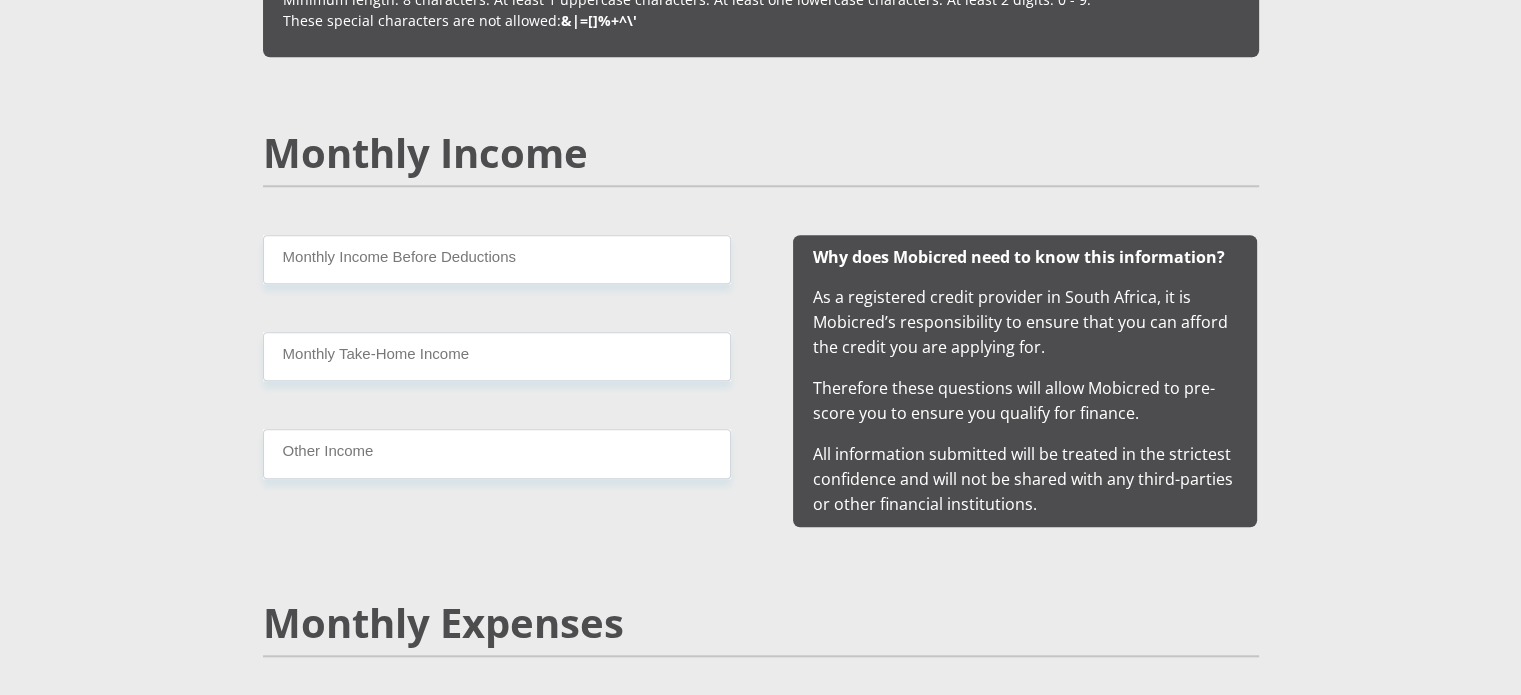 type on "Vunipula@2011" 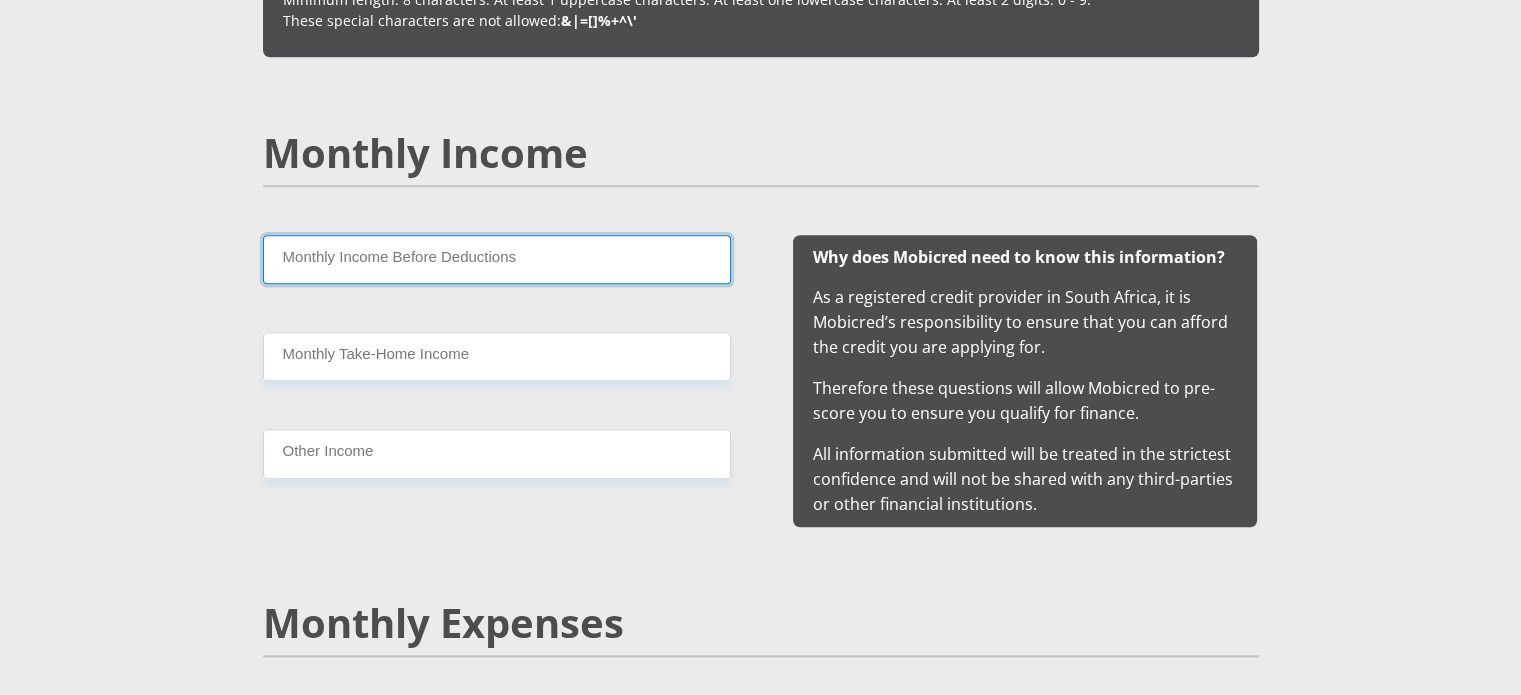 click on "Monthly Income Before Deductions" at bounding box center (497, 259) 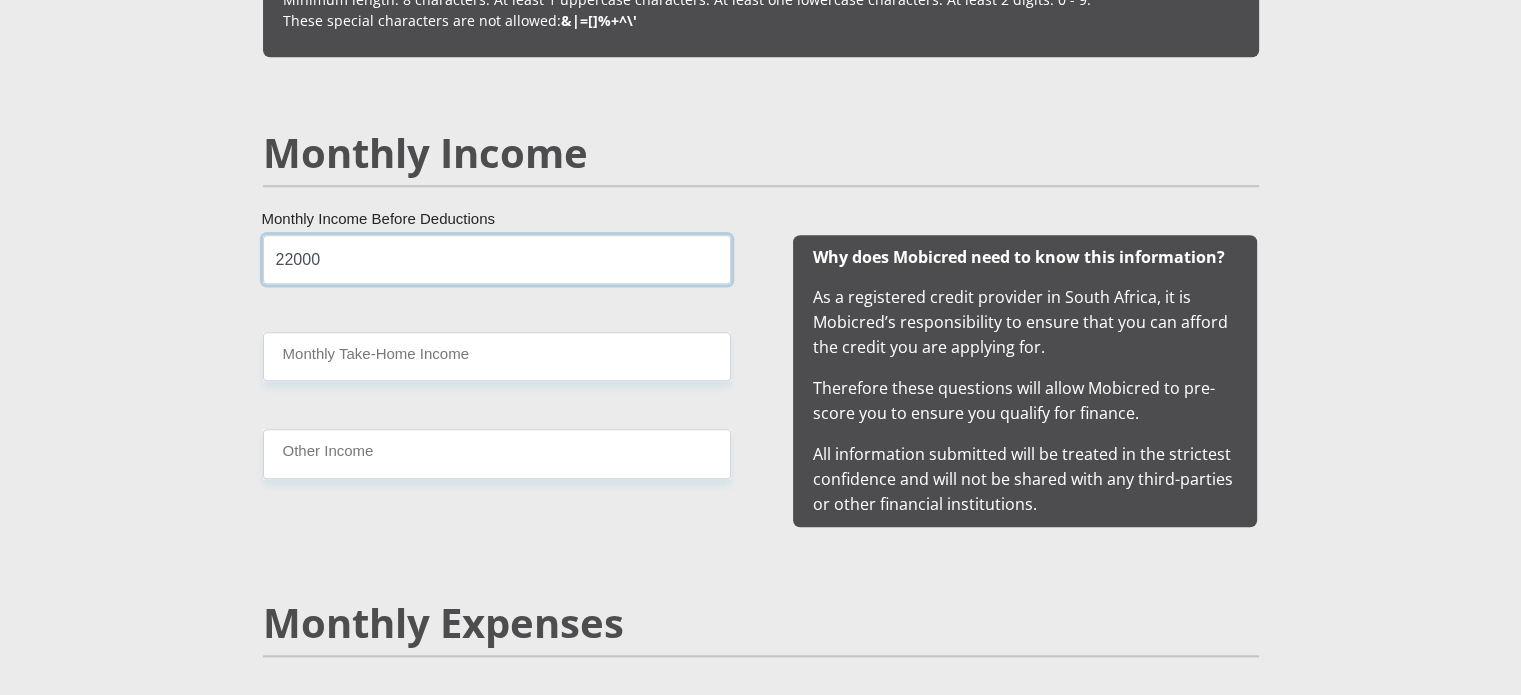 type on "22000" 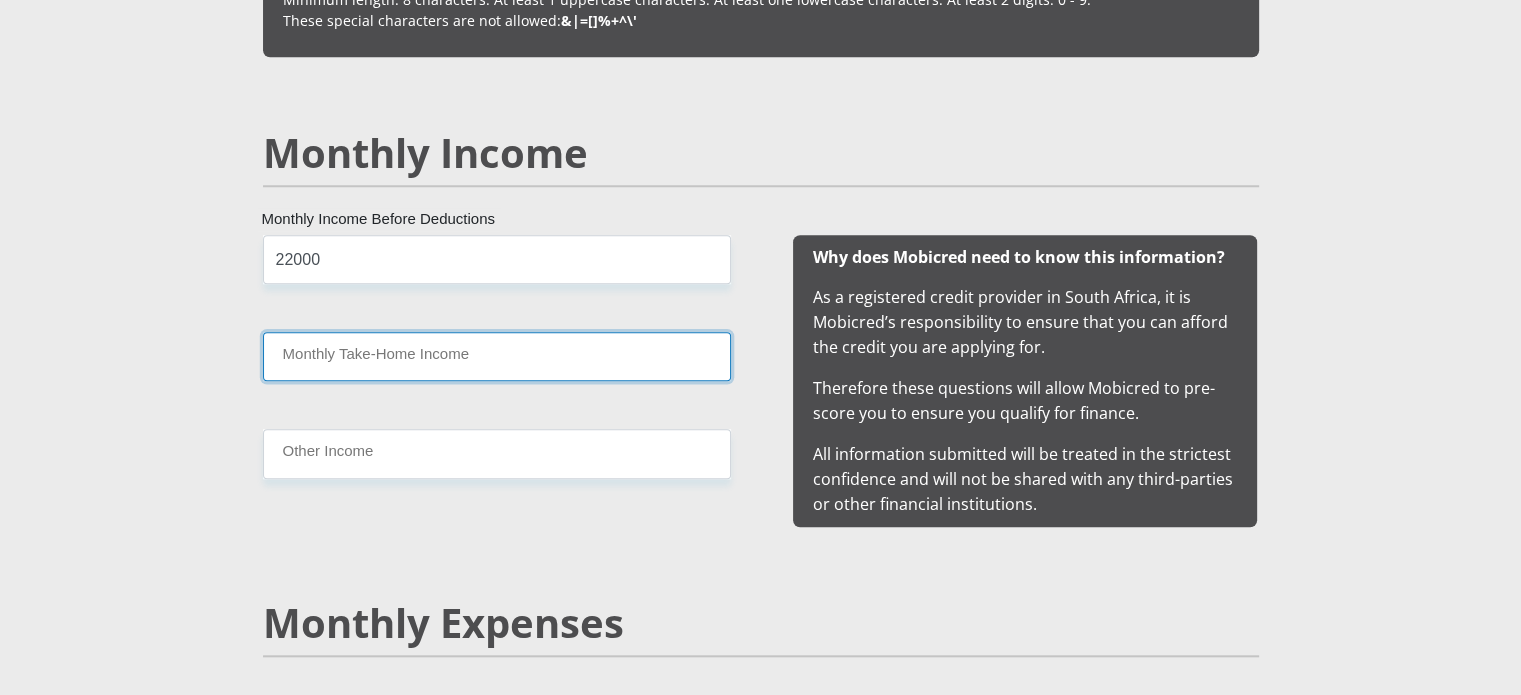 click on "Monthly Take-Home Income" at bounding box center (497, 356) 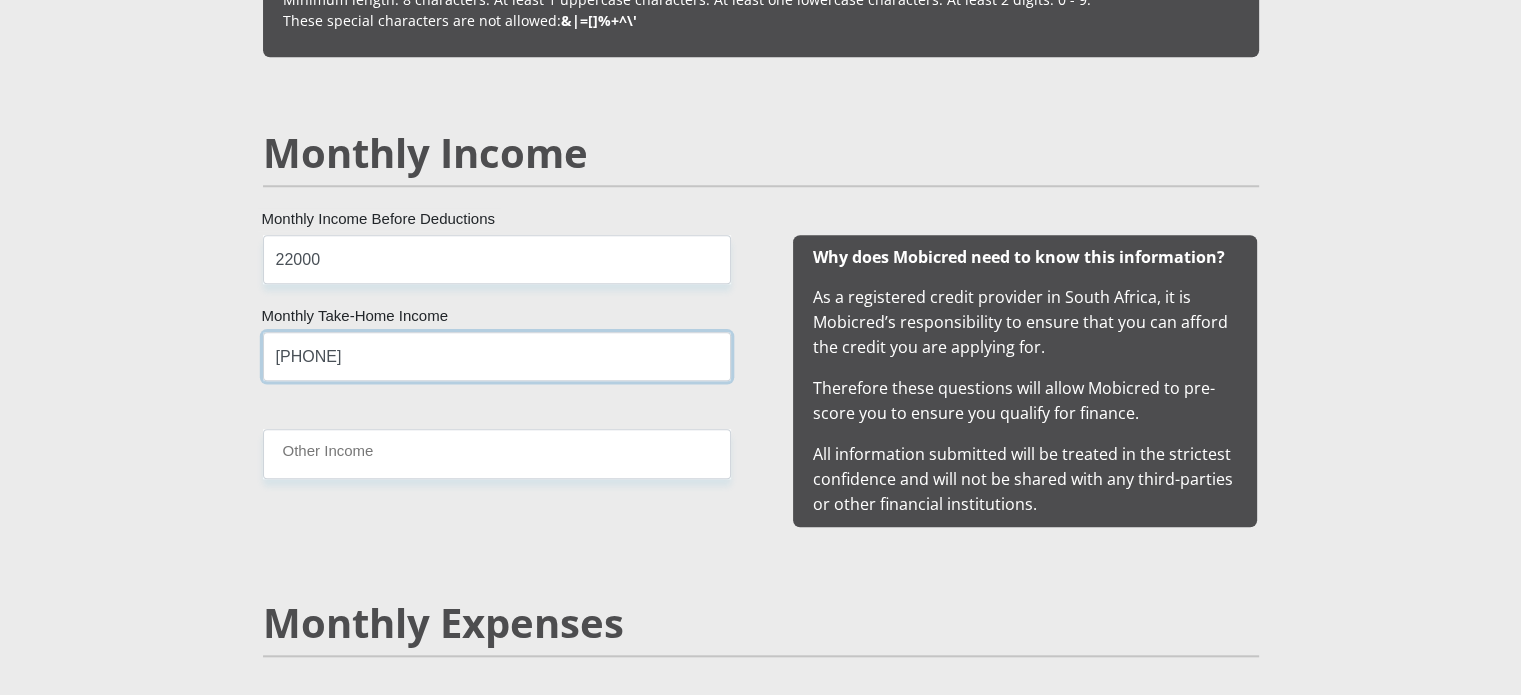 type on "19400" 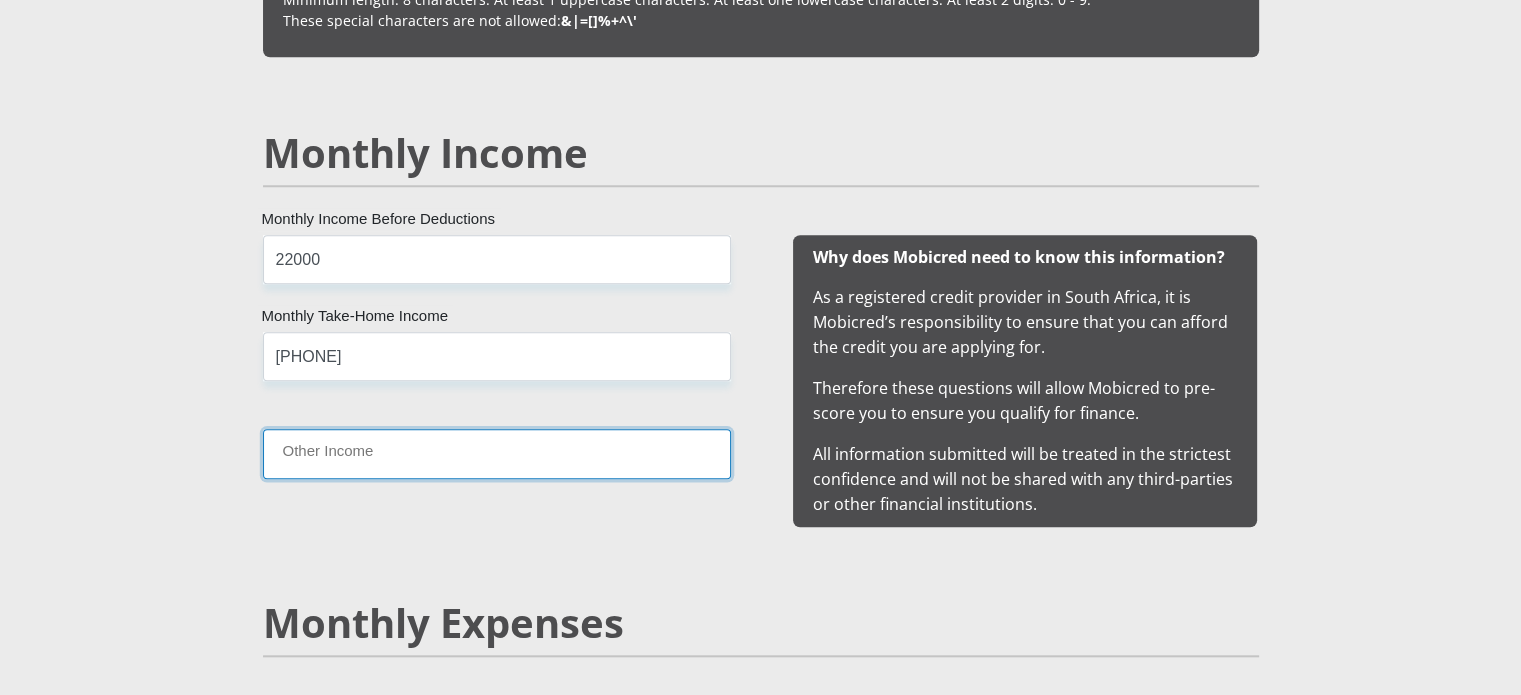 click on "Other Income" at bounding box center [497, 453] 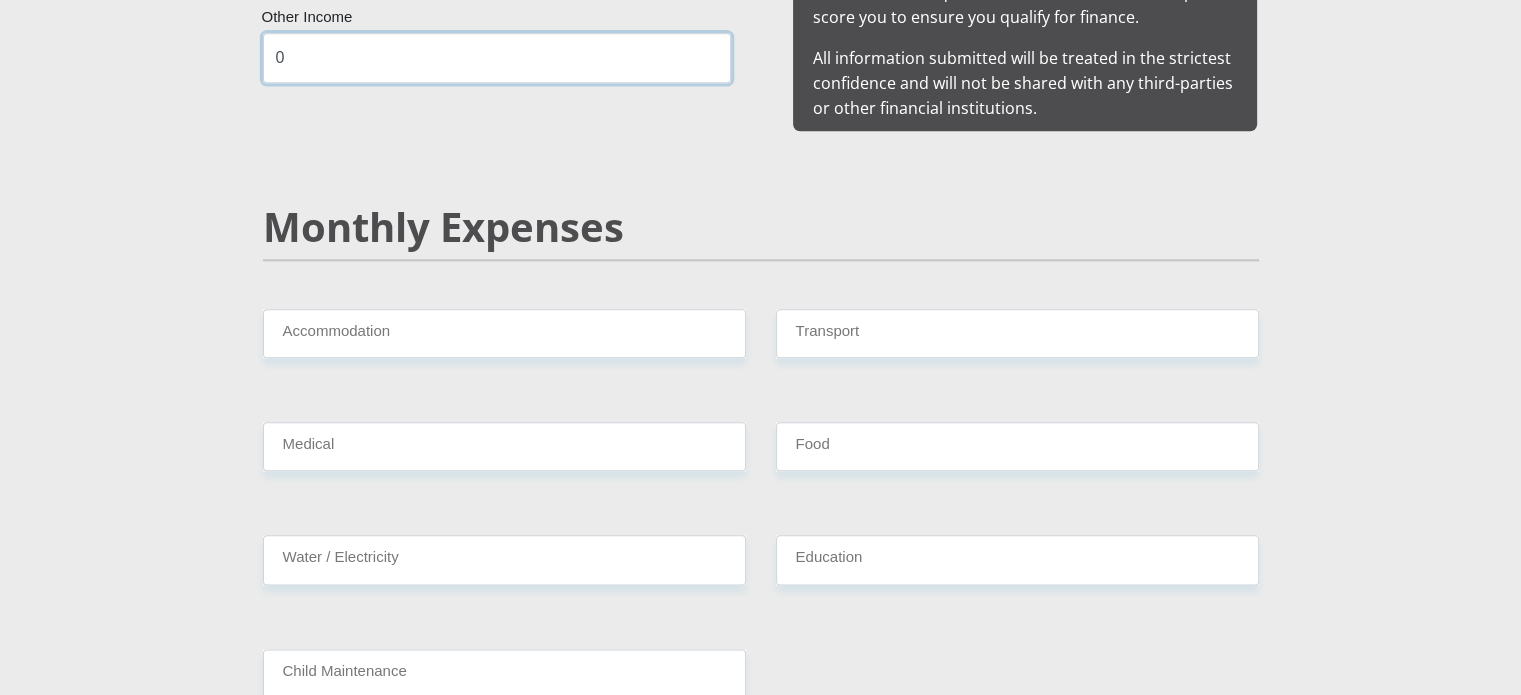 scroll, scrollTop: 2300, scrollLeft: 0, axis: vertical 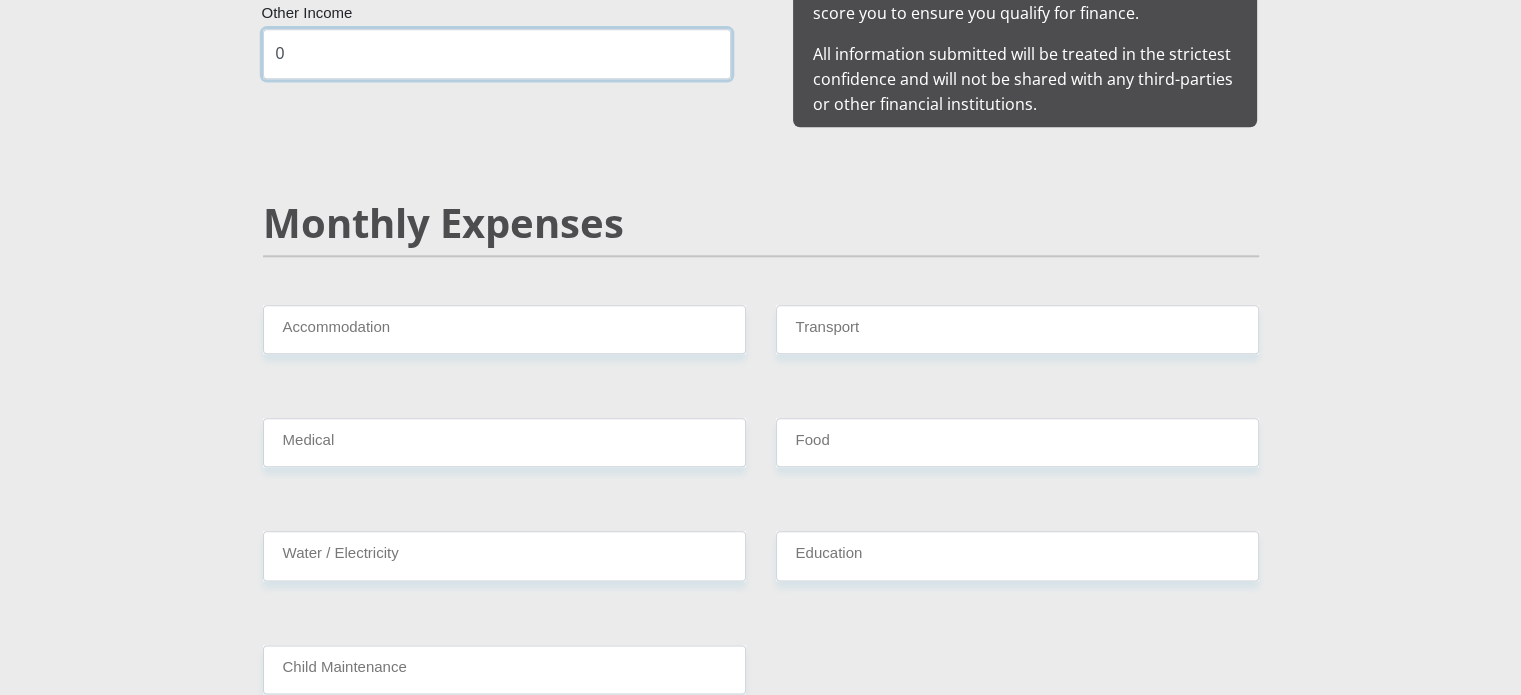 type on "0" 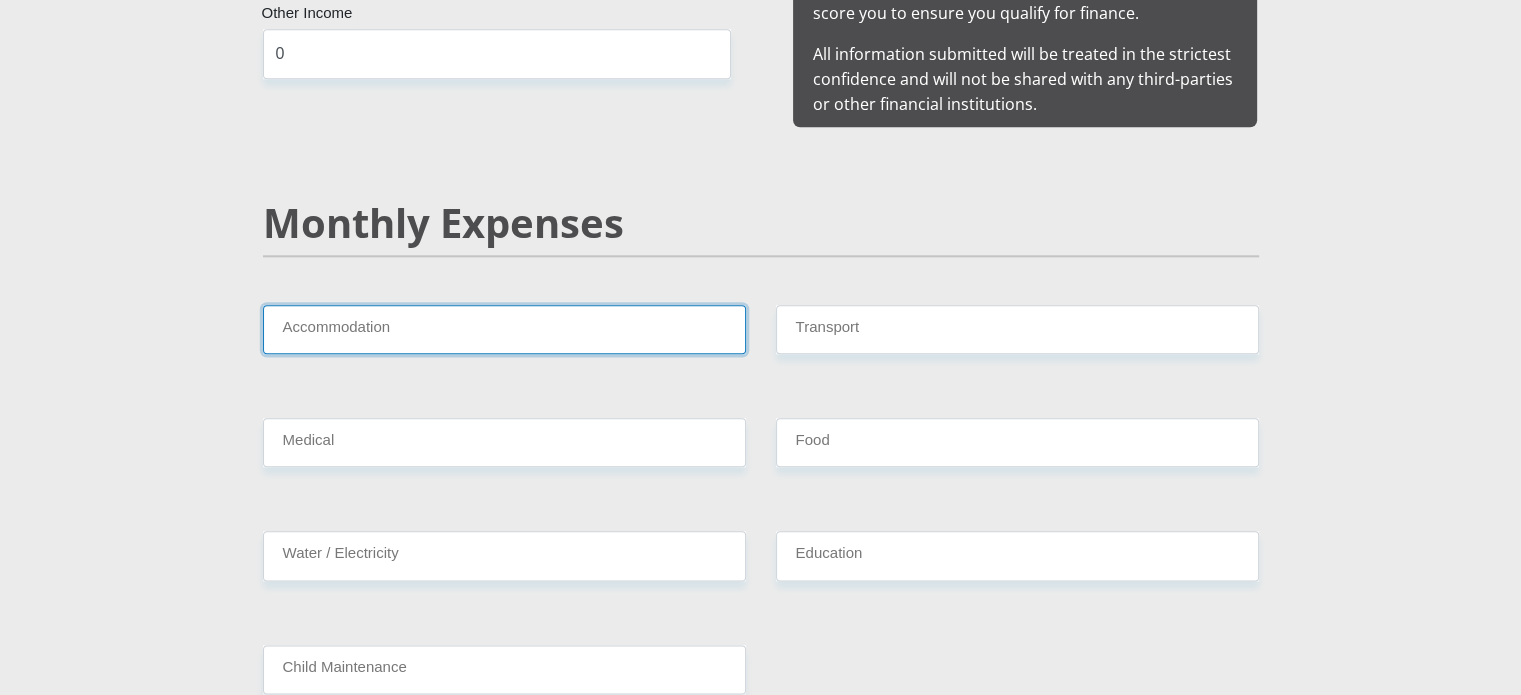 click on "Accommodation" at bounding box center (504, 329) 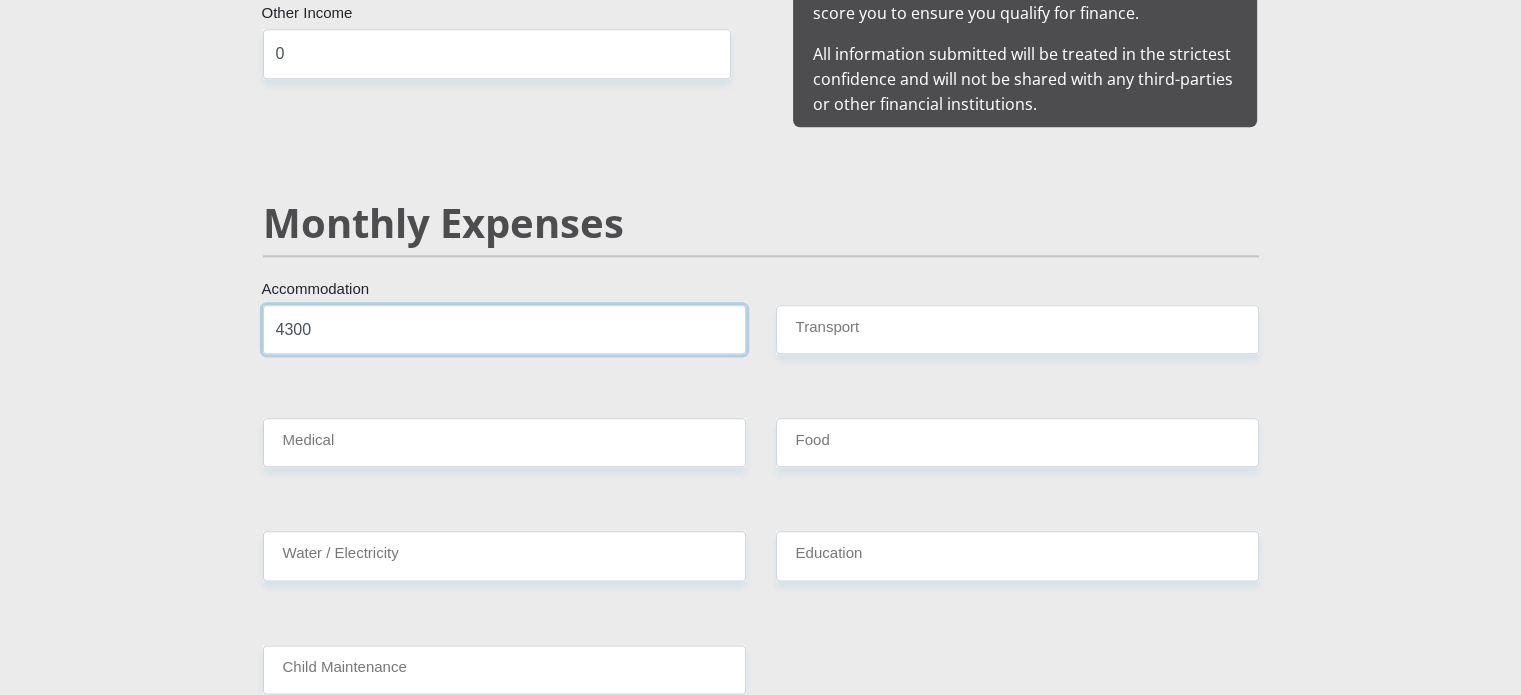 type on "4300" 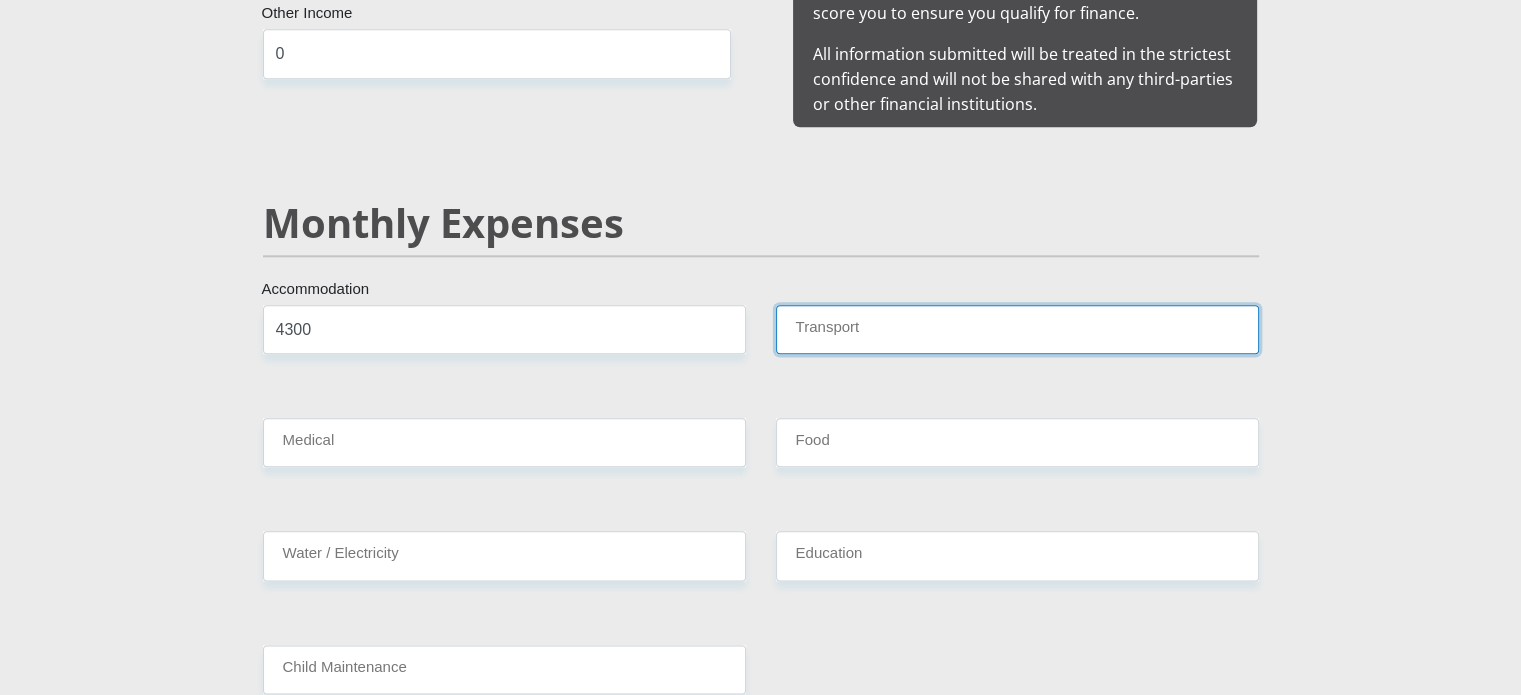 type on "2" 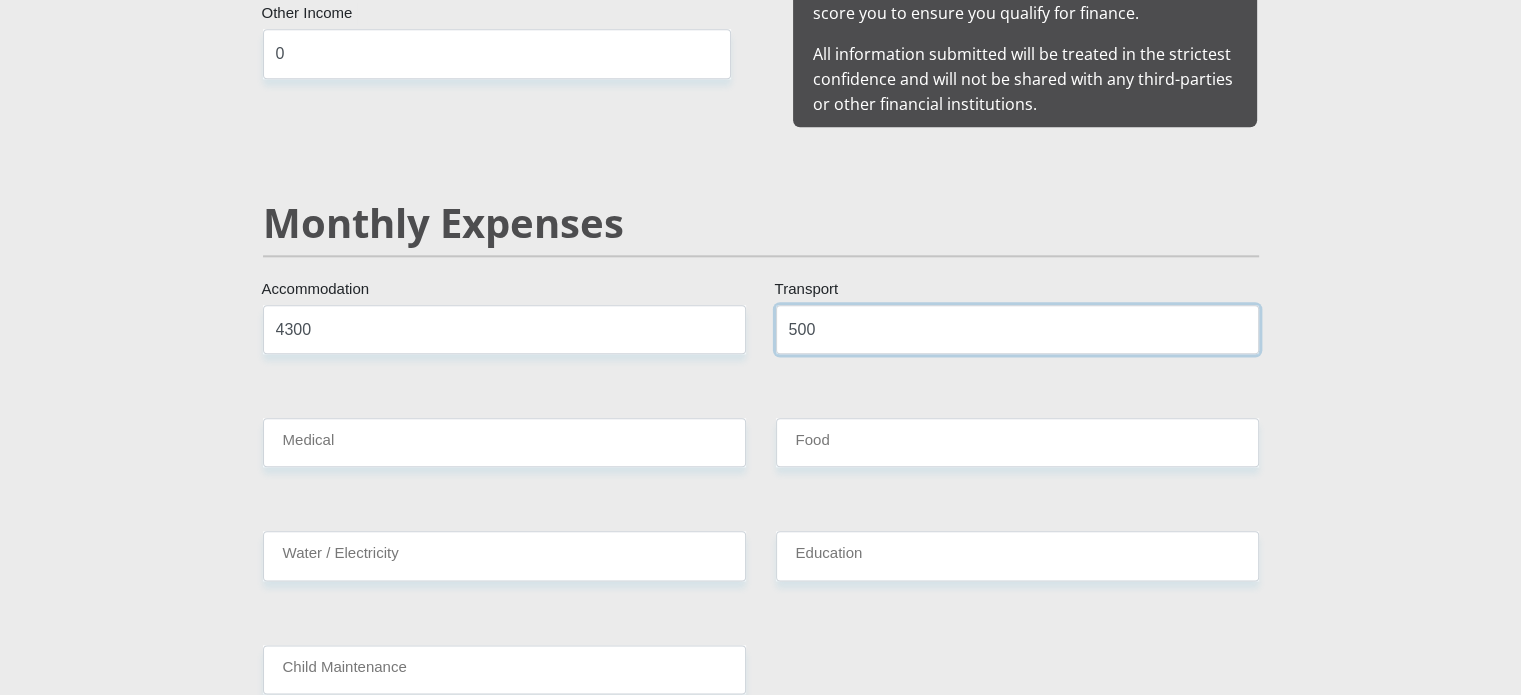 type on "500" 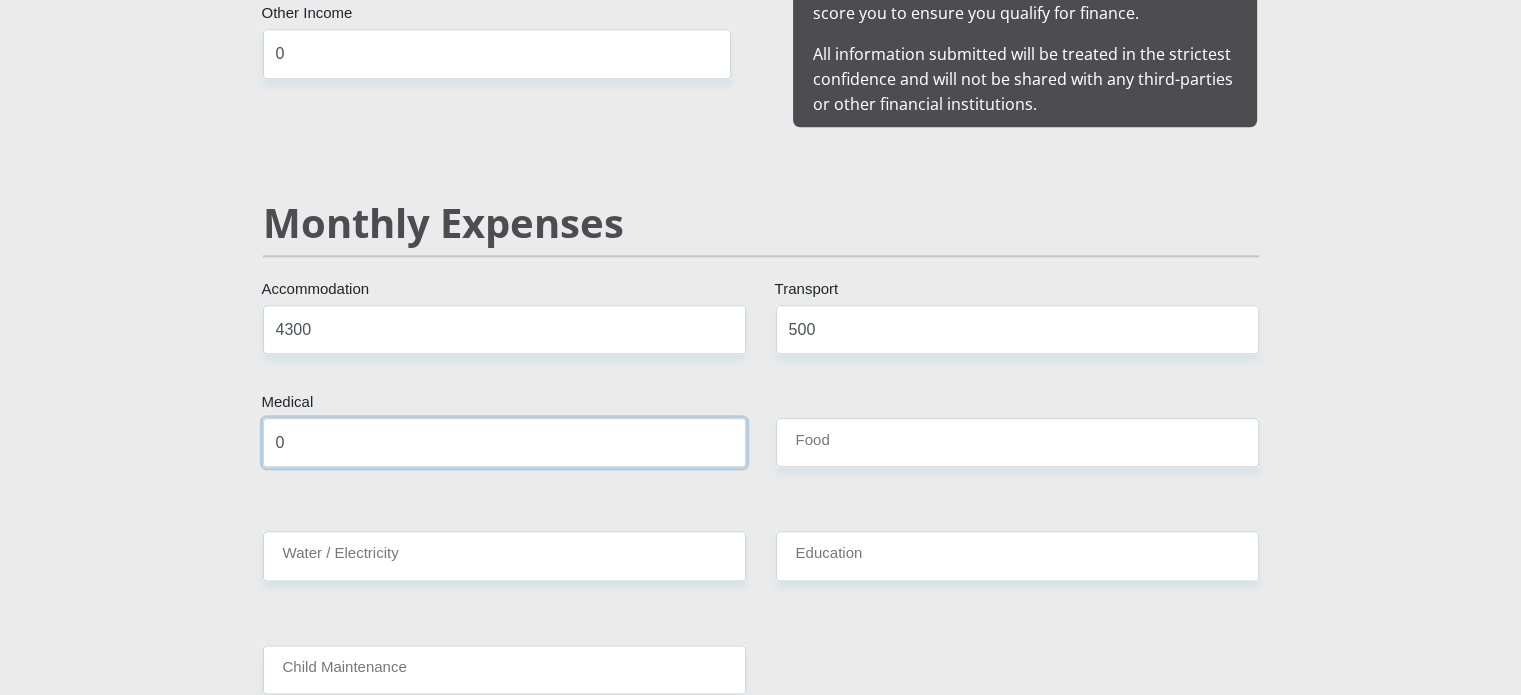 type on "0" 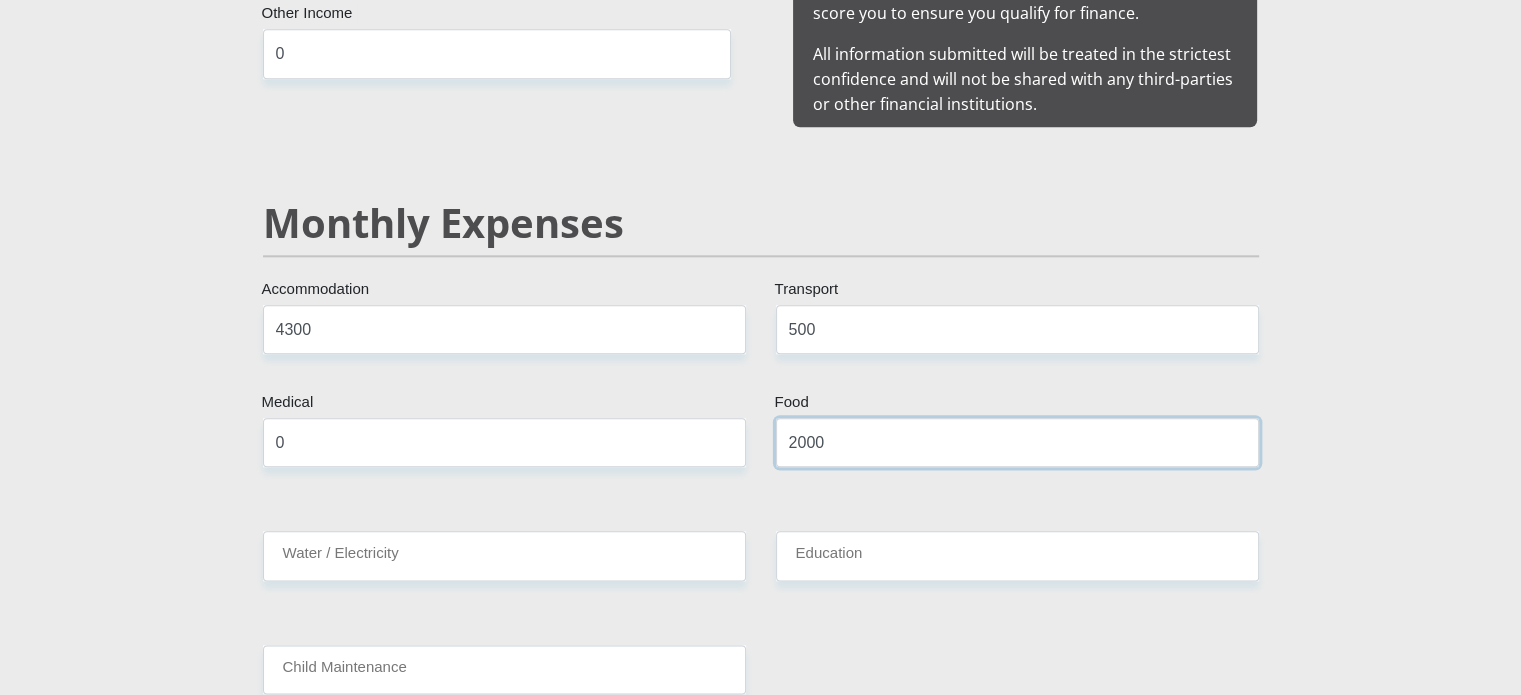 type on "2000" 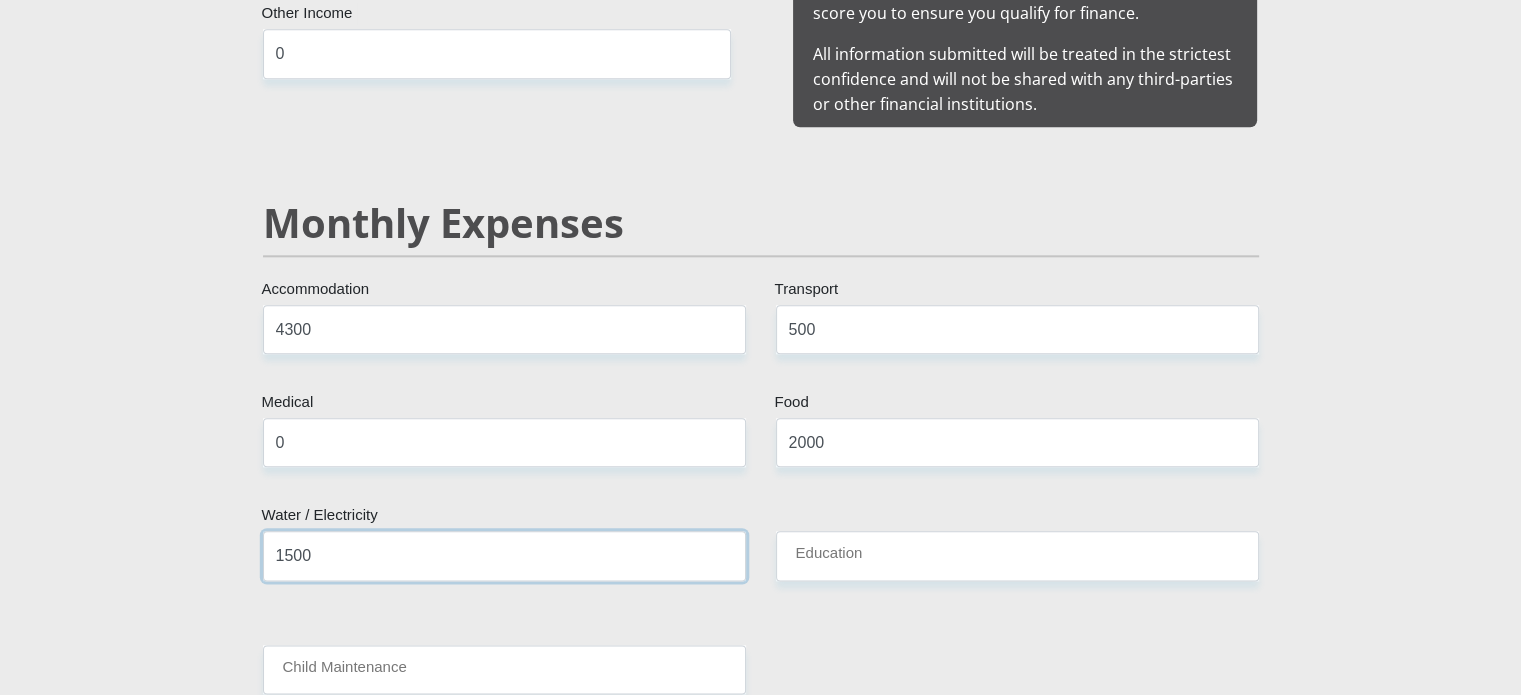 type on "1500" 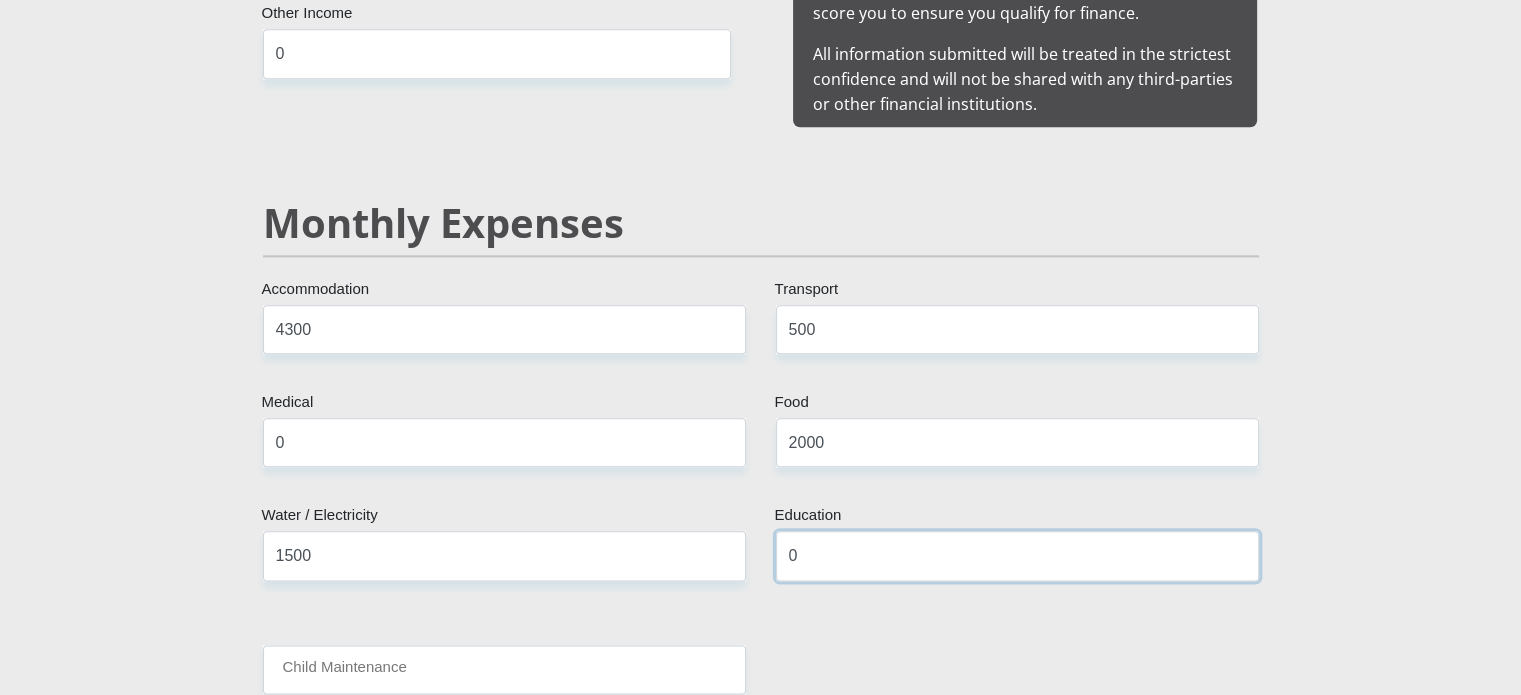 type on "0" 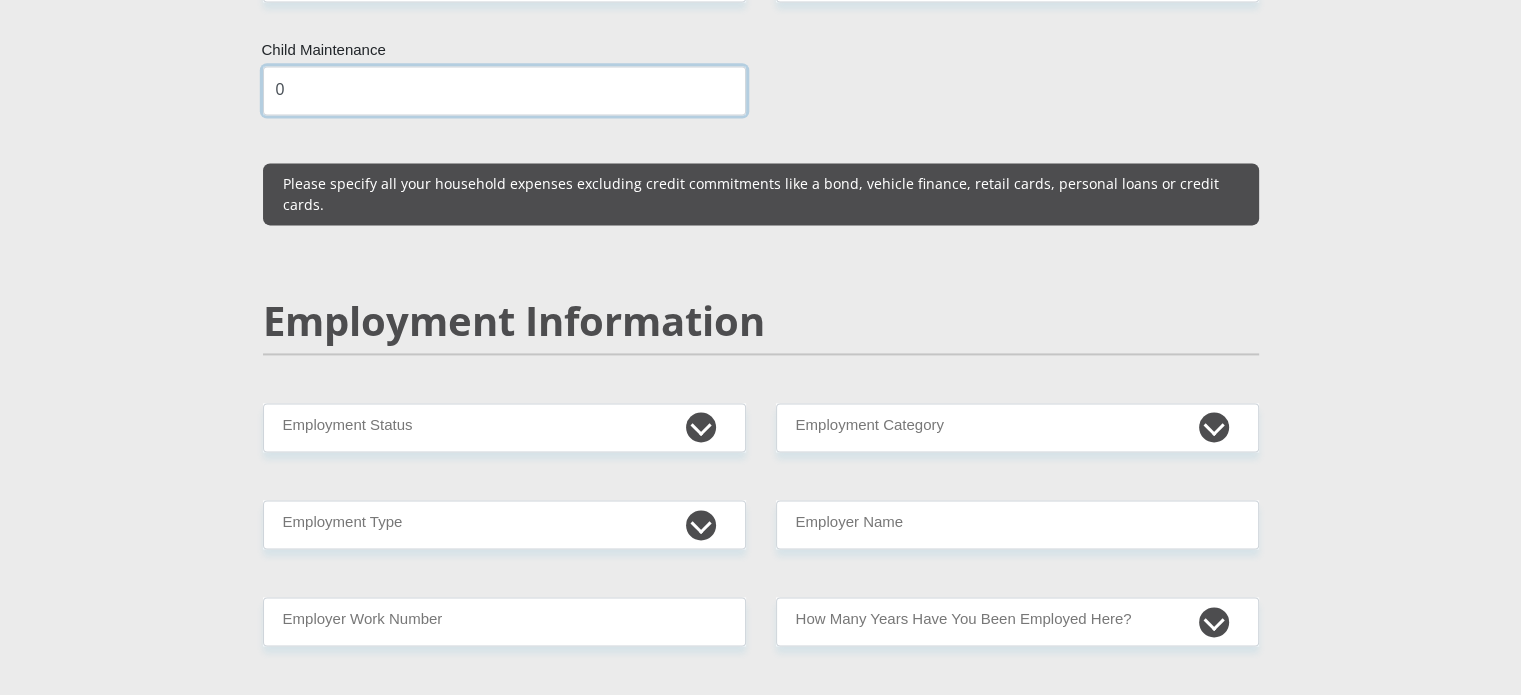 scroll, scrollTop: 2900, scrollLeft: 0, axis: vertical 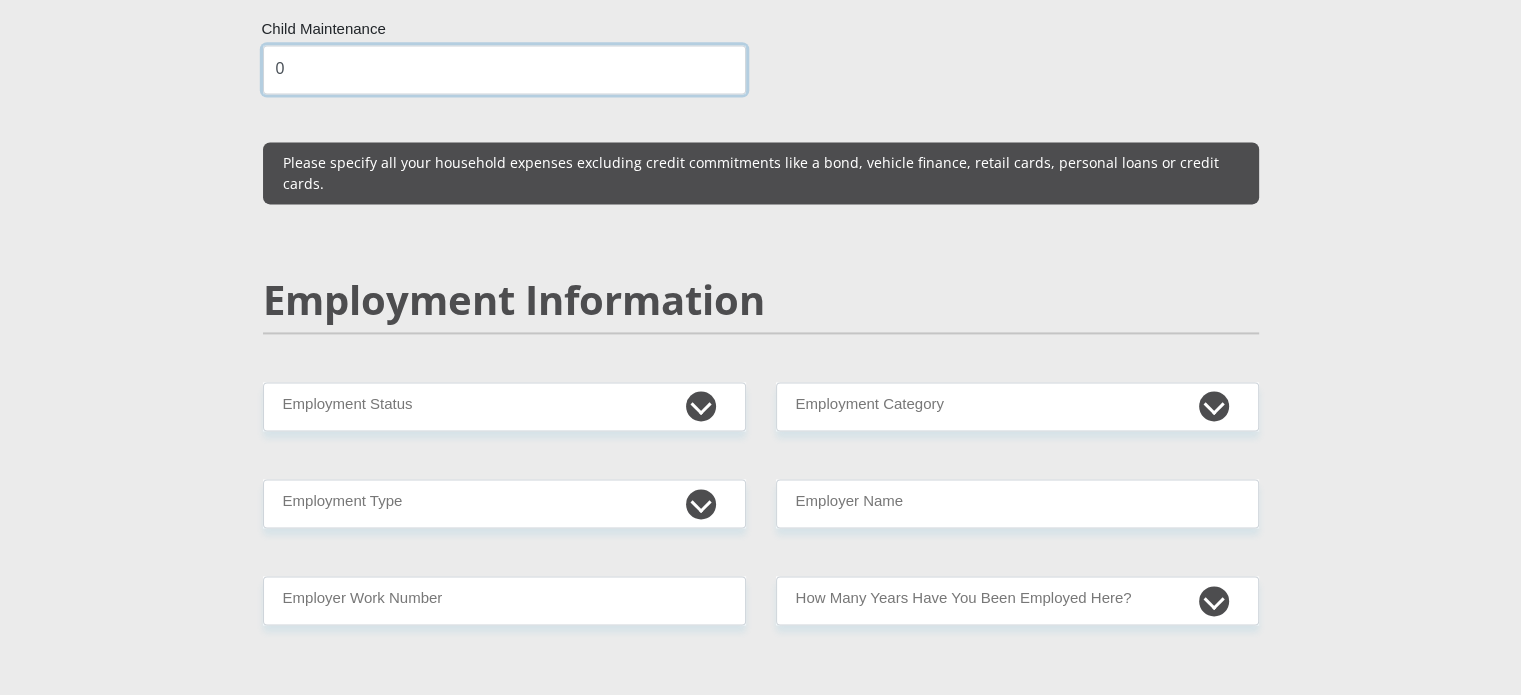 type on "0" 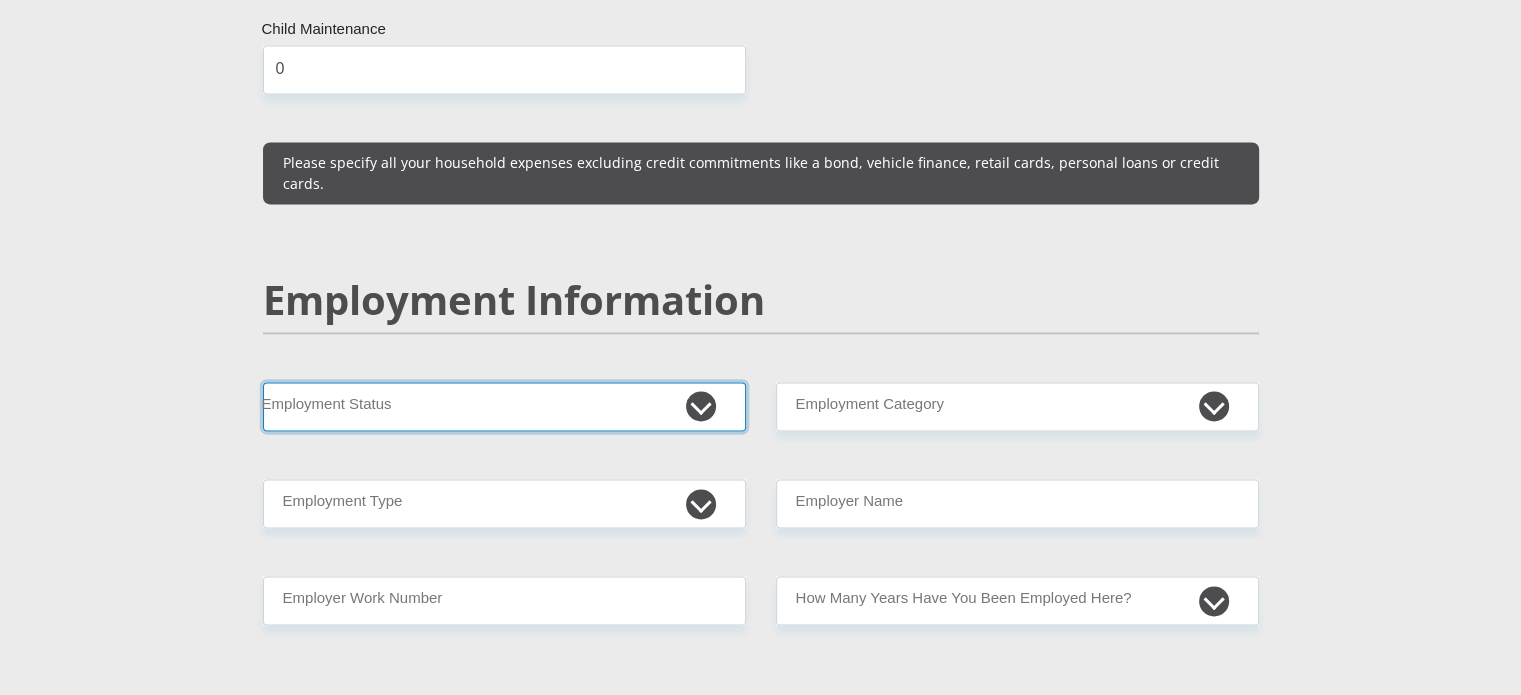 click on "Permanent/Full-time
Part-time/Casual
Contract Worker
Self-Employed
Housewife
Retired
Student
Medically Boarded
Disability
Unemployed" at bounding box center [504, 406] 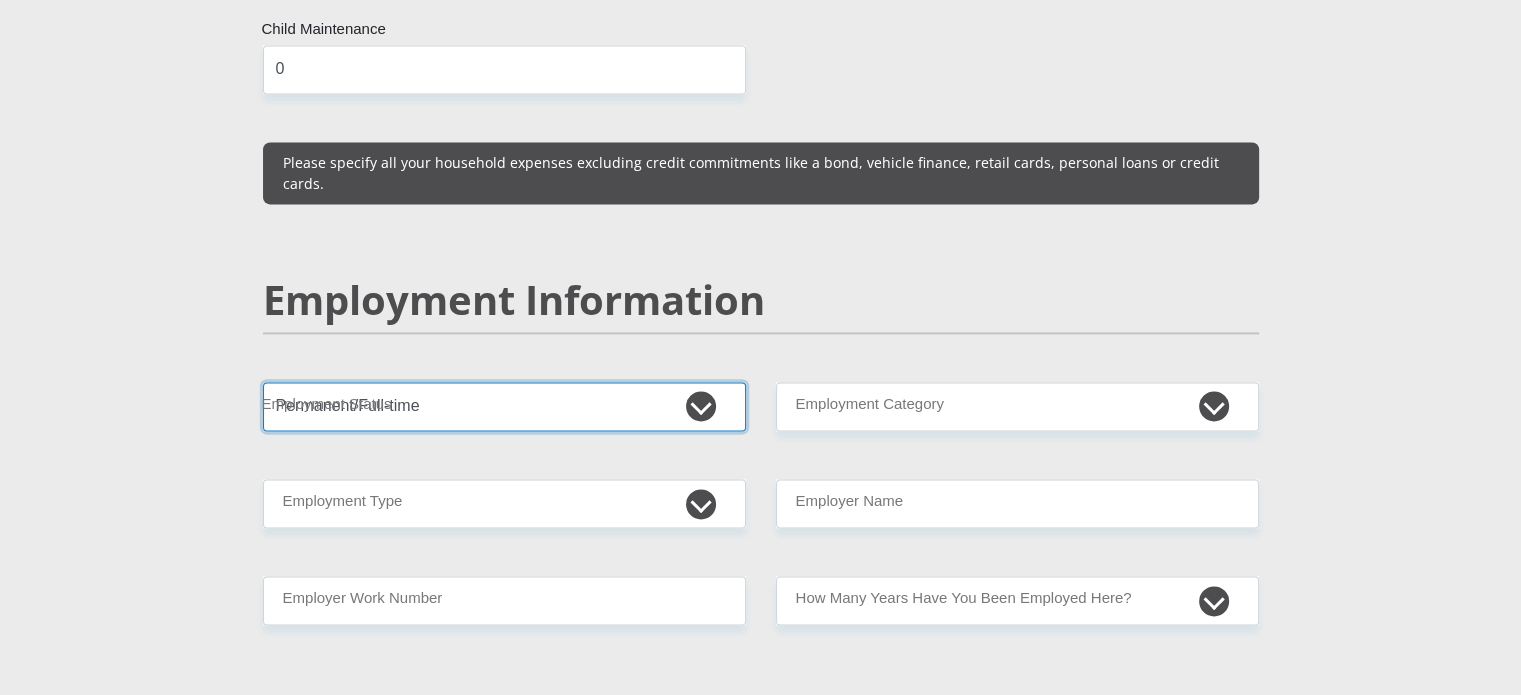 click on "Permanent/Full-time
Part-time/Casual
Contract Worker
Self-Employed
Housewife
Retired
Student
Medically Boarded
Disability
Unemployed" at bounding box center [504, 406] 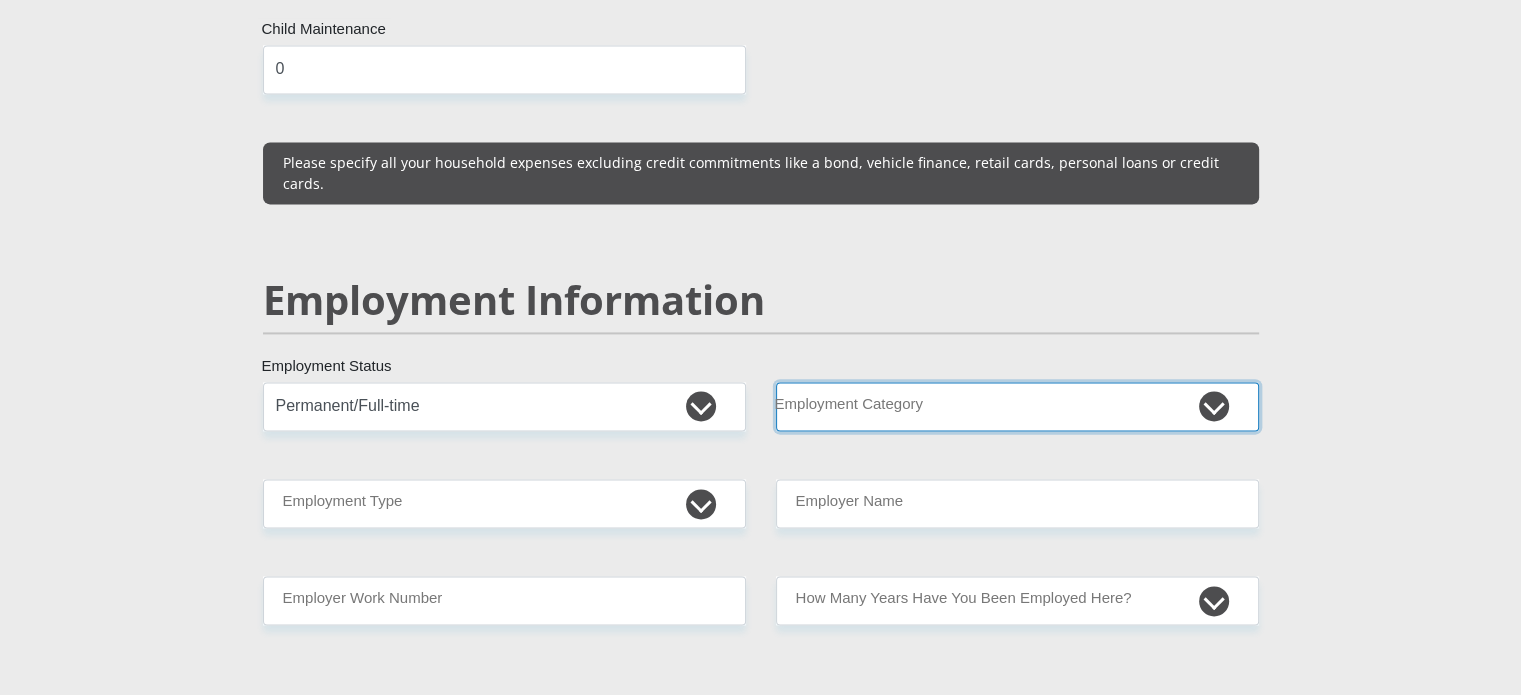 click on "AGRICULTURE
ALCOHOL & TOBACCO
CONSTRUCTION MATERIALS
METALLURGY
EQUIPMENT FOR RENEWABLE ENERGY
SPECIALIZED CONTRACTORS
CAR
GAMING (INCL. INTERNET
OTHER WHOLESALE
UNLICENSED PHARMACEUTICALS
CURRENCY EXCHANGE HOUSES
OTHER FINANCIAL INSTITUTIONS & INSURANCE
REAL ESTATE AGENTS
OIL & GAS
OTHER MATERIALS (E.G. IRON ORE)
PRECIOUS STONES & PRECIOUS METALS
POLITICAL ORGANIZATIONS
RELIGIOUS ORGANIZATIONS(NOT SECTS)
ACTI. HAVING BUSINESS DEAL WITH PUBLIC ADMINISTRATION
LAUNDROMATS" at bounding box center (1017, 406) 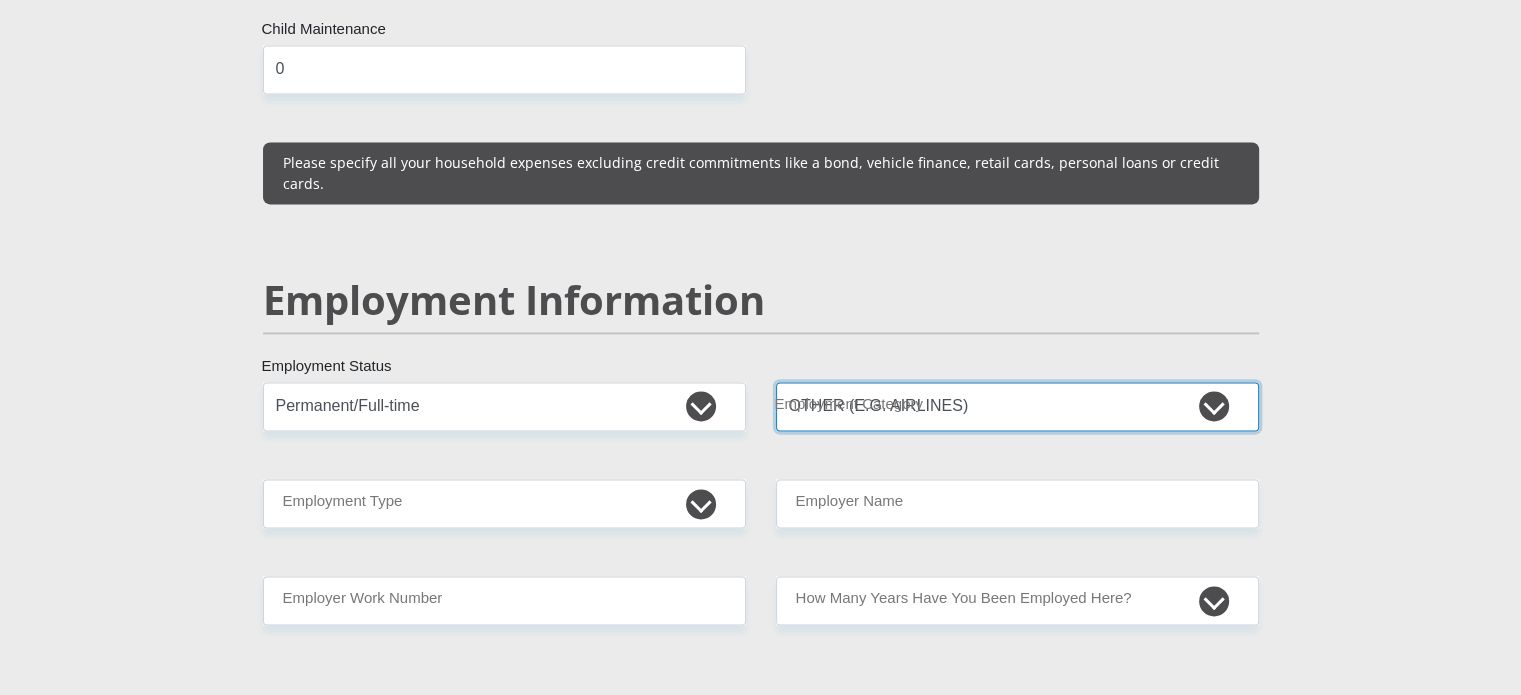 click on "AGRICULTURE
ALCOHOL & TOBACCO
CONSTRUCTION MATERIALS
METALLURGY
EQUIPMENT FOR RENEWABLE ENERGY
SPECIALIZED CONTRACTORS
CAR
GAMING (INCL. INTERNET
OTHER WHOLESALE
UNLICENSED PHARMACEUTICALS
CURRENCY EXCHANGE HOUSES
OTHER FINANCIAL INSTITUTIONS & INSURANCE
REAL ESTATE AGENTS
OIL & GAS
OTHER MATERIALS (E.G. IRON ORE)
PRECIOUS STONES & PRECIOUS METALS
POLITICAL ORGANIZATIONS
RELIGIOUS ORGANIZATIONS(NOT SECTS)
ACTI. HAVING BUSINESS DEAL WITH PUBLIC ADMINISTRATION
LAUNDROMATS" at bounding box center [1017, 406] 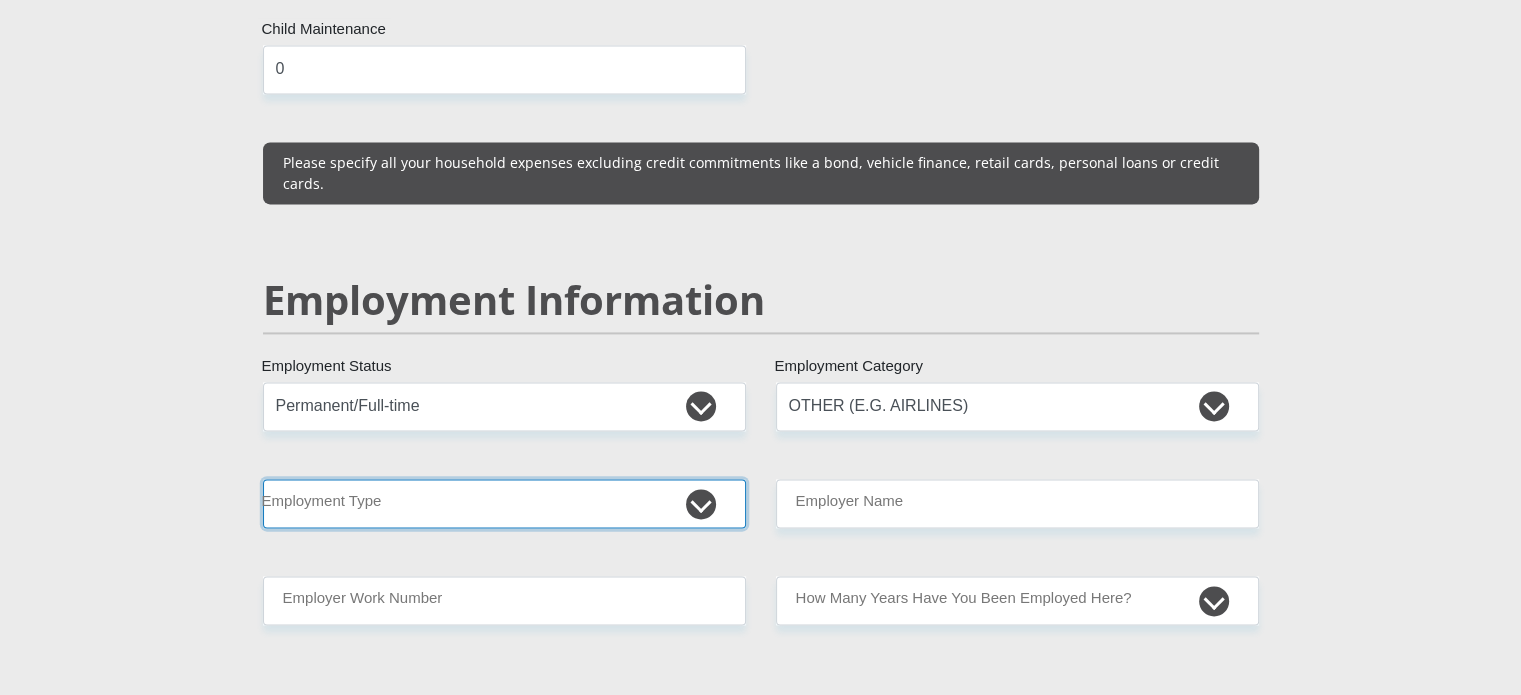 click on "College/Lecturer
Craft Seller
Creative
Driver
Executive
Farmer
Forces - Non Commissioned
Forces - Officer
Hawker
Housewife
Labourer
Licenced Professional
Manager
Miner
Non Licenced Professional
Office Staff/Clerk
Outside Worker
Pensioner
Permanent Teacher
Production/Manufacturing
Sales
Self-Employed
Semi-Professional Worker
Service Industry  Social Worker  Student" at bounding box center [504, 503] 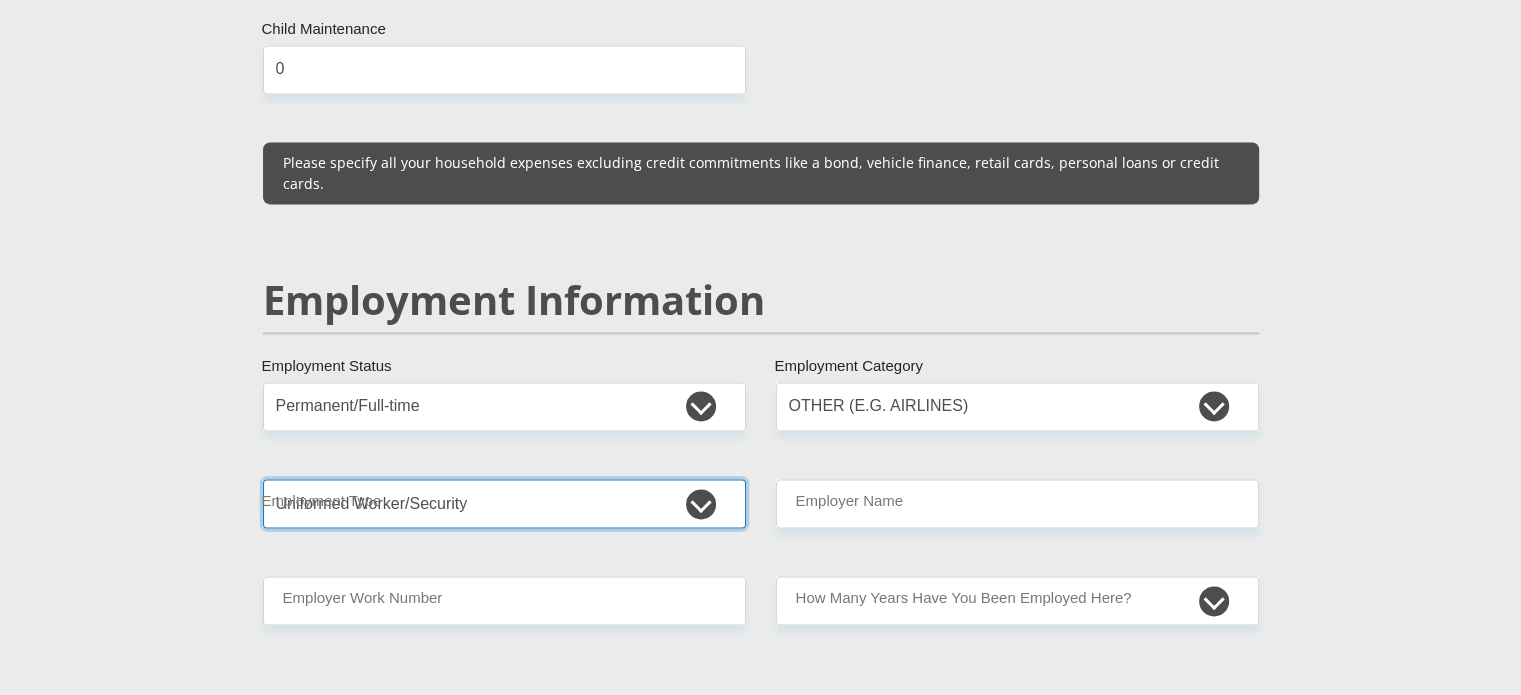 click on "College/Lecturer
Craft Seller
Creative
Driver
Executive
Farmer
Forces - Non Commissioned
Forces - Officer
Hawker
Housewife
Labourer
Licenced Professional
Manager
Miner
Non Licenced Professional
Office Staff/Clerk
Outside Worker
Pensioner
Permanent Teacher
Production/Manufacturing
Sales
Self-Employed
Semi-Professional Worker
Service Industry  Social Worker  Student" at bounding box center (504, 503) 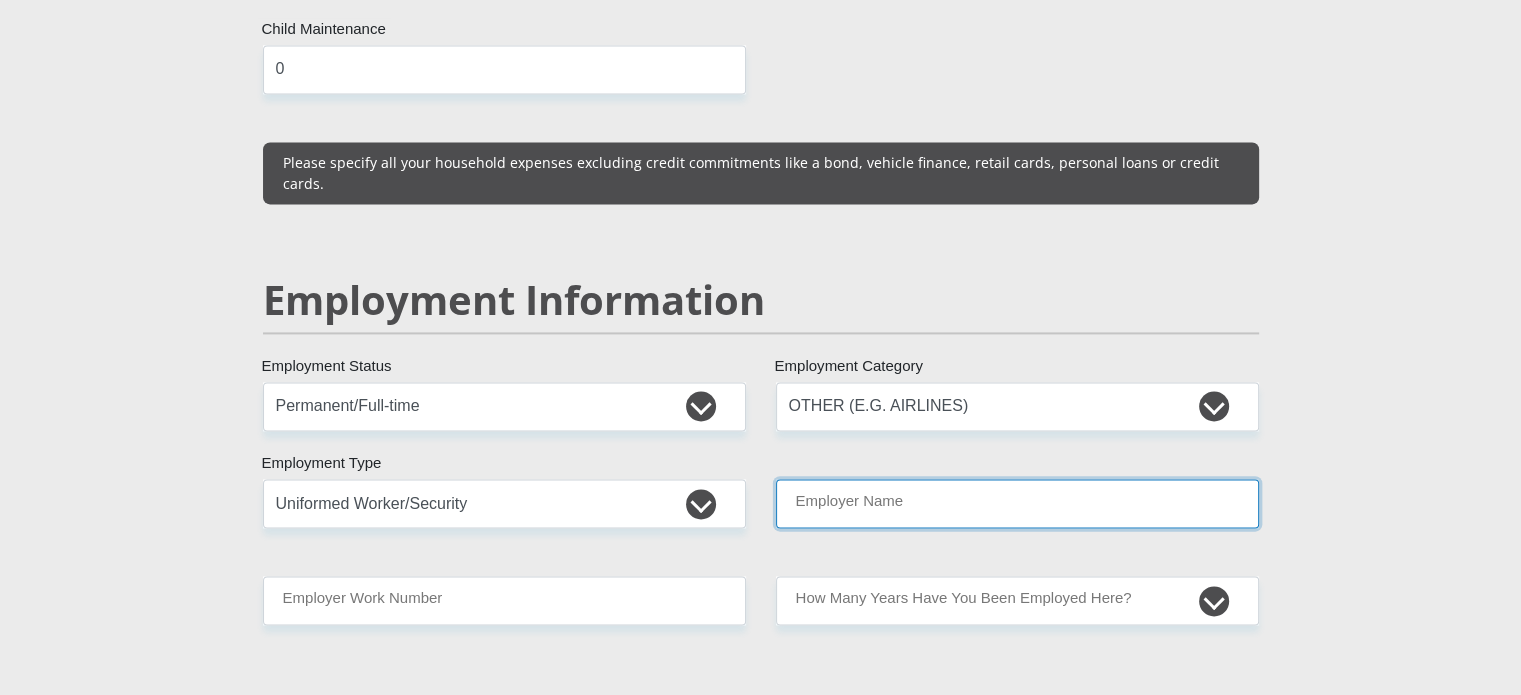 click on "Employer Name" at bounding box center [1017, 503] 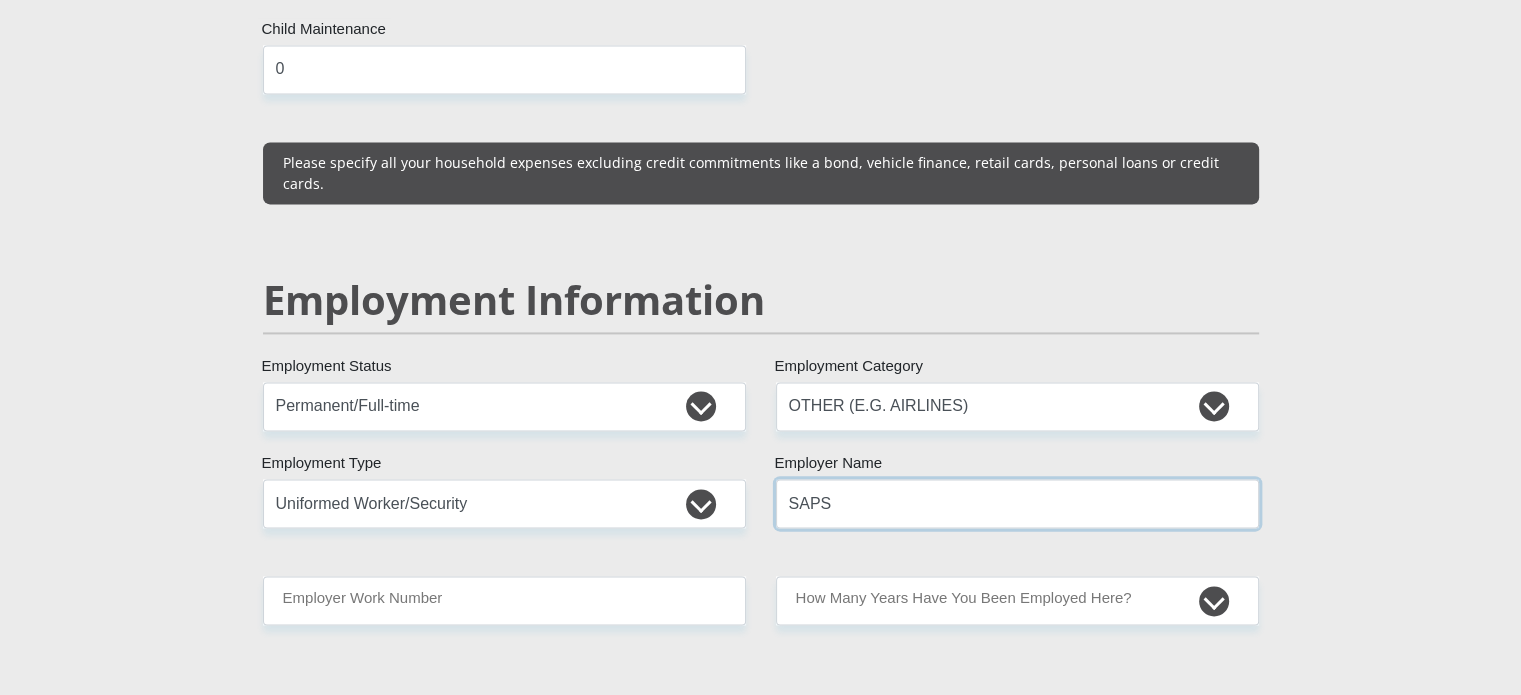 type on "SAPS" 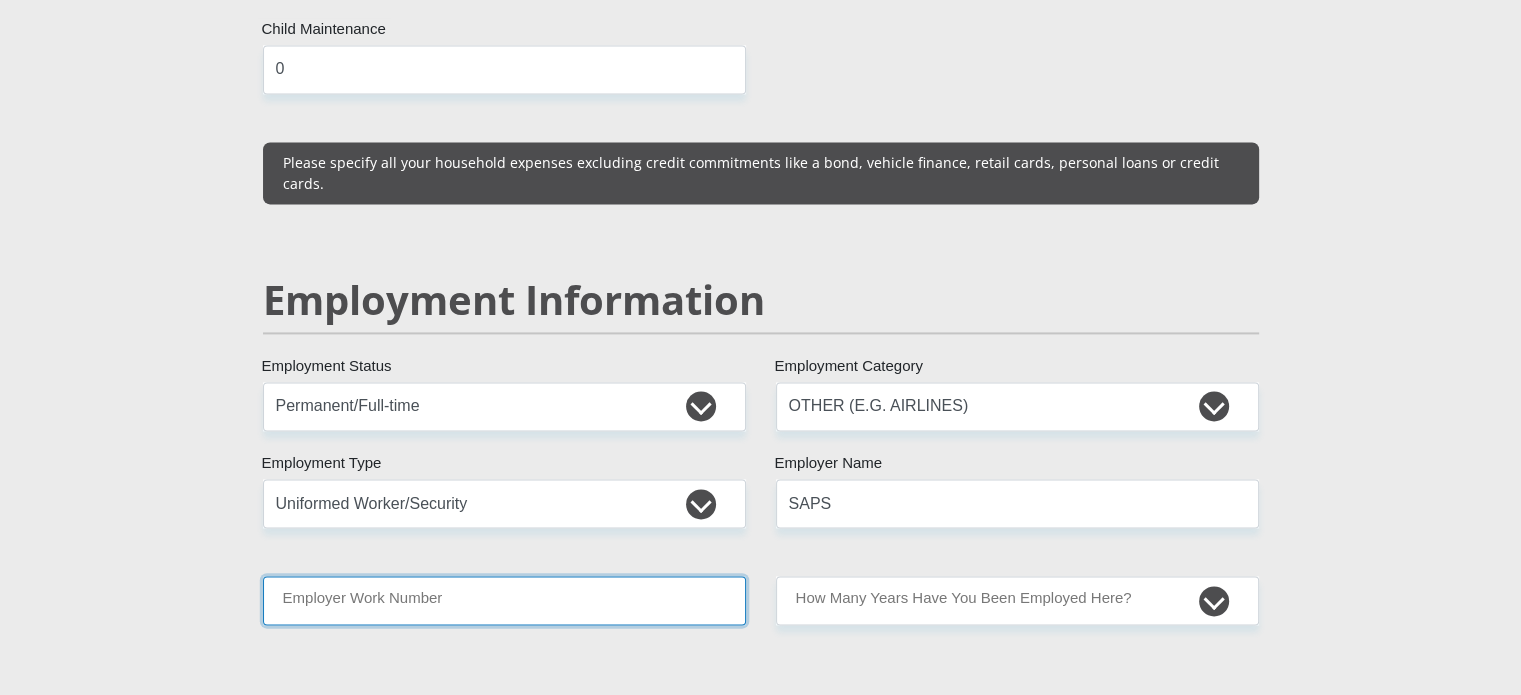 click on "Employer Work Number" at bounding box center [504, 600] 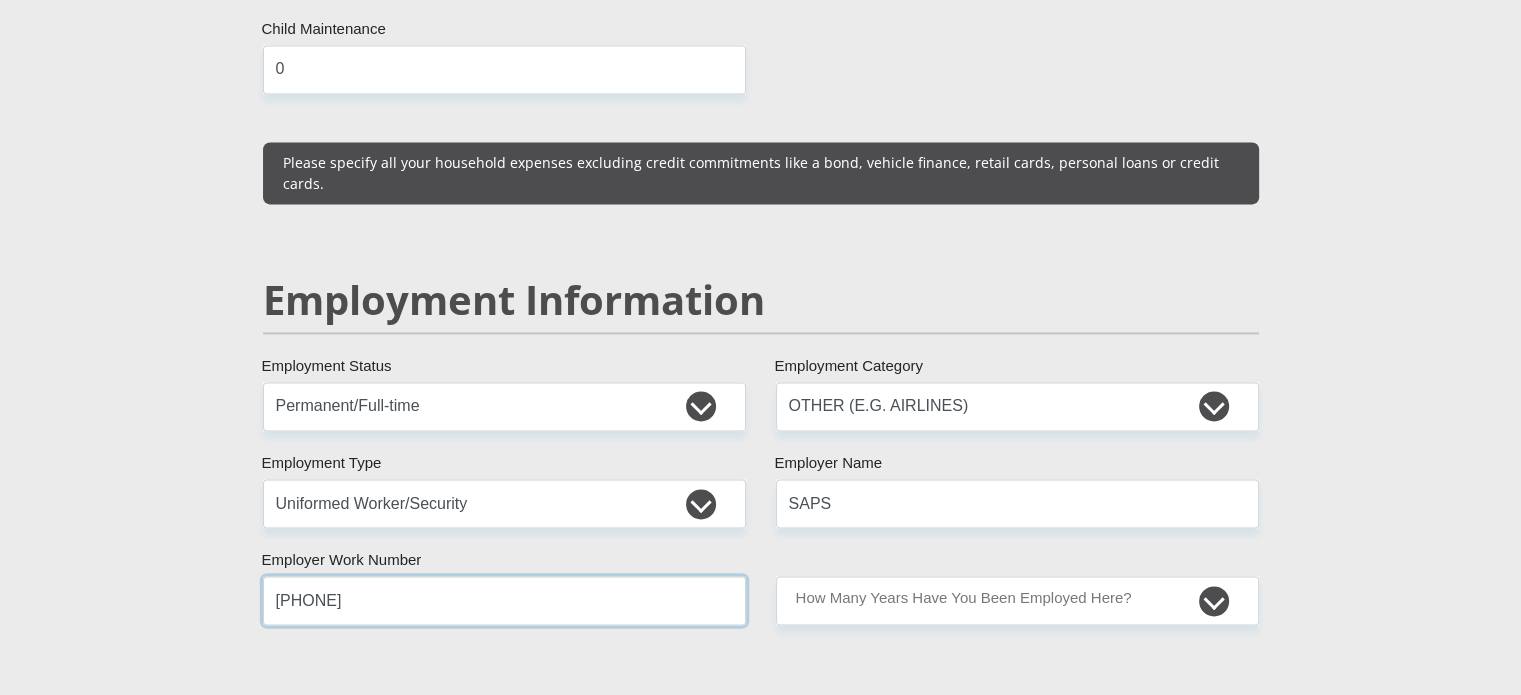 type on "0448034744" 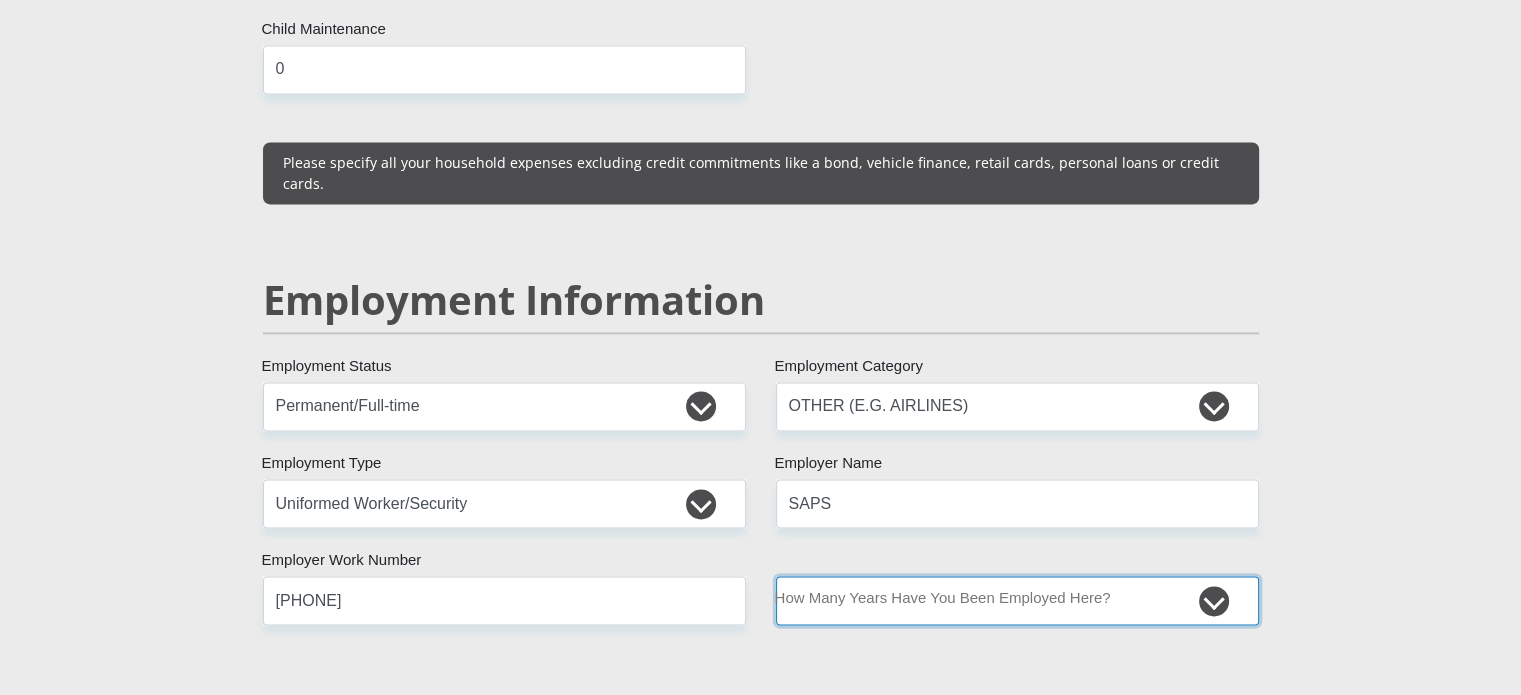 click on "less than 1 year
1-3 years
3-5 years
5+ years" at bounding box center (1017, 600) 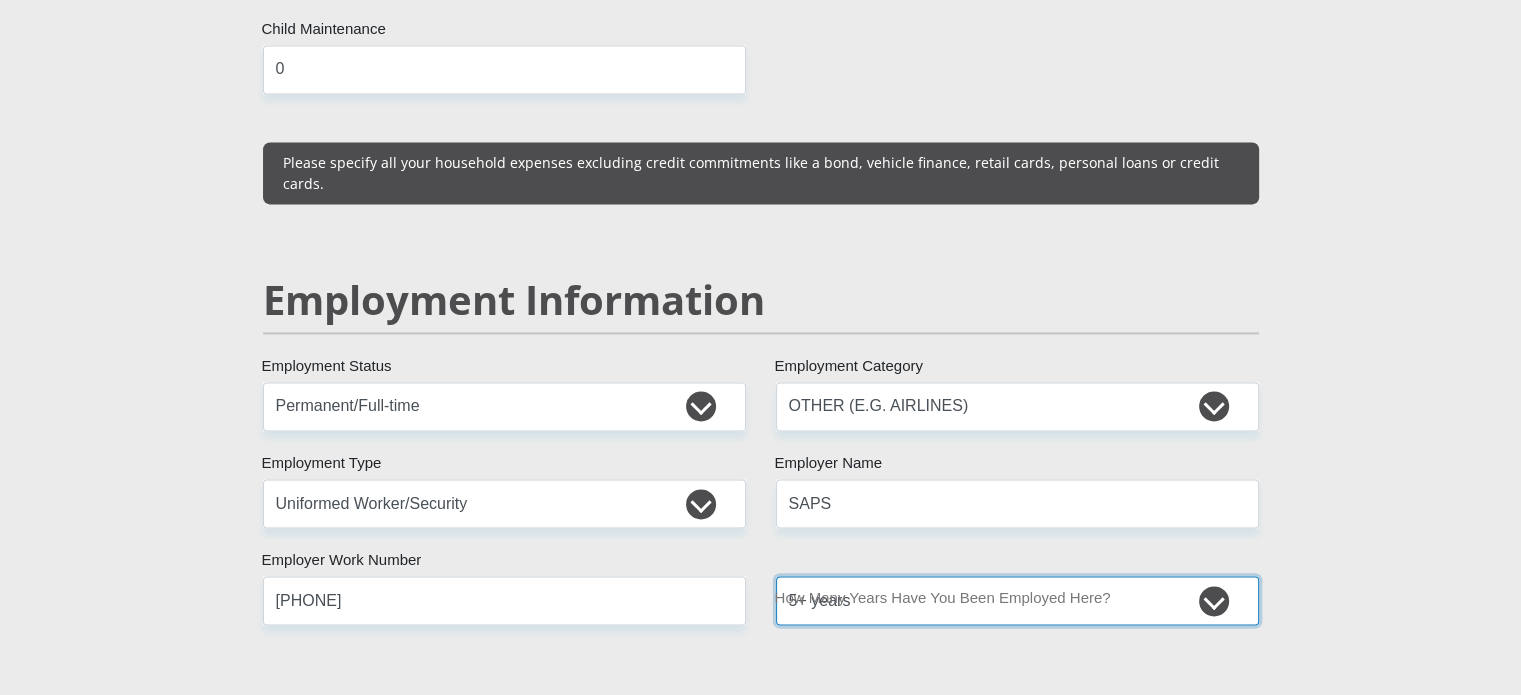 click on "less than 1 year
1-3 years
3-5 years
5+ years" at bounding box center (1017, 600) 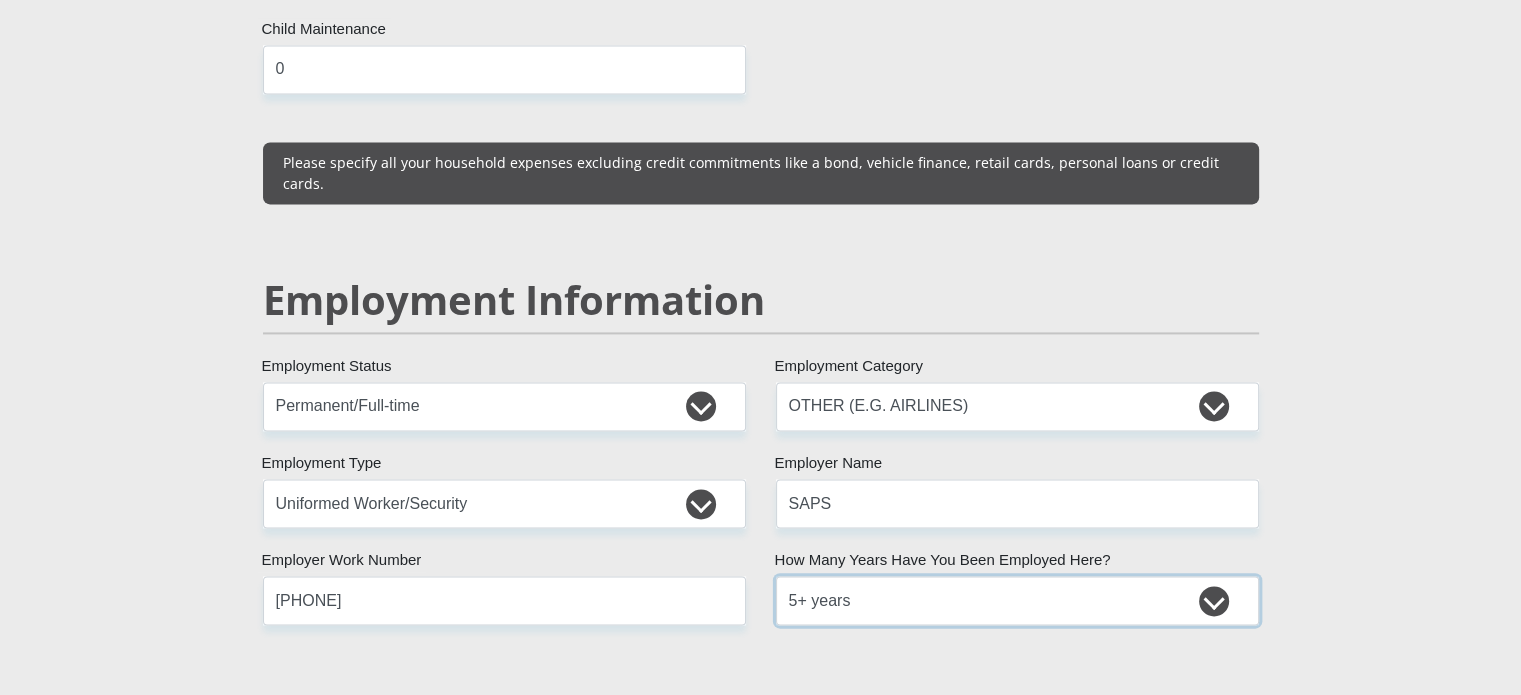 click on "less than 1 year
1-3 years
3-5 years
5+ years" at bounding box center (1017, 600) 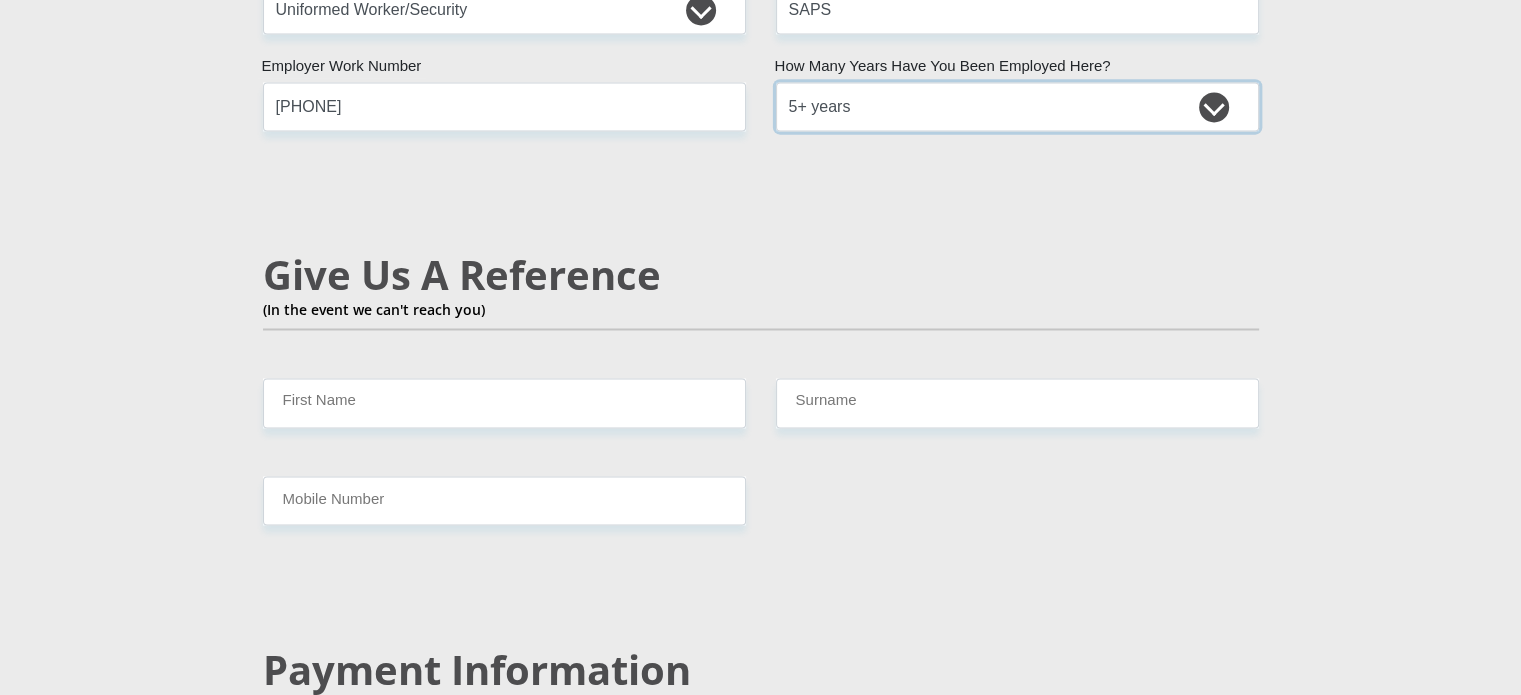 scroll, scrollTop: 3400, scrollLeft: 0, axis: vertical 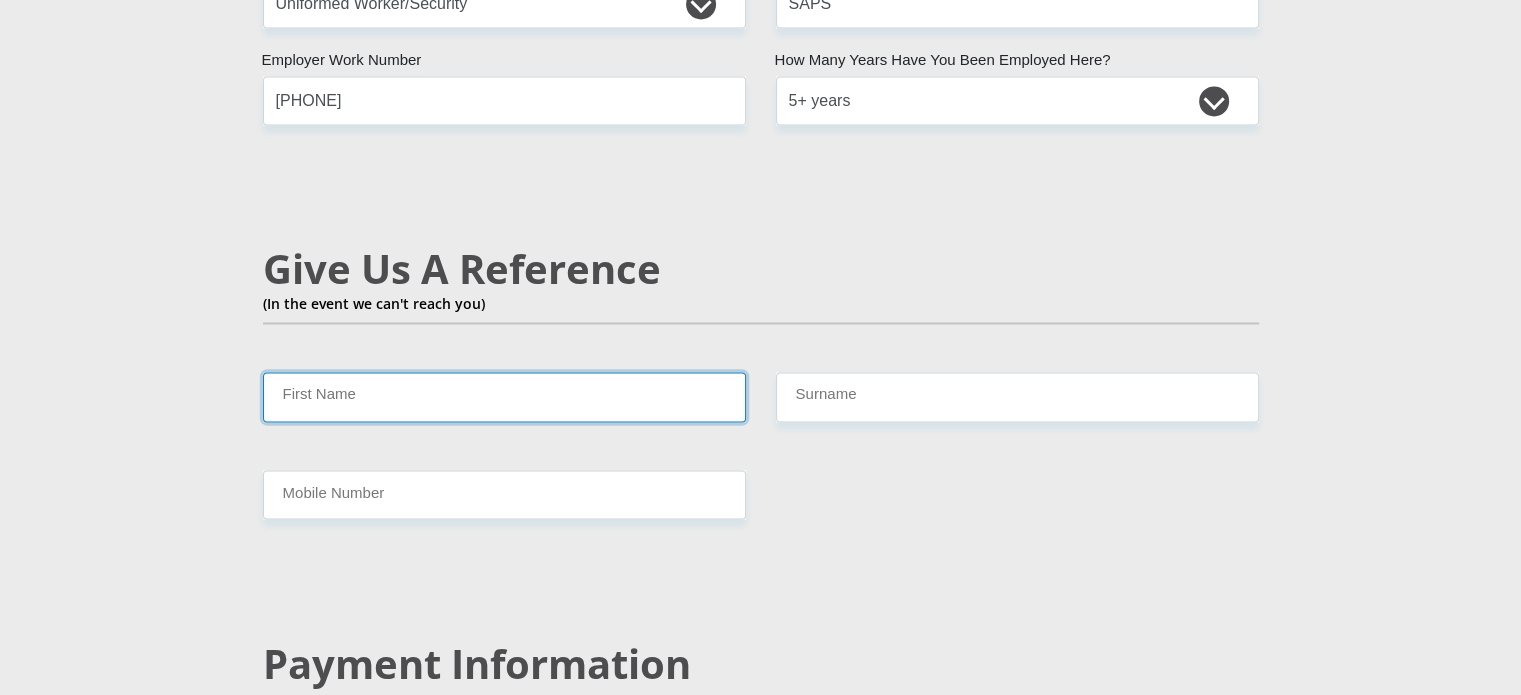 click on "First Name" at bounding box center [504, 396] 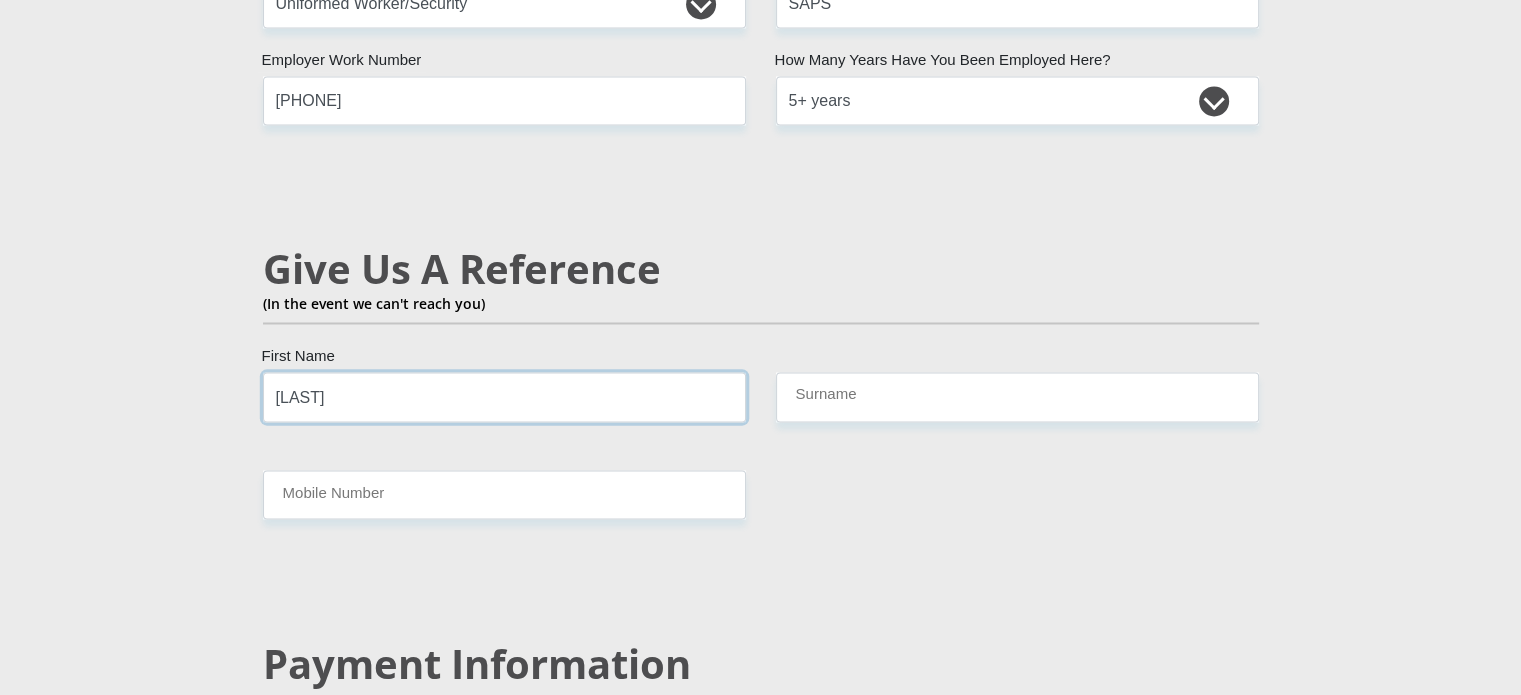 type on "Laure" 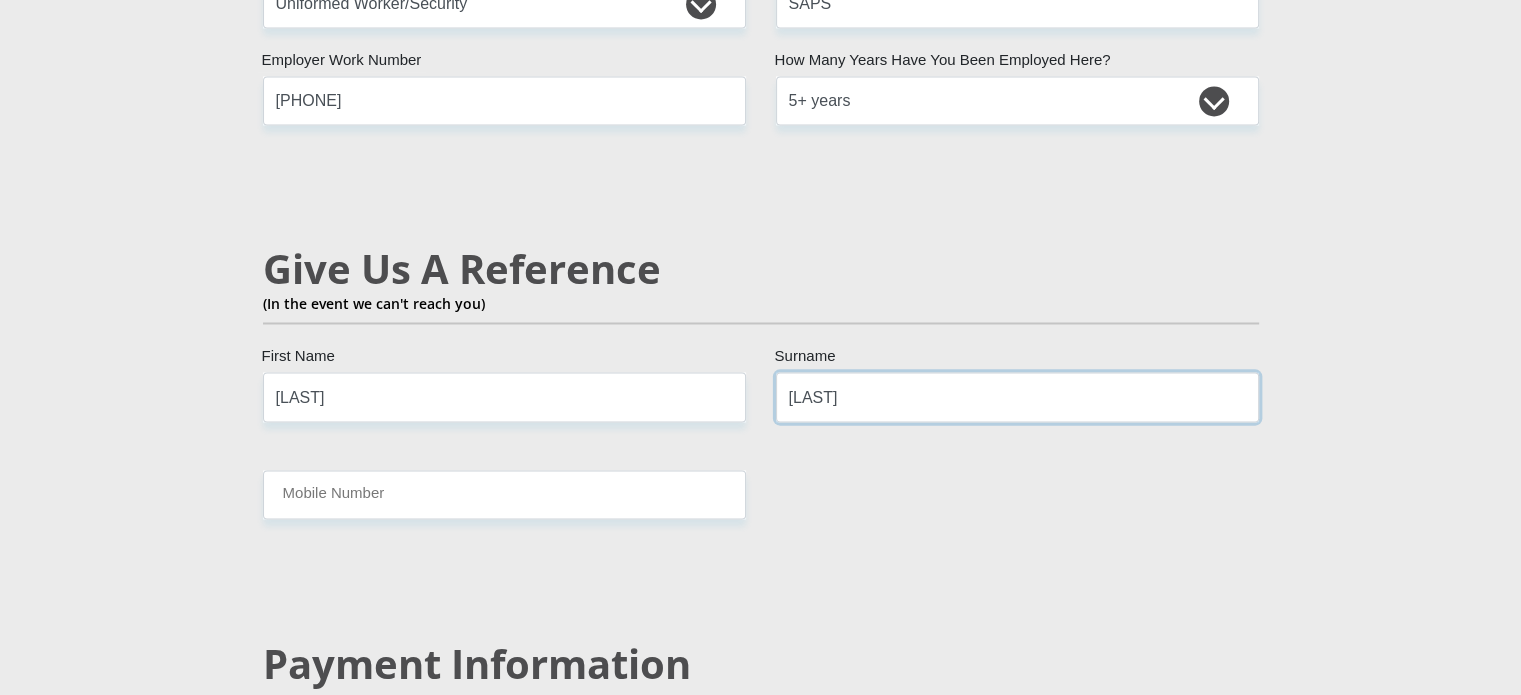 type on "Mbatha" 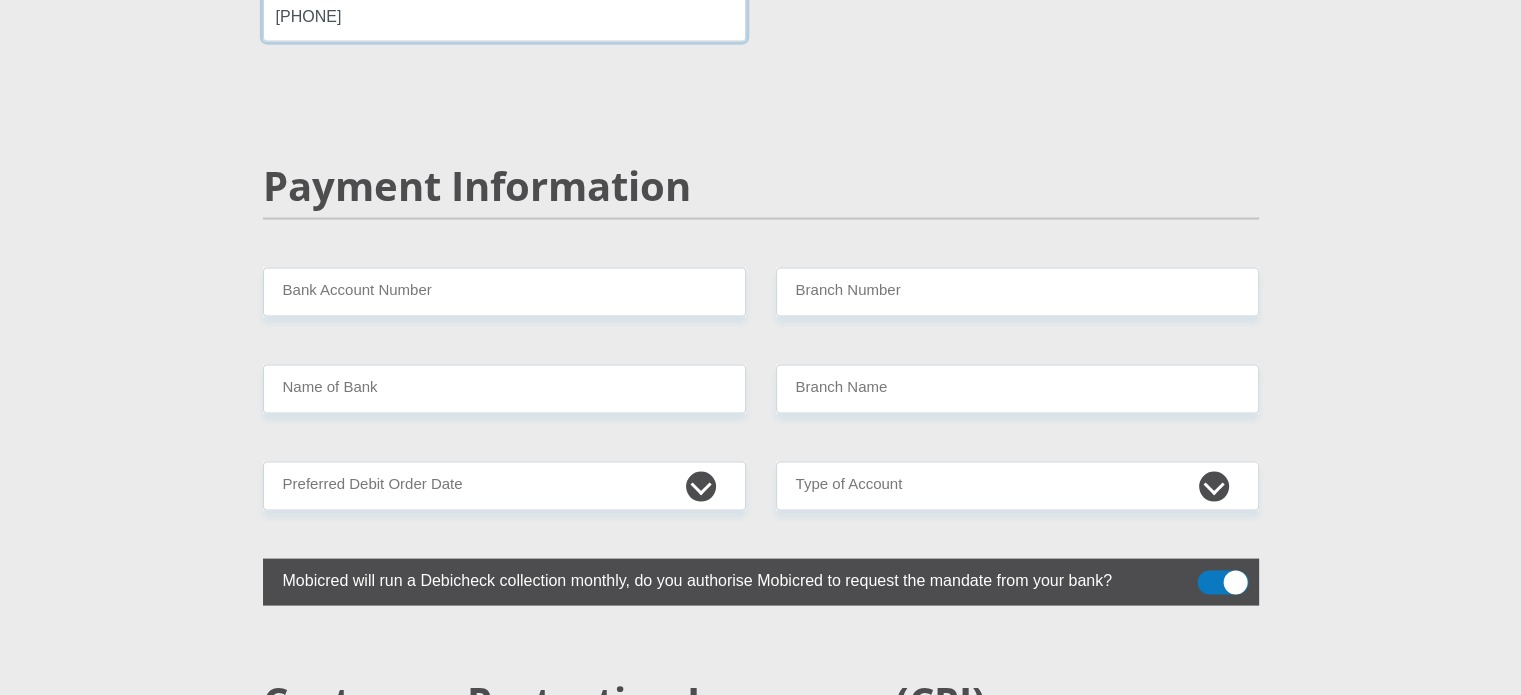 scroll, scrollTop: 3900, scrollLeft: 0, axis: vertical 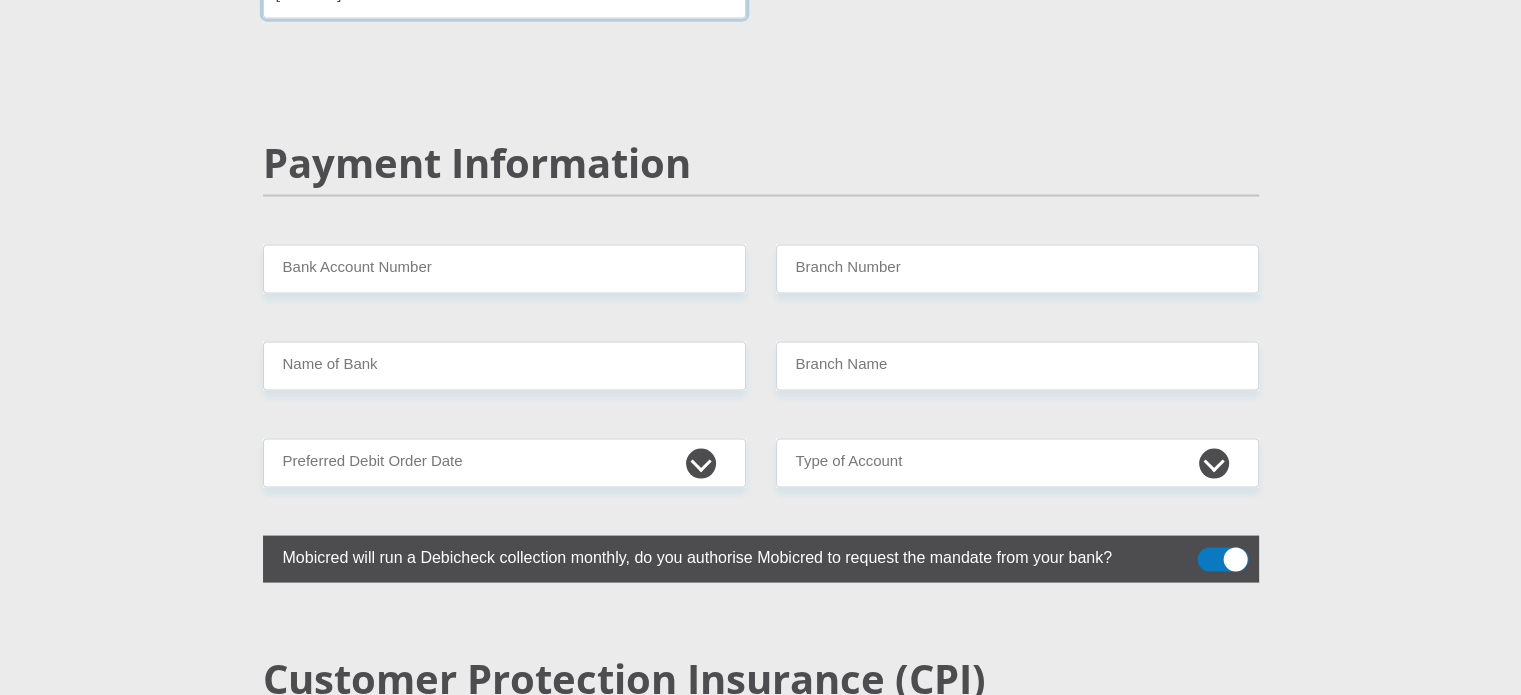 type on "0785106402" 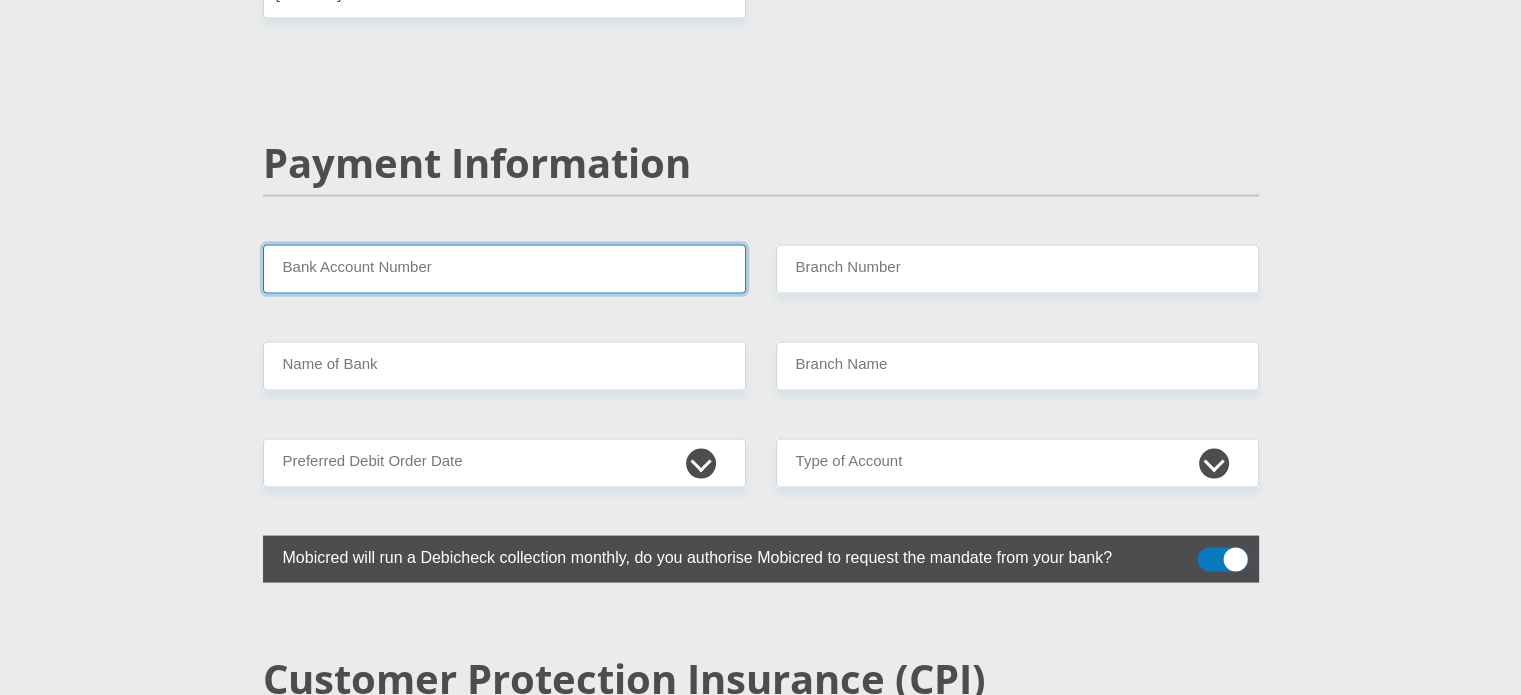 click on "Bank Account Number" at bounding box center [504, 269] 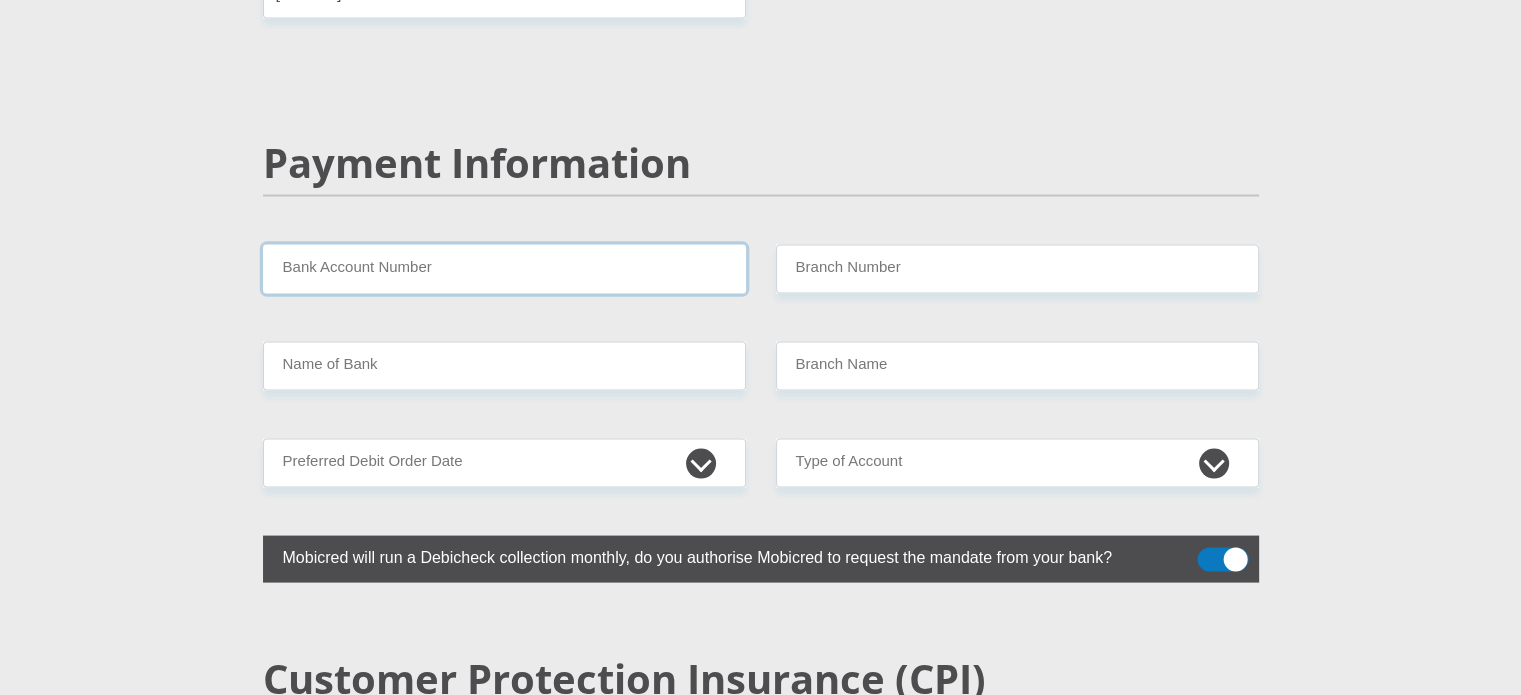 paste on "1165523361" 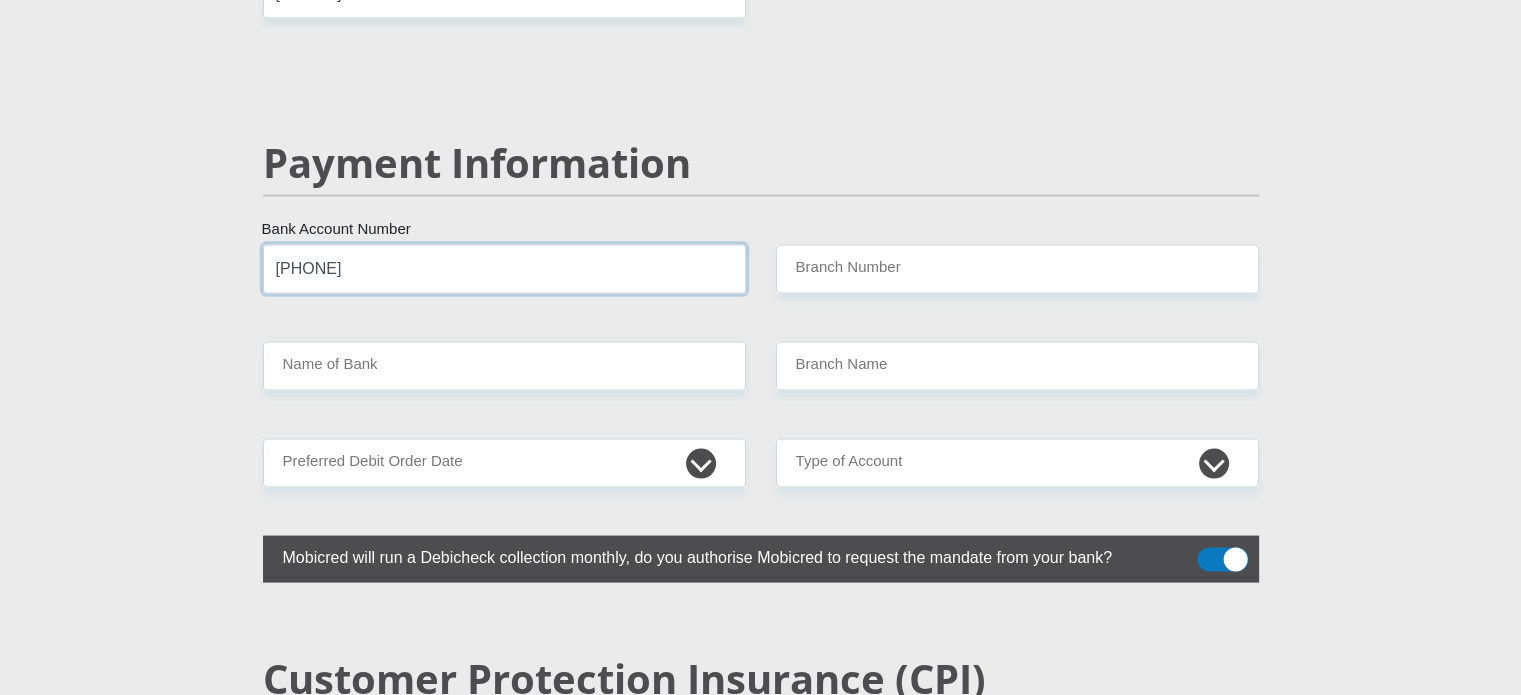 type on "1165523361" 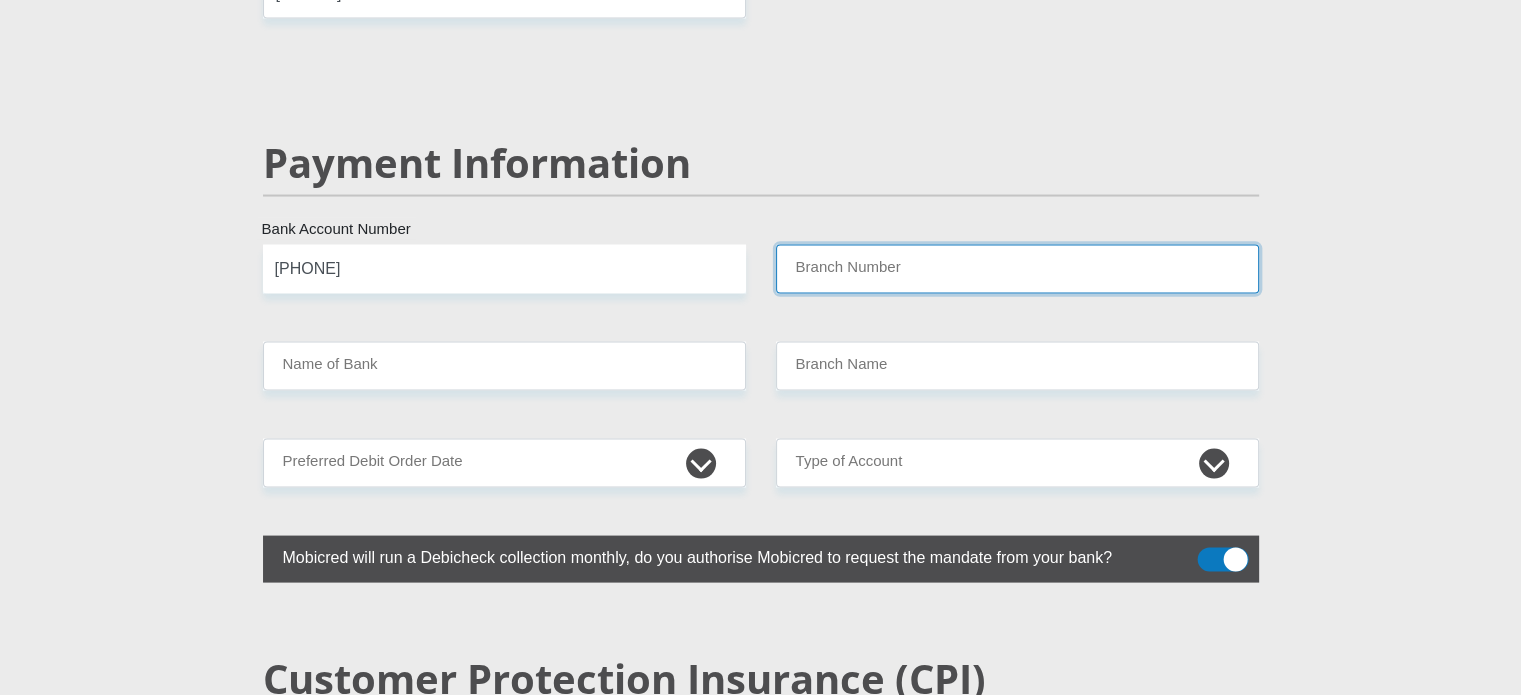 paste on "198 765" 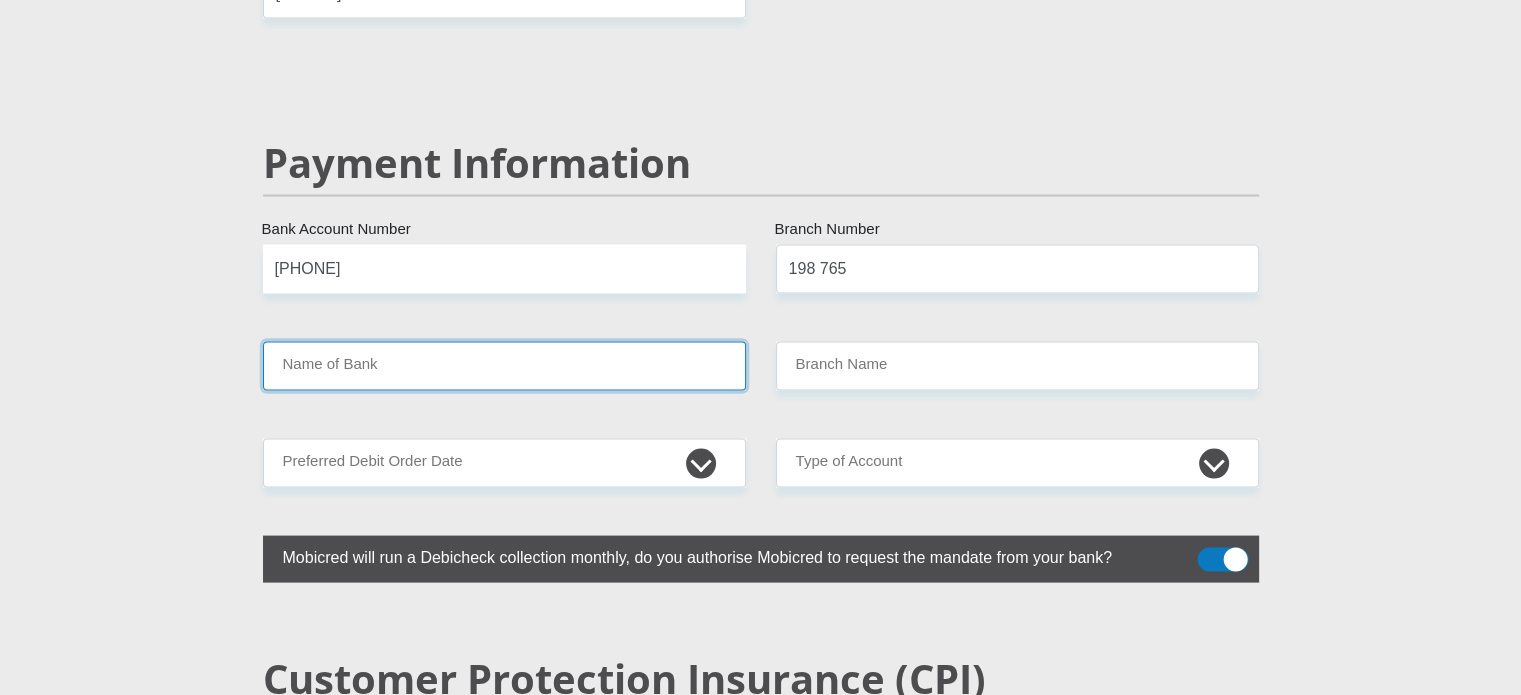 click on "Name of Bank" at bounding box center [504, 366] 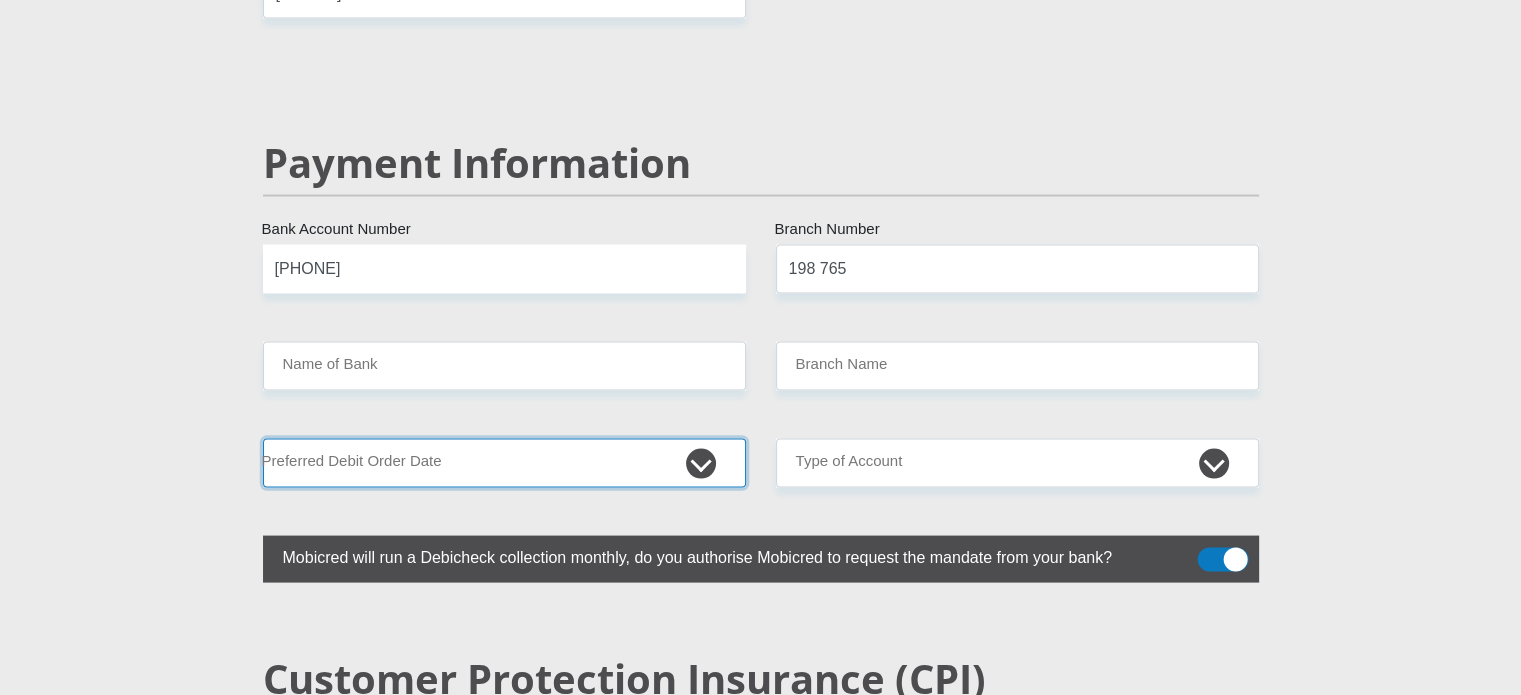 click on "1st
2nd
3rd
4th
5th
7th
18th
19th
20th
21st
22nd
23rd
24th
25th
26th
27th
28th
29th
30th" at bounding box center (504, 463) 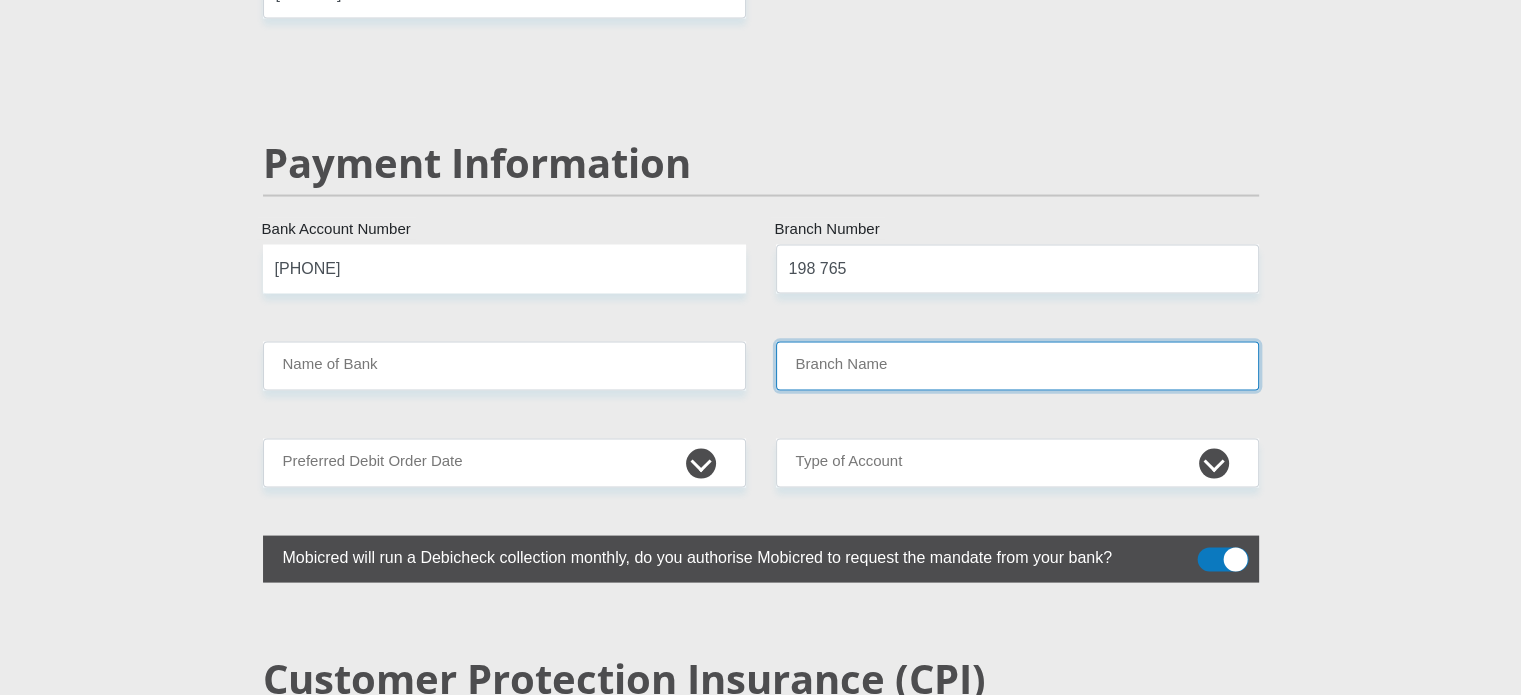 click on "Branch Name" at bounding box center (1017, 366) 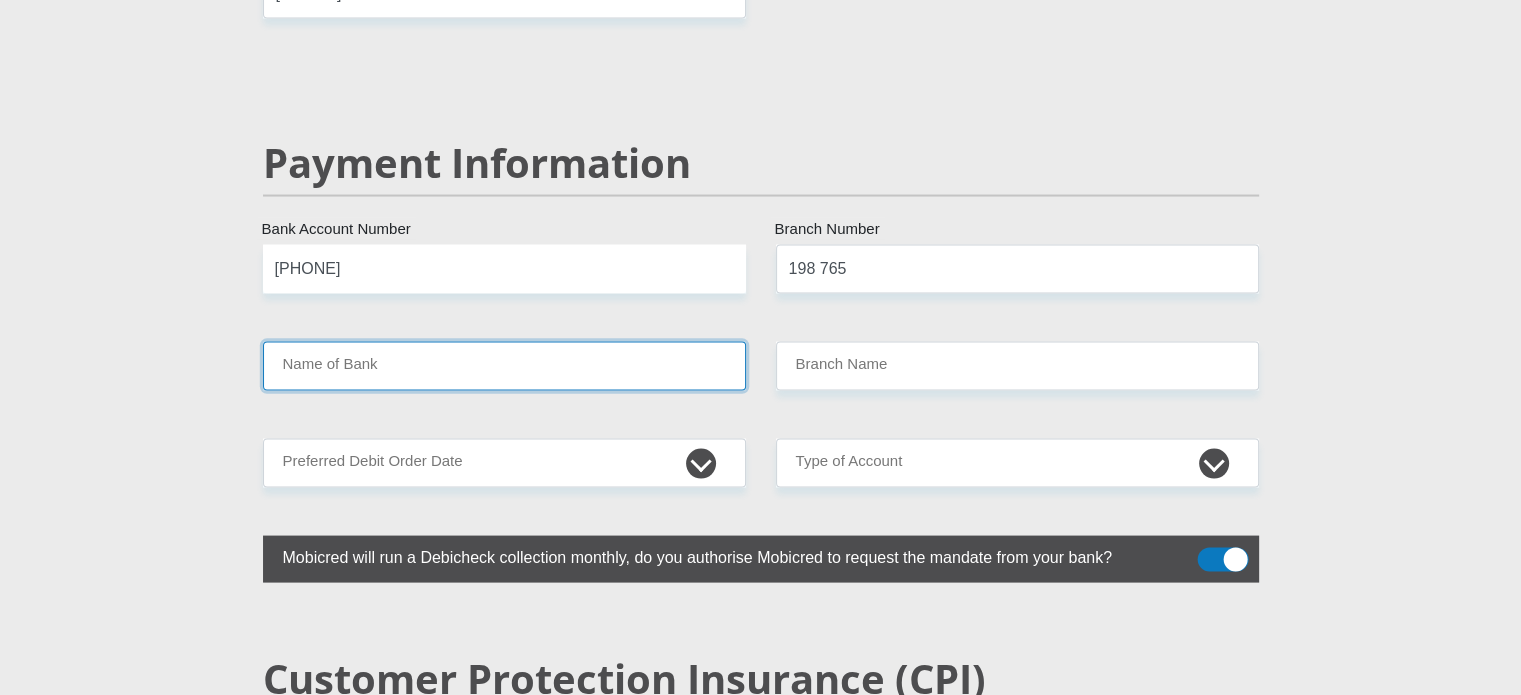 click on "Name of Bank" at bounding box center (504, 366) 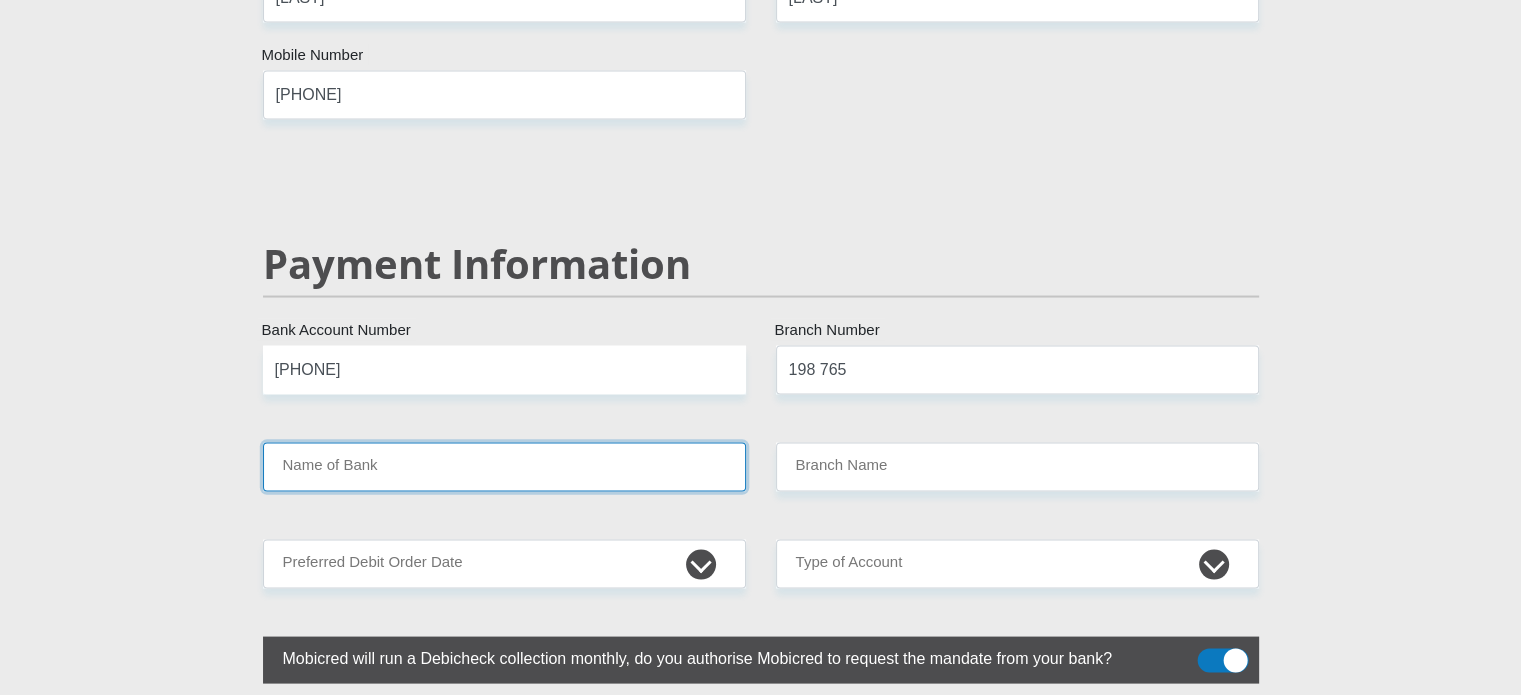 scroll, scrollTop: 3800, scrollLeft: 0, axis: vertical 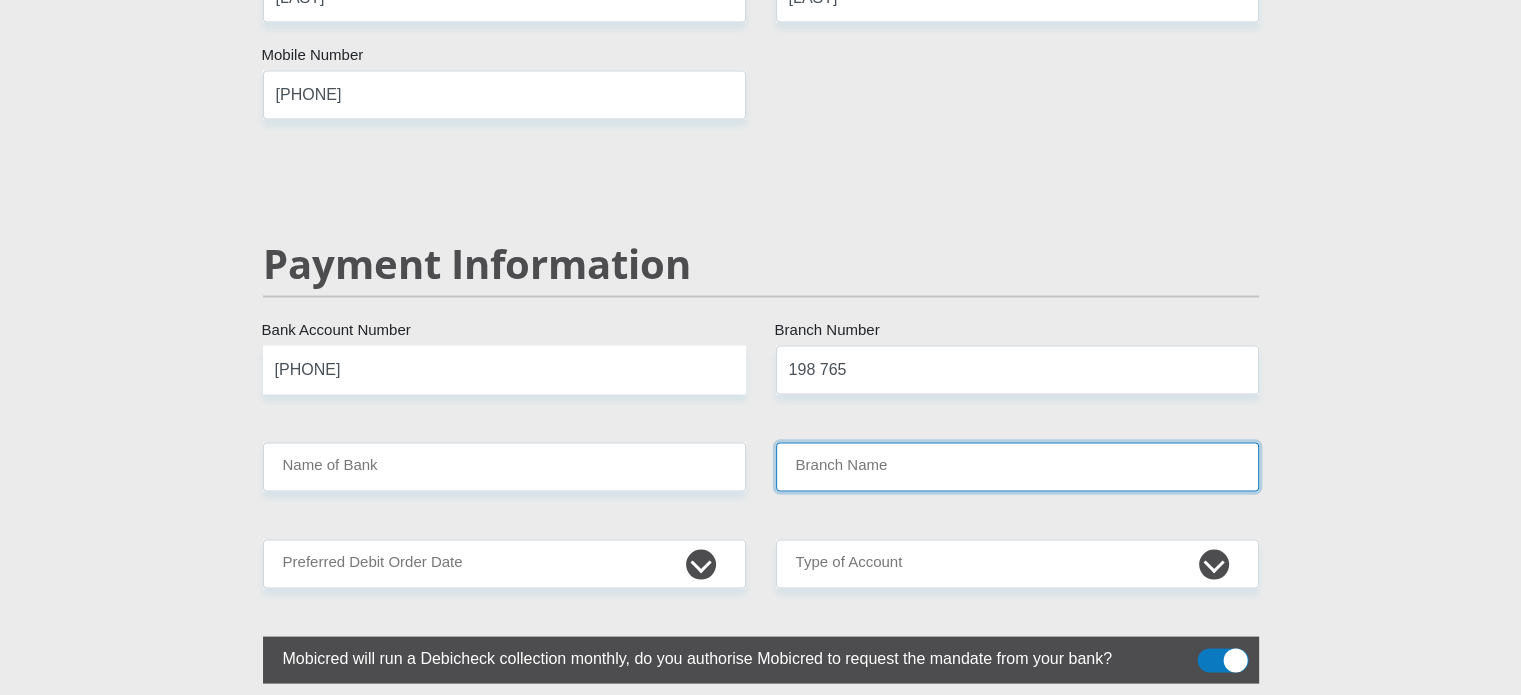 click on "Branch Name" at bounding box center [1017, 466] 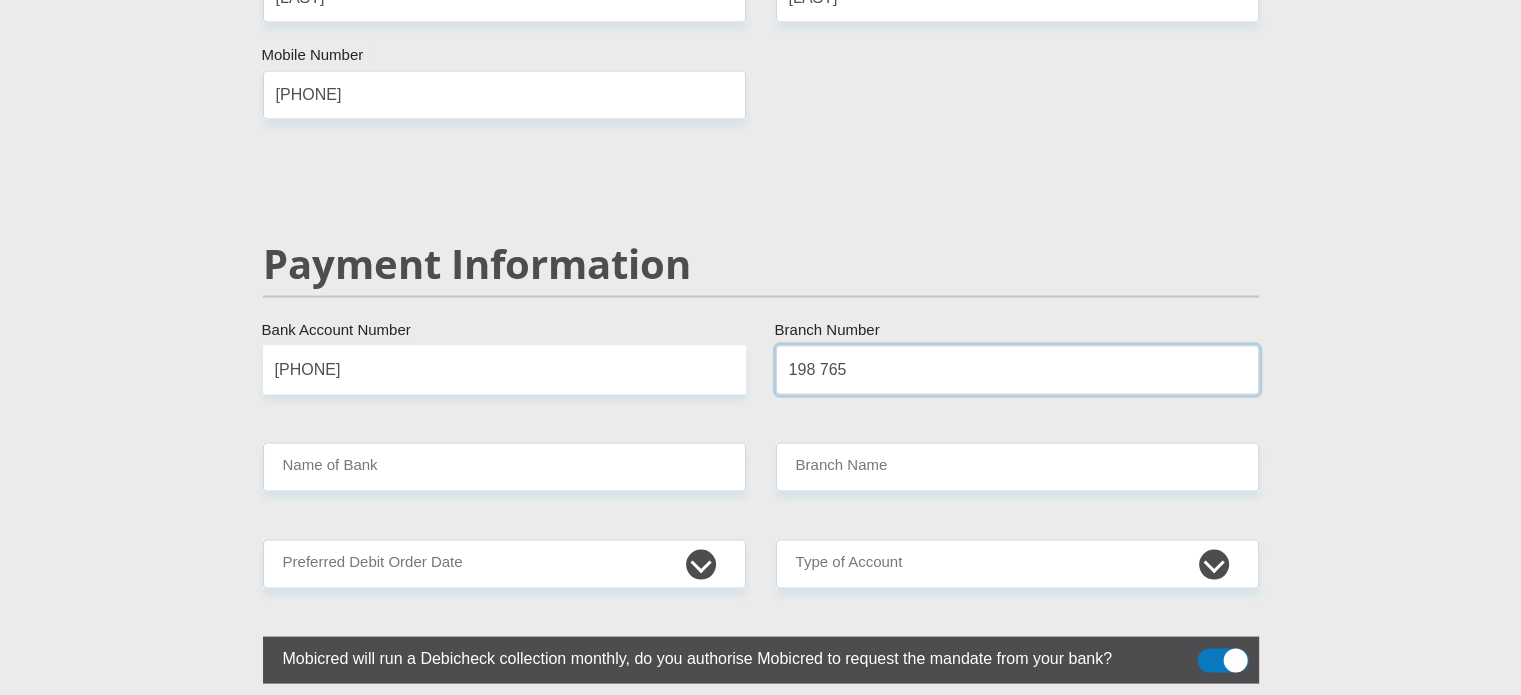 click on "198 765" at bounding box center (1017, 369) 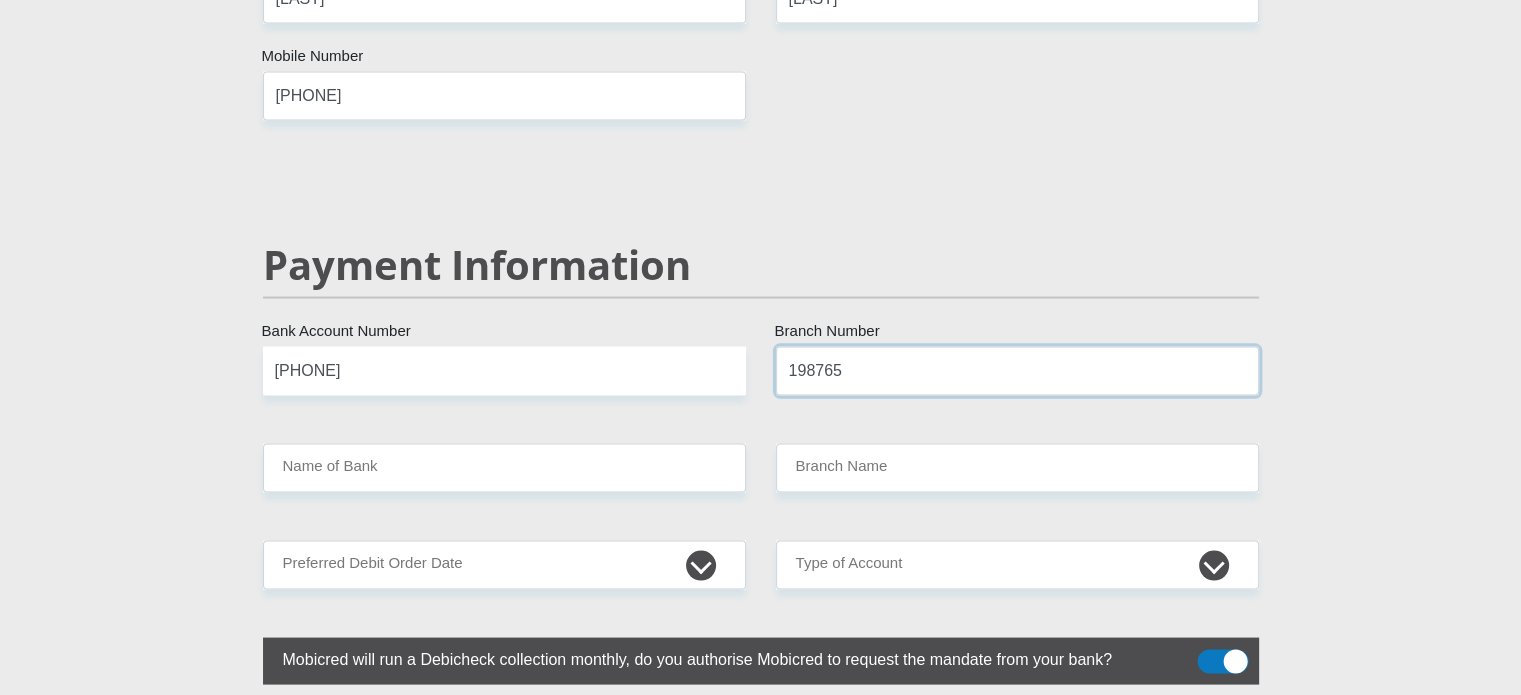 scroll, scrollTop: 3800, scrollLeft: 0, axis: vertical 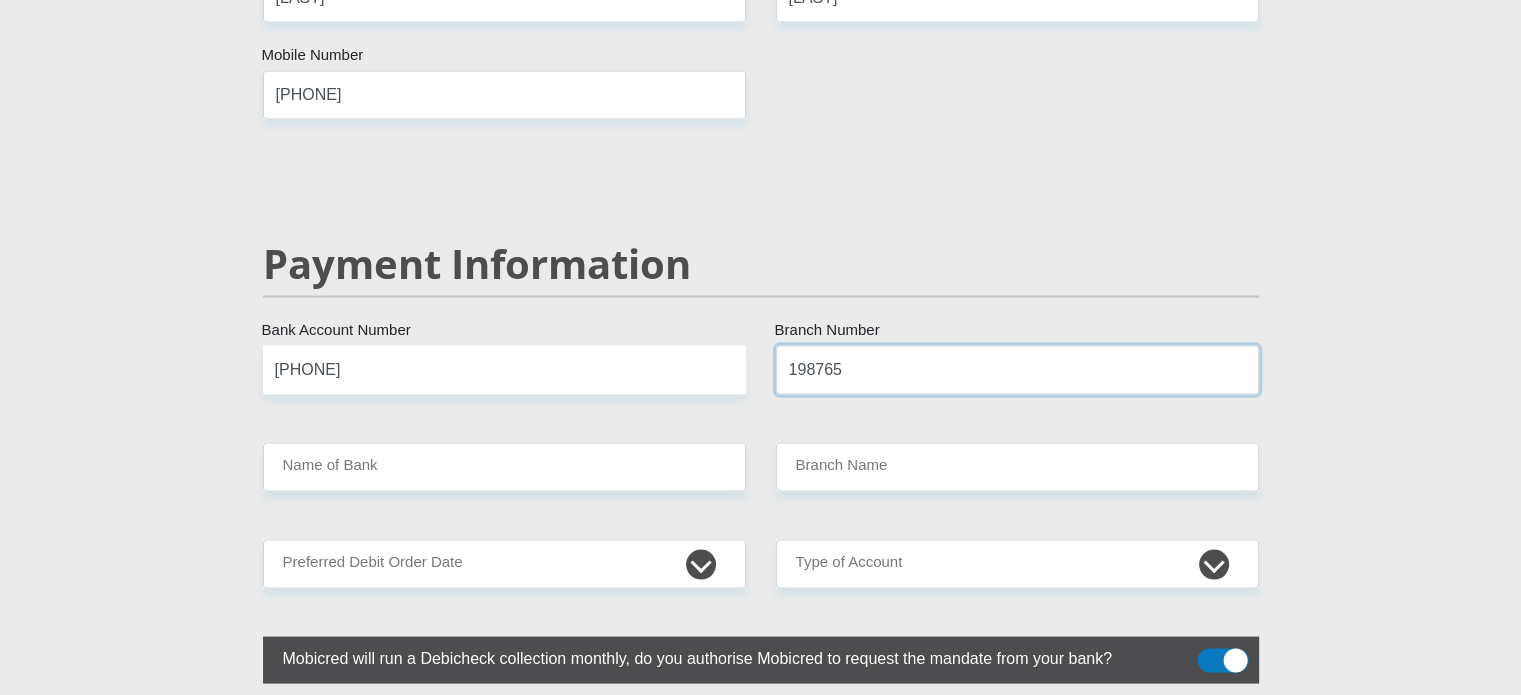 type on "198765" 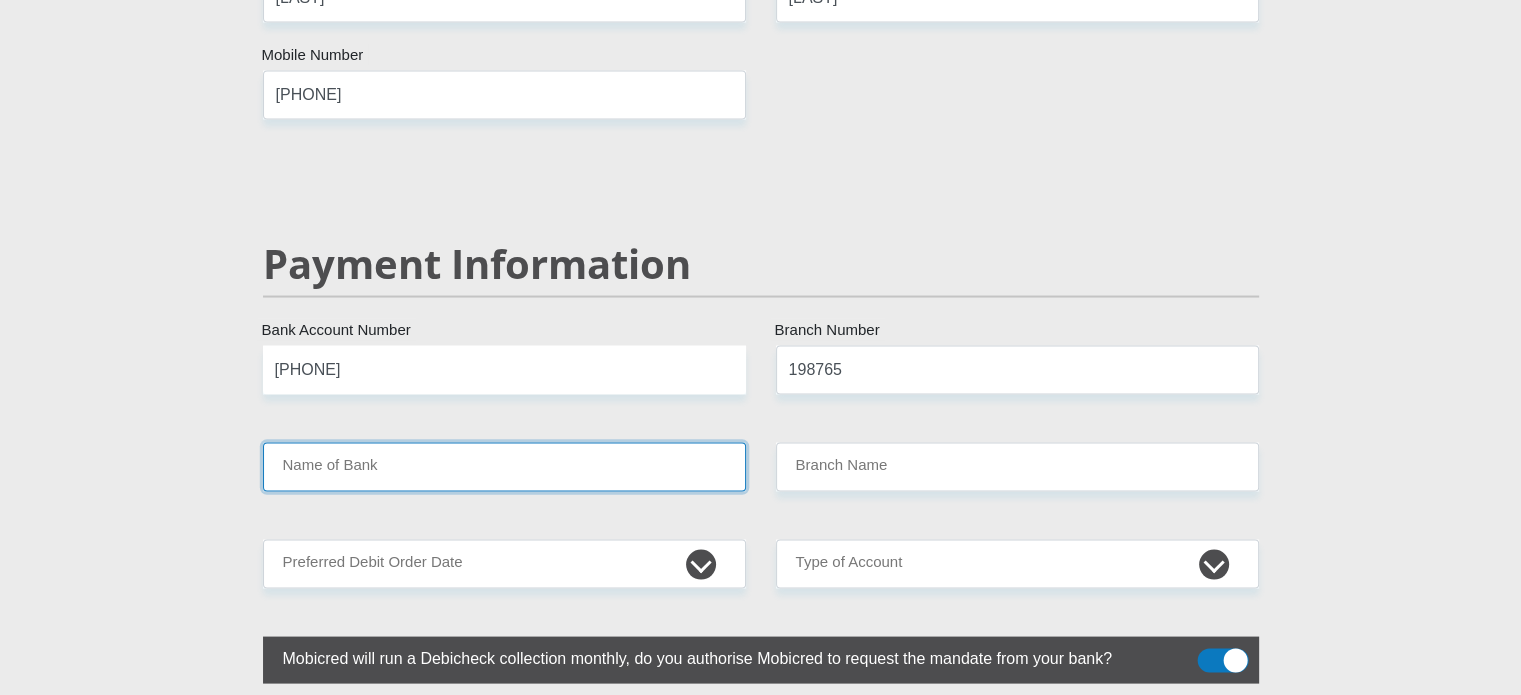 click on "Name of Bank" at bounding box center [504, 466] 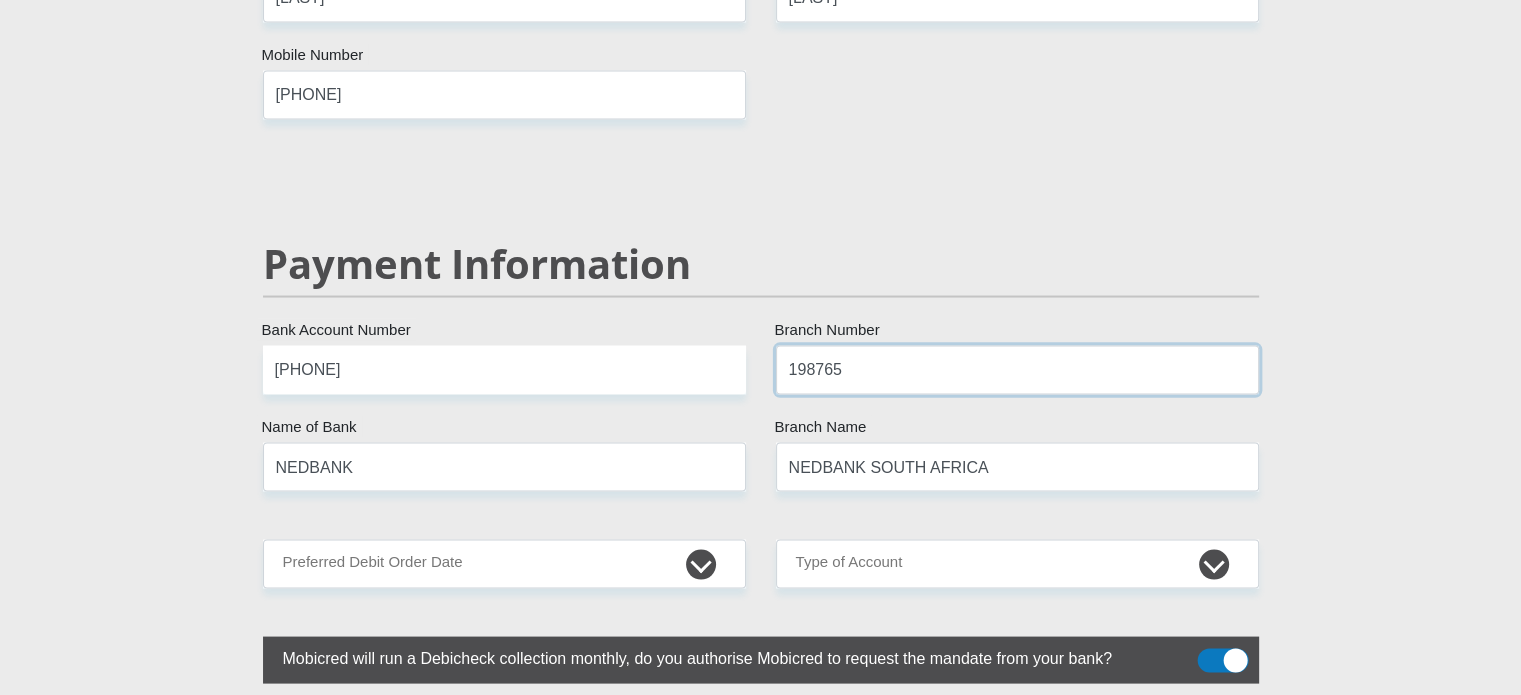 click on "198765" at bounding box center [1017, 369] 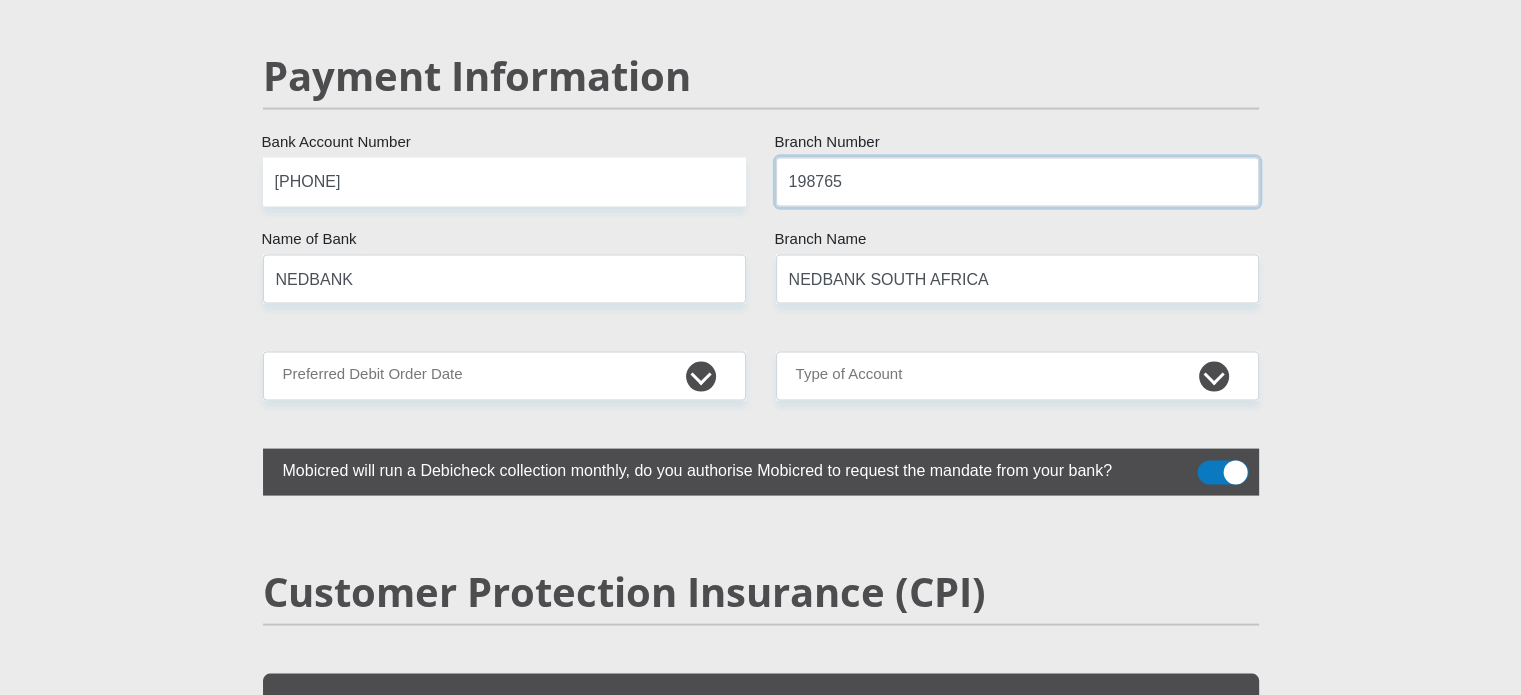 scroll, scrollTop: 4000, scrollLeft: 0, axis: vertical 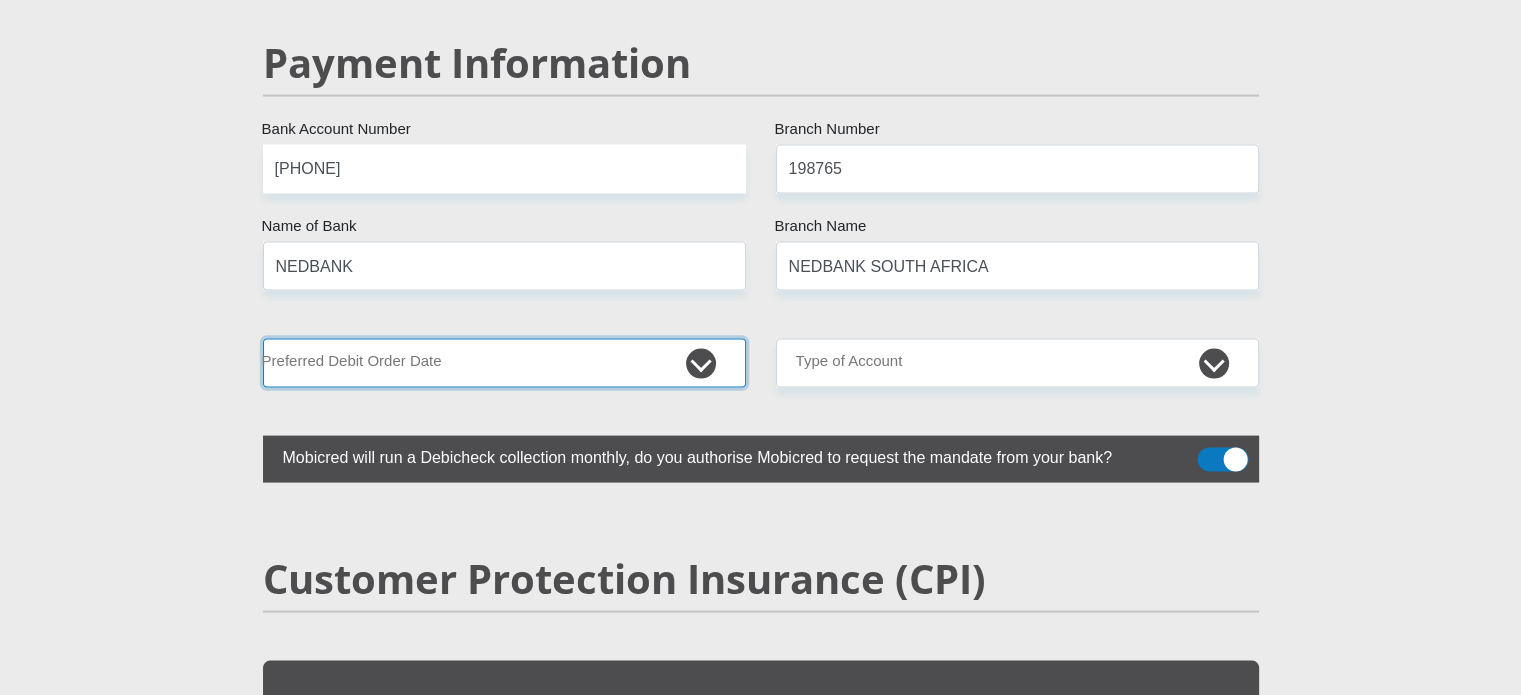 click on "1st
2nd
3rd
4th
5th
7th
18th
19th
20th
21st
22nd
23rd
24th
25th
26th
27th
28th
29th
30th" at bounding box center (504, 363) 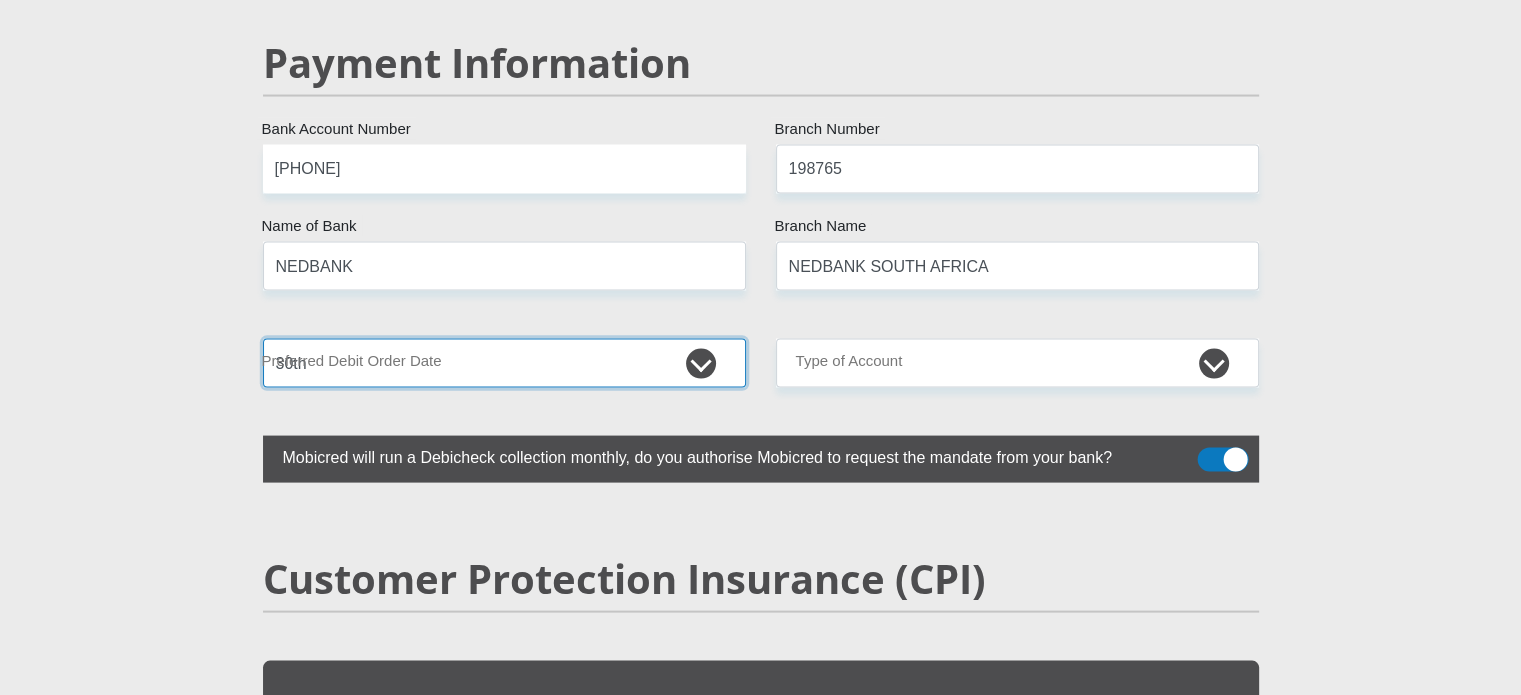 click on "1st
2nd
3rd
4th
5th
7th
18th
19th
20th
21st
22nd
23rd
24th
25th
26th
27th
28th
29th
30th" at bounding box center [504, 363] 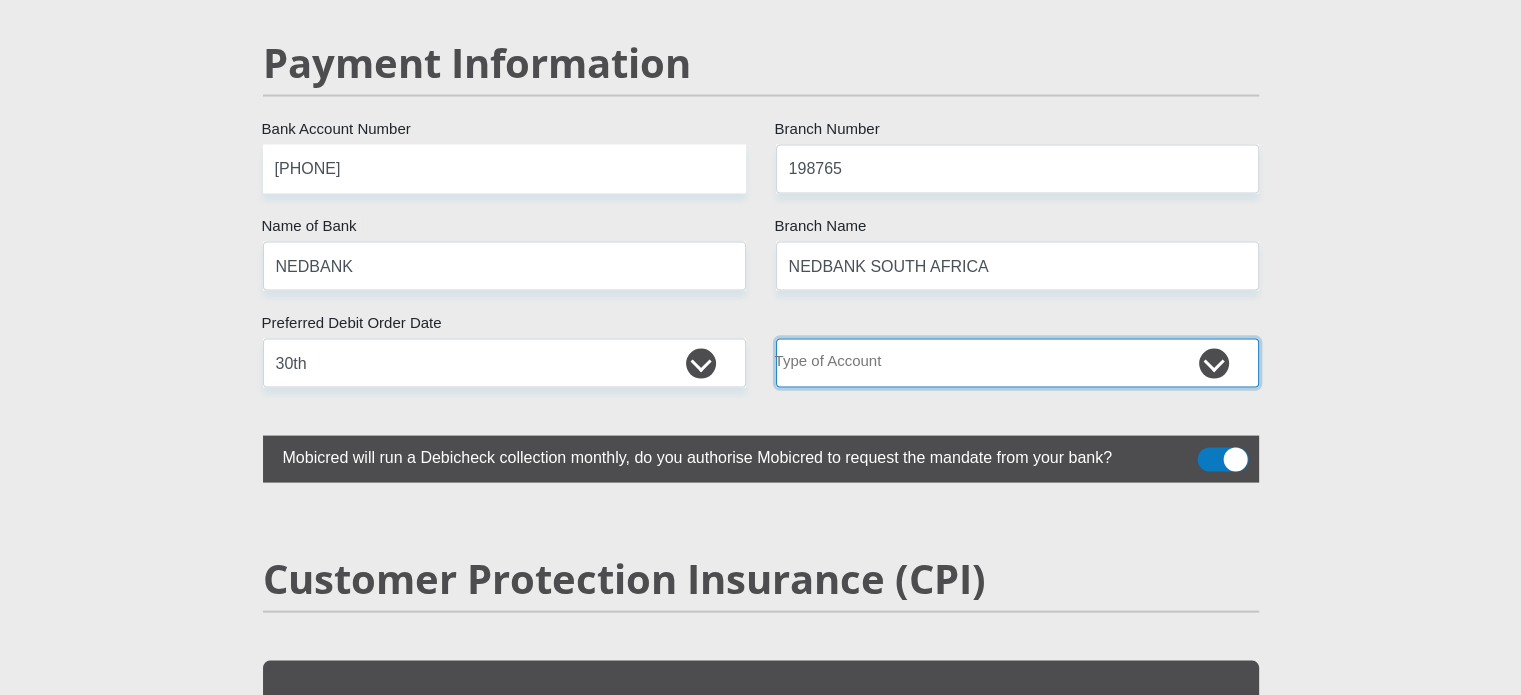 click on "Cheque
Savings" at bounding box center [1017, 363] 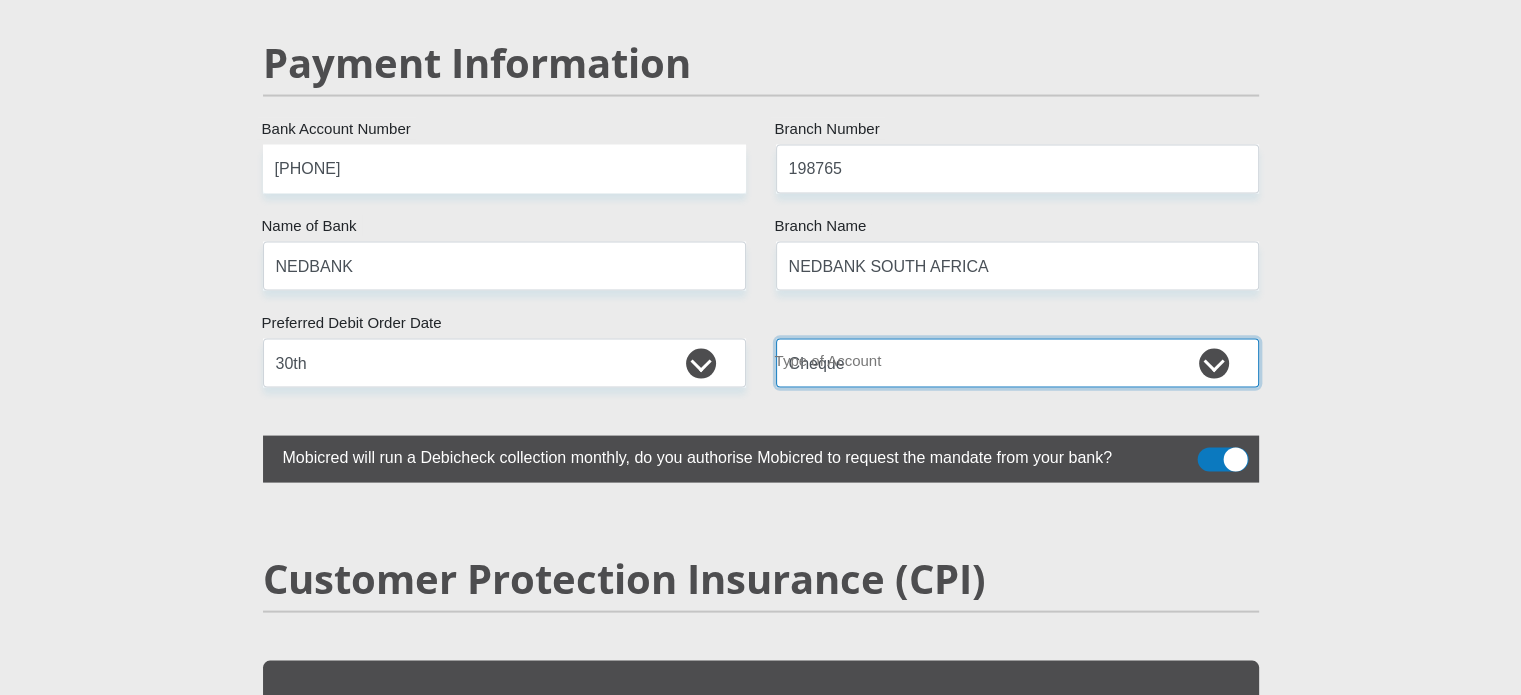 click on "Cheque
Savings" at bounding box center [1017, 363] 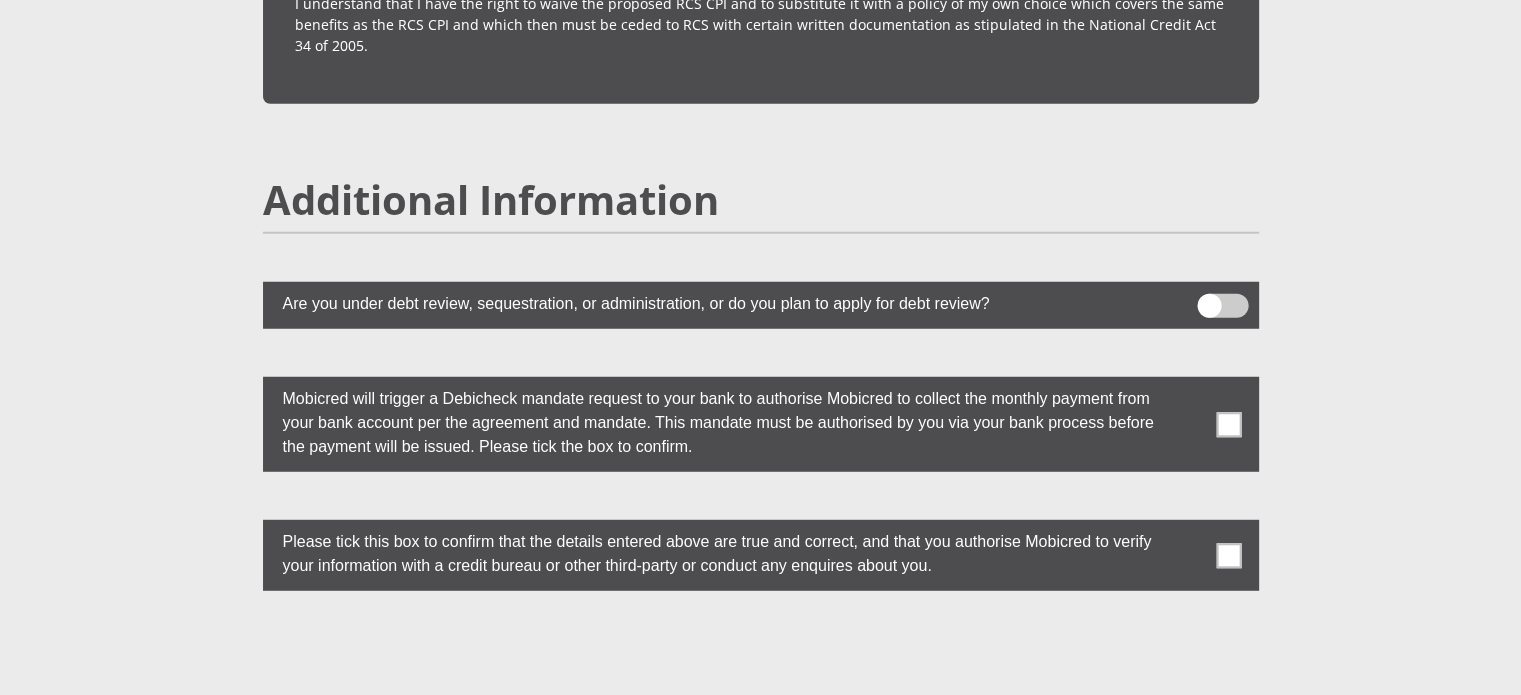 scroll, scrollTop: 5400, scrollLeft: 0, axis: vertical 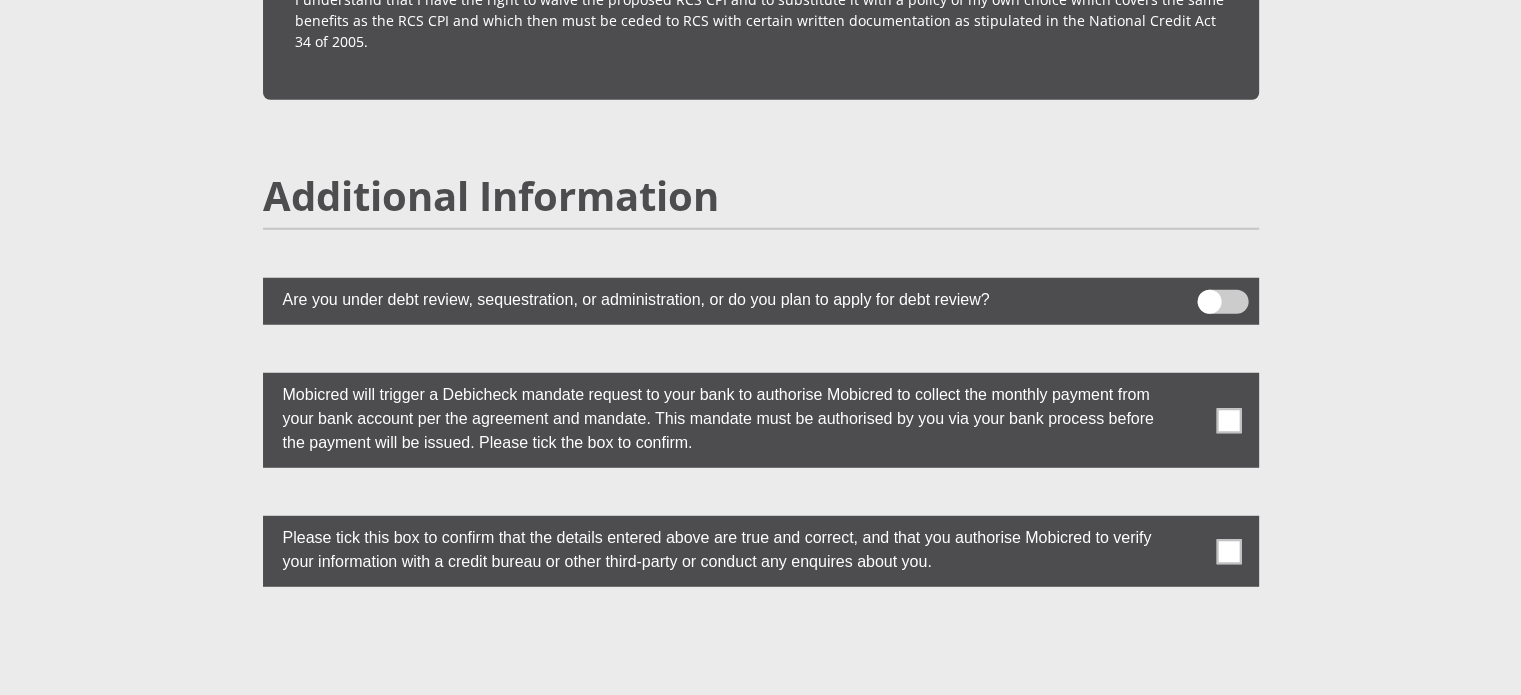 click at bounding box center [1228, 420] 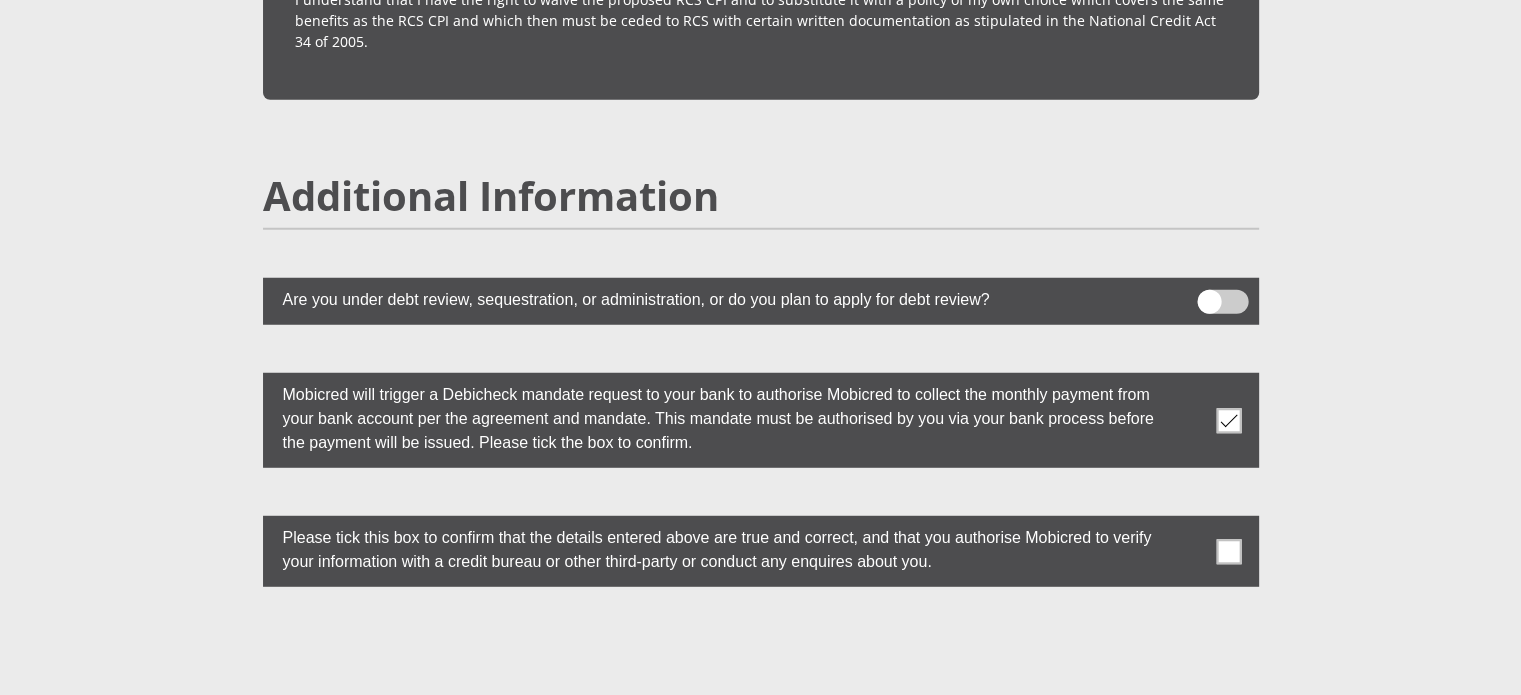 click at bounding box center (1228, 551) 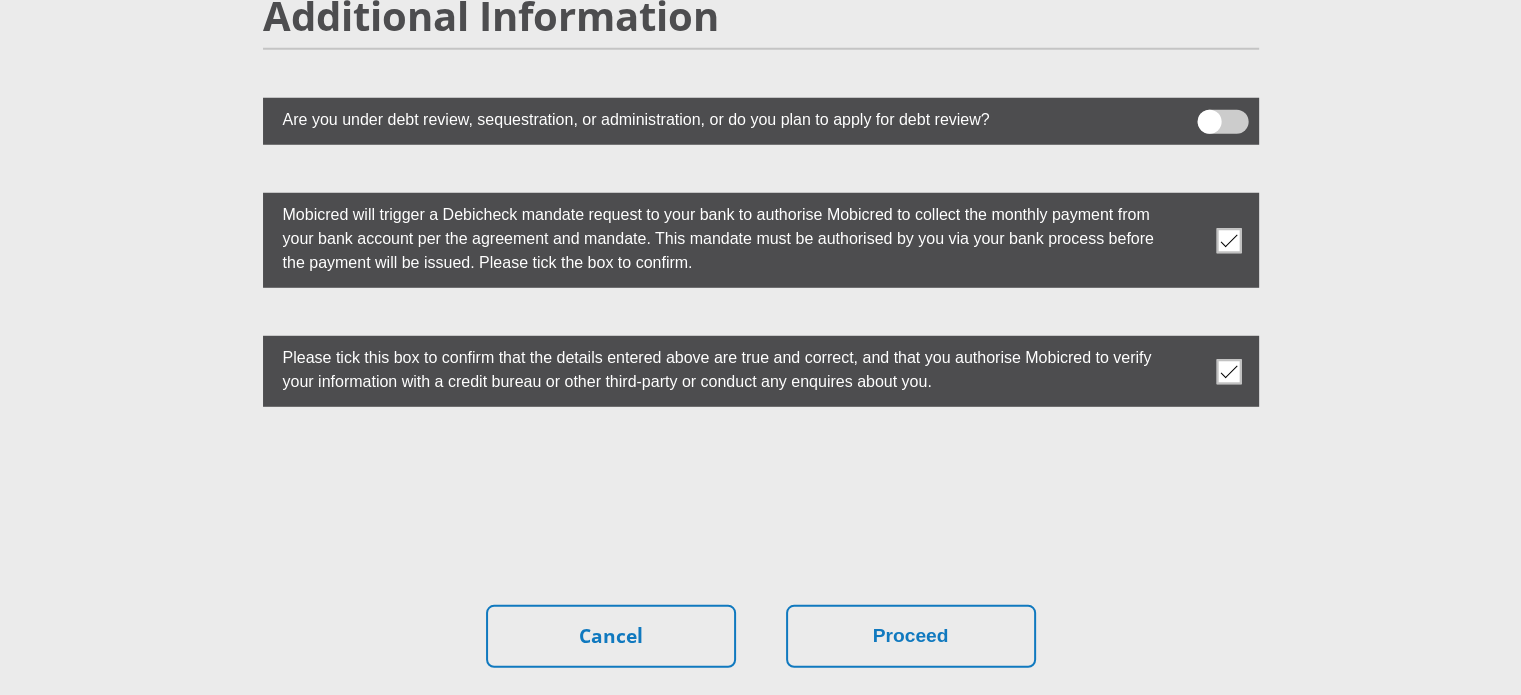 scroll, scrollTop: 5600, scrollLeft: 0, axis: vertical 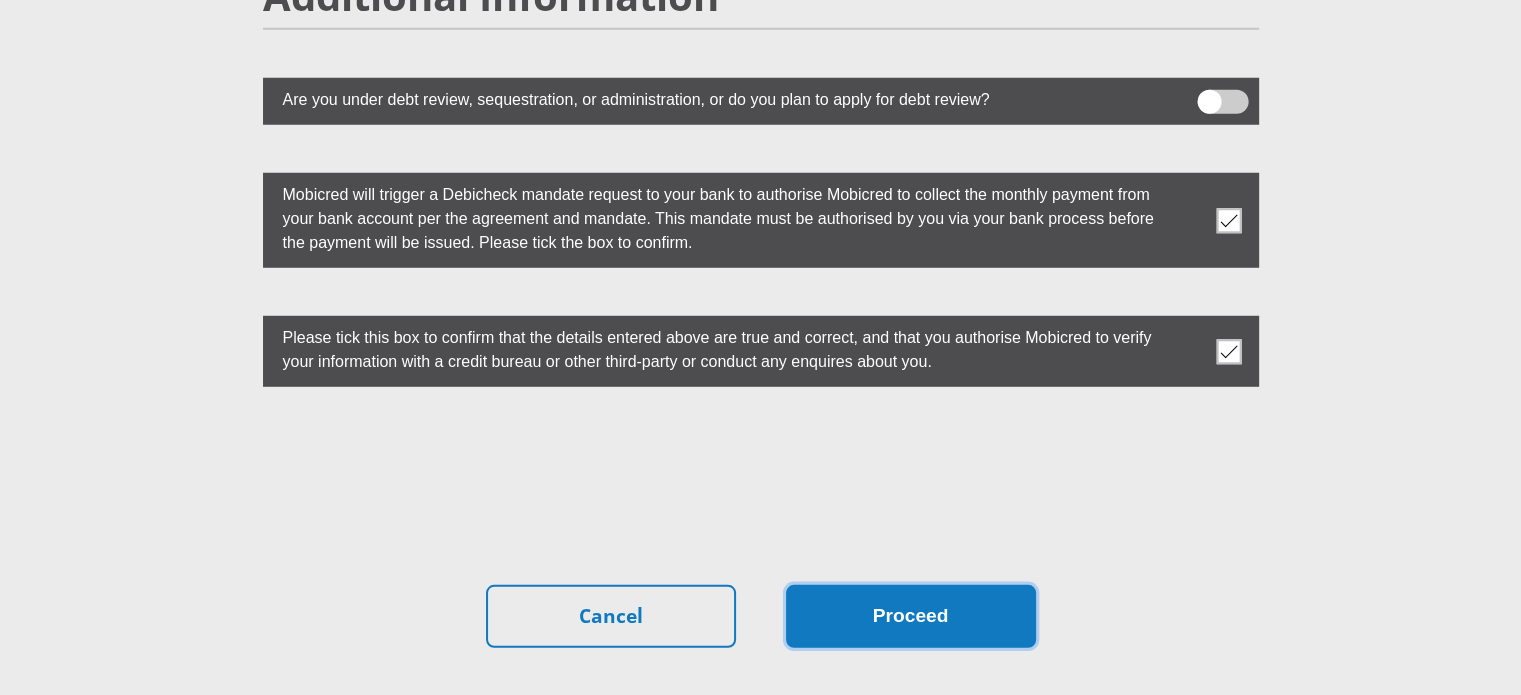 click on "Proceed" at bounding box center (911, 616) 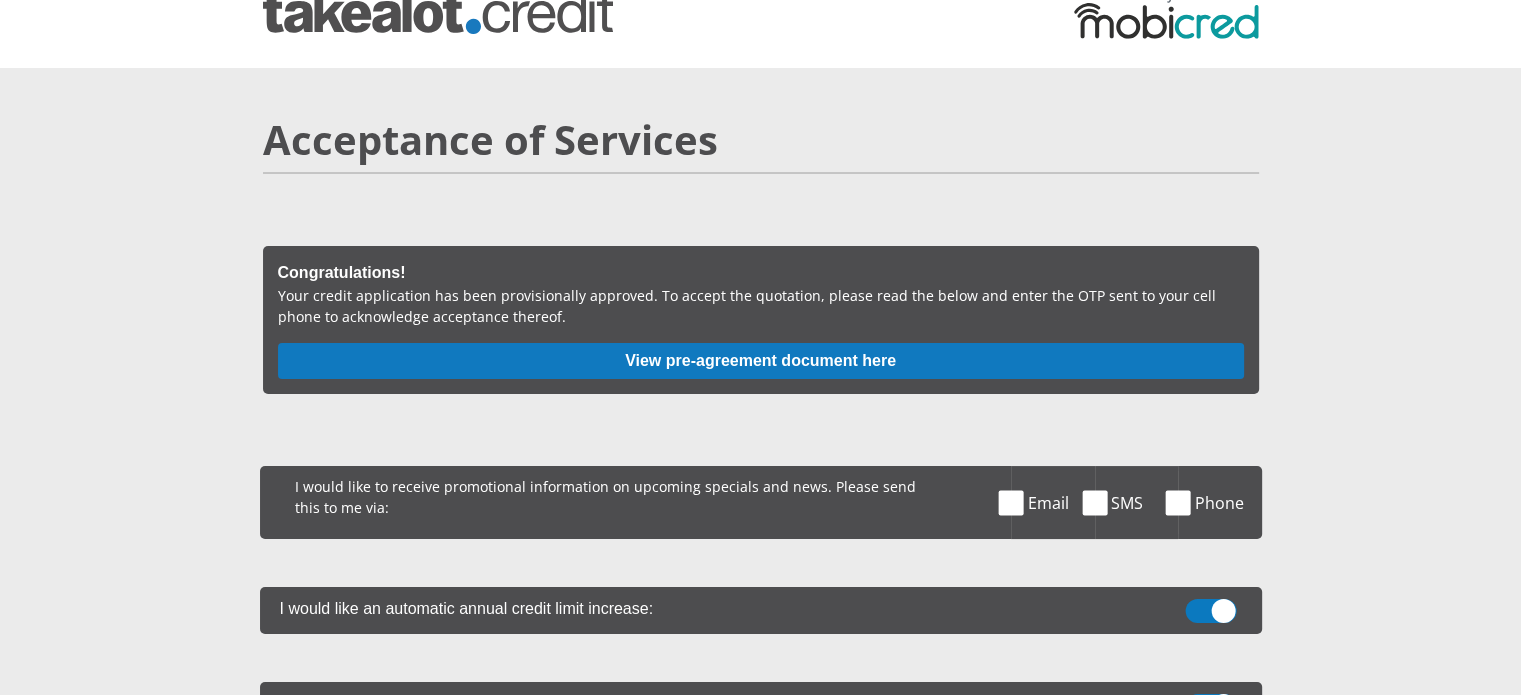 scroll, scrollTop: 200, scrollLeft: 0, axis: vertical 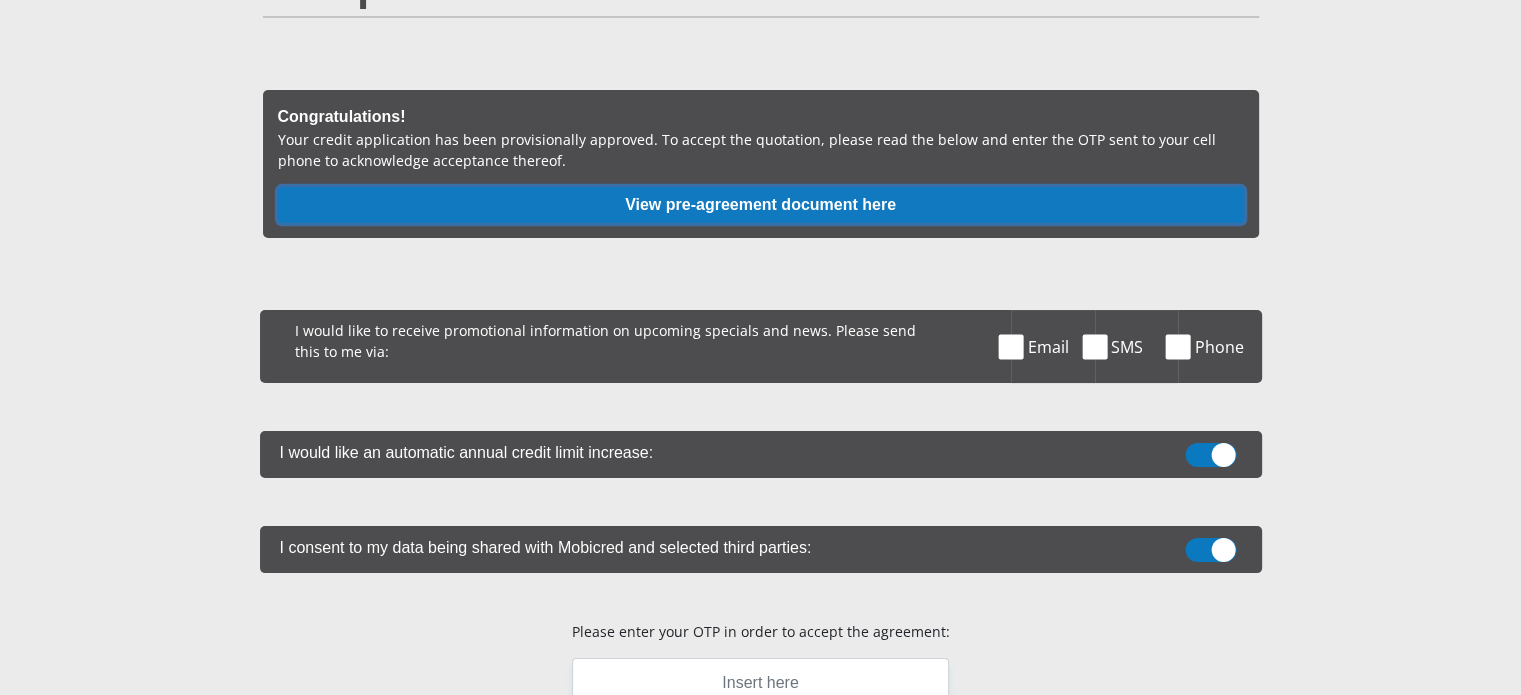 click on "View pre-agreement document here" at bounding box center [761, 205] 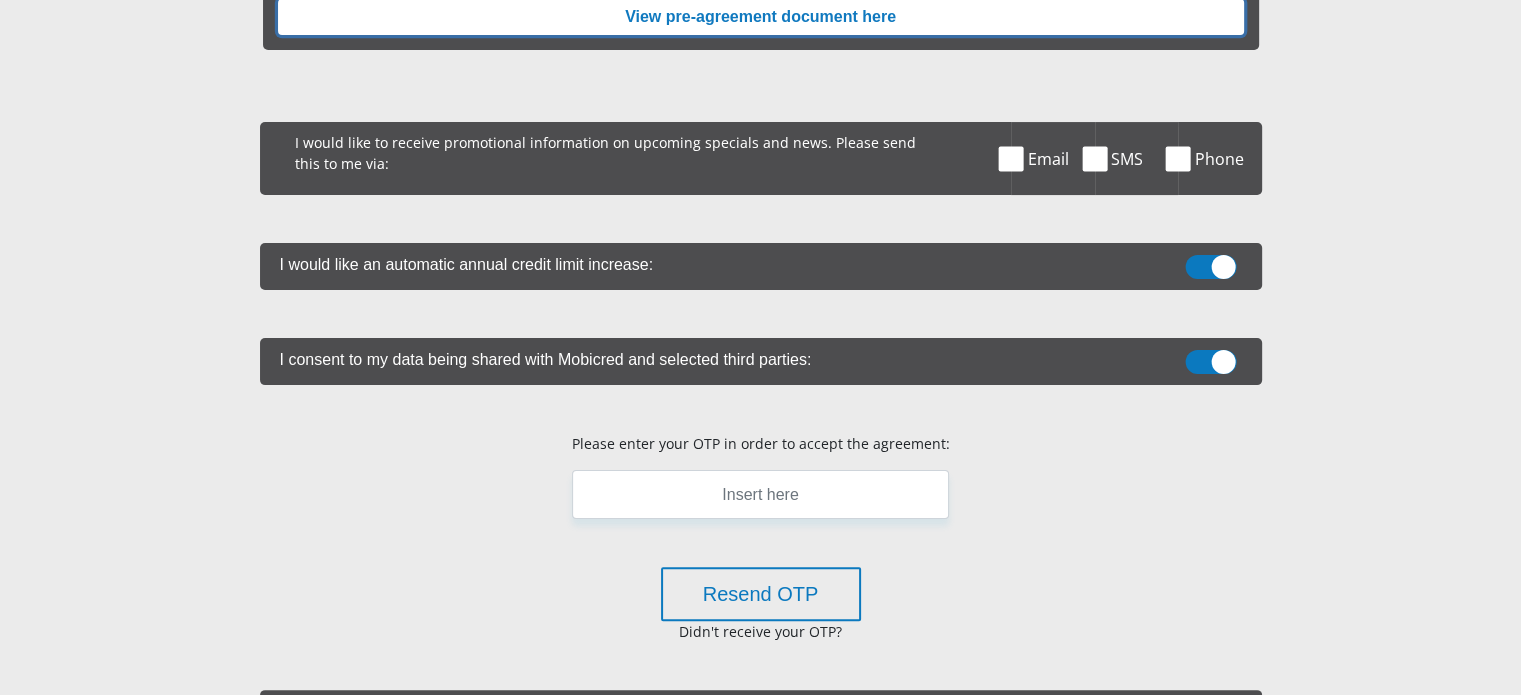 scroll, scrollTop: 400, scrollLeft: 0, axis: vertical 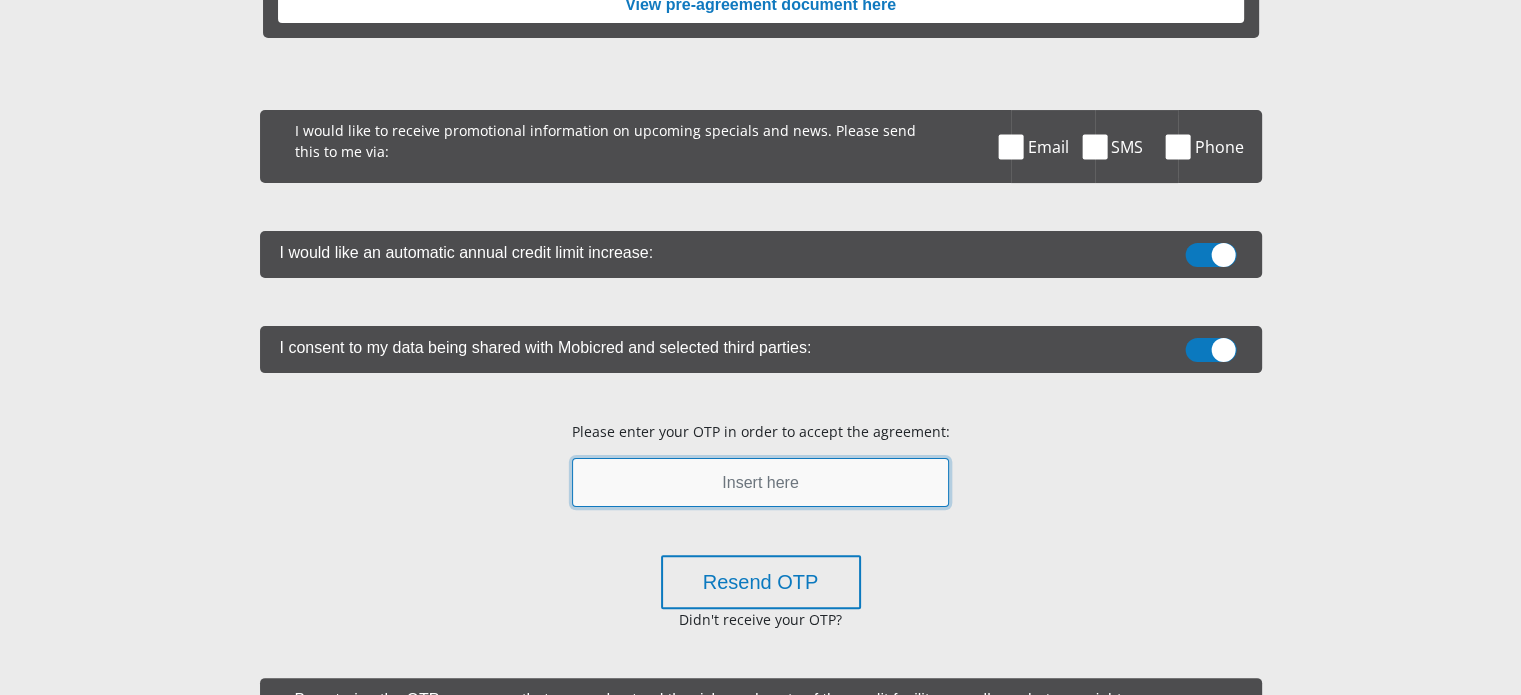click at bounding box center [760, 482] 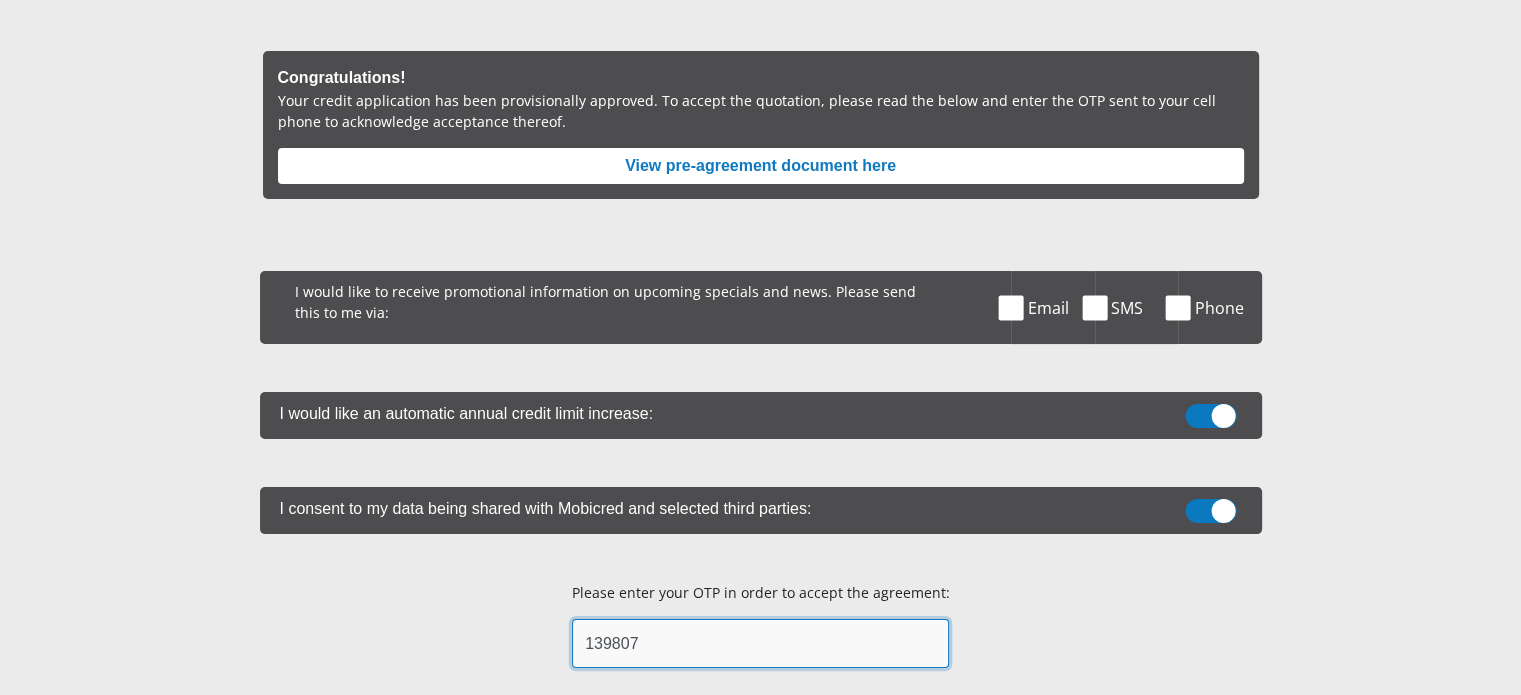 scroll, scrollTop: 200, scrollLeft: 0, axis: vertical 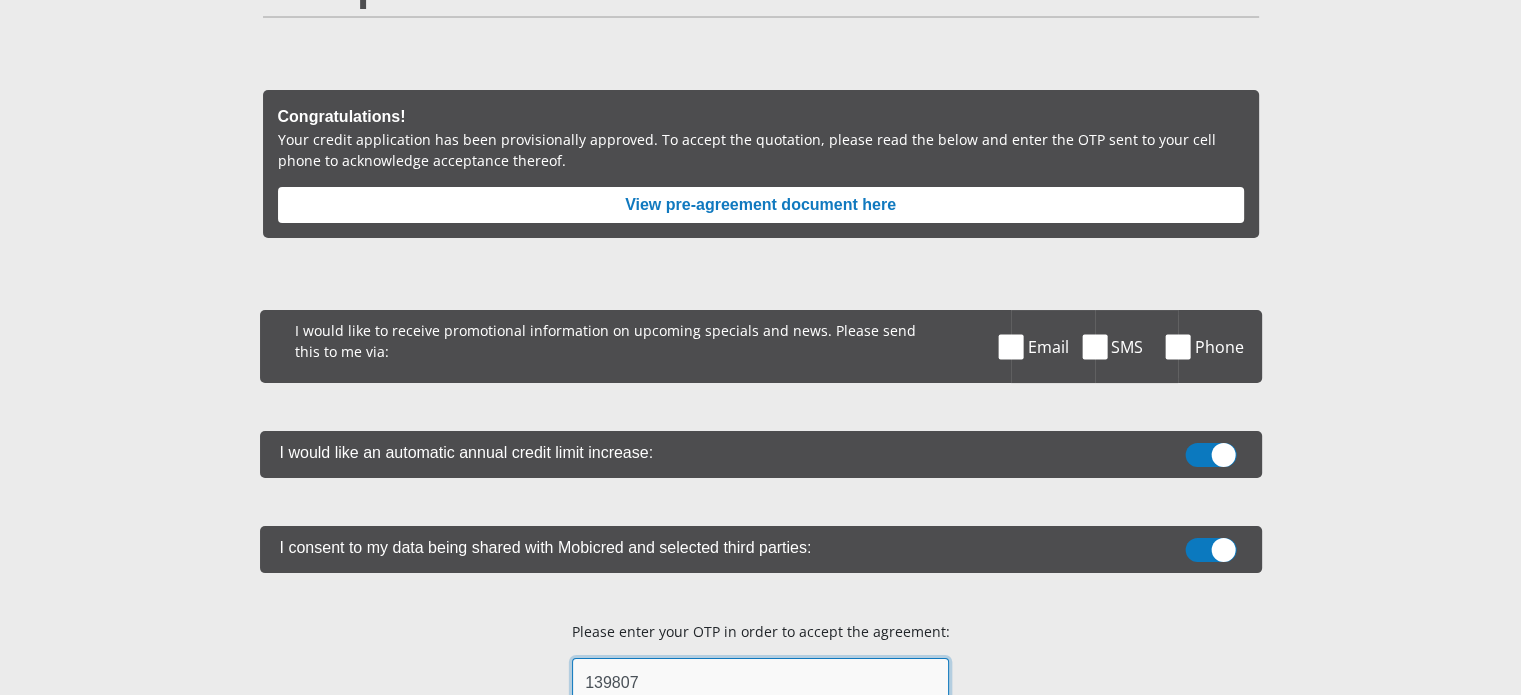 type on "139807" 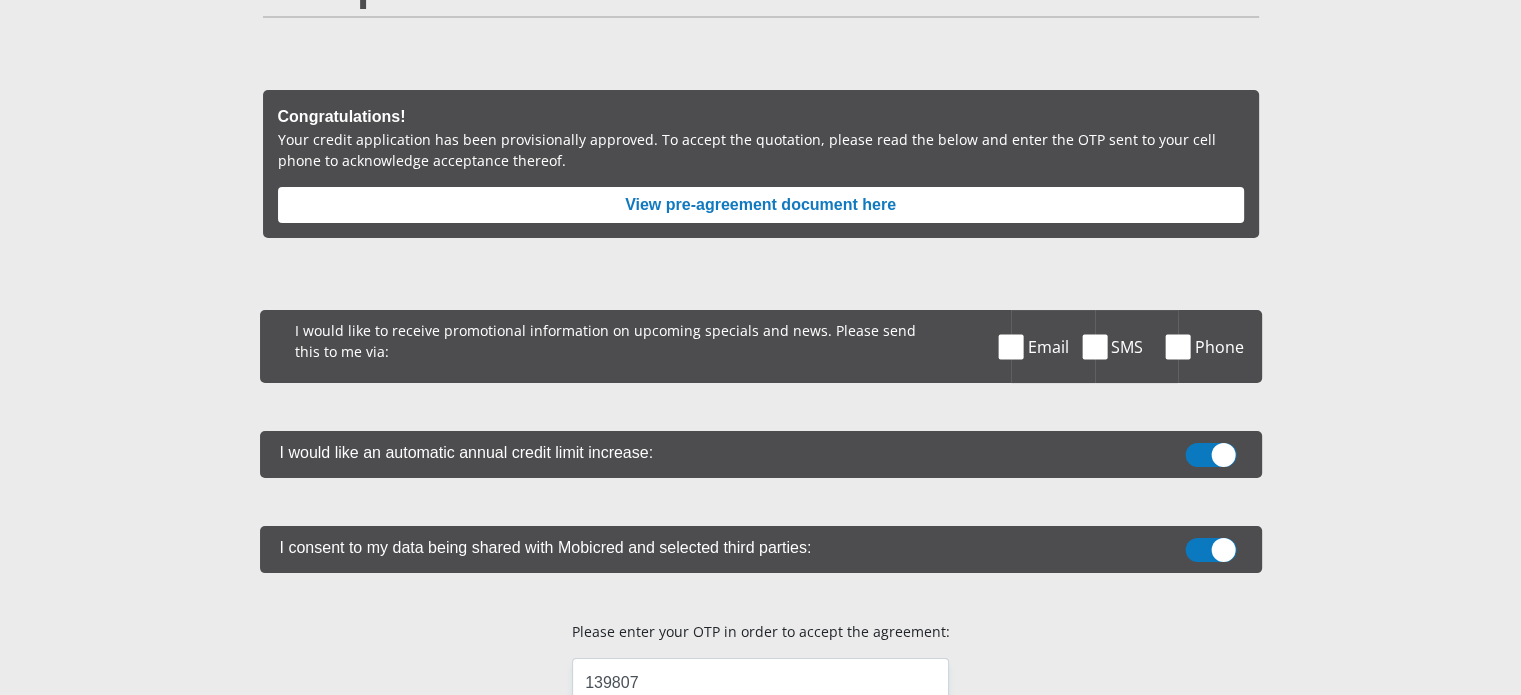 click at bounding box center (1094, 346) 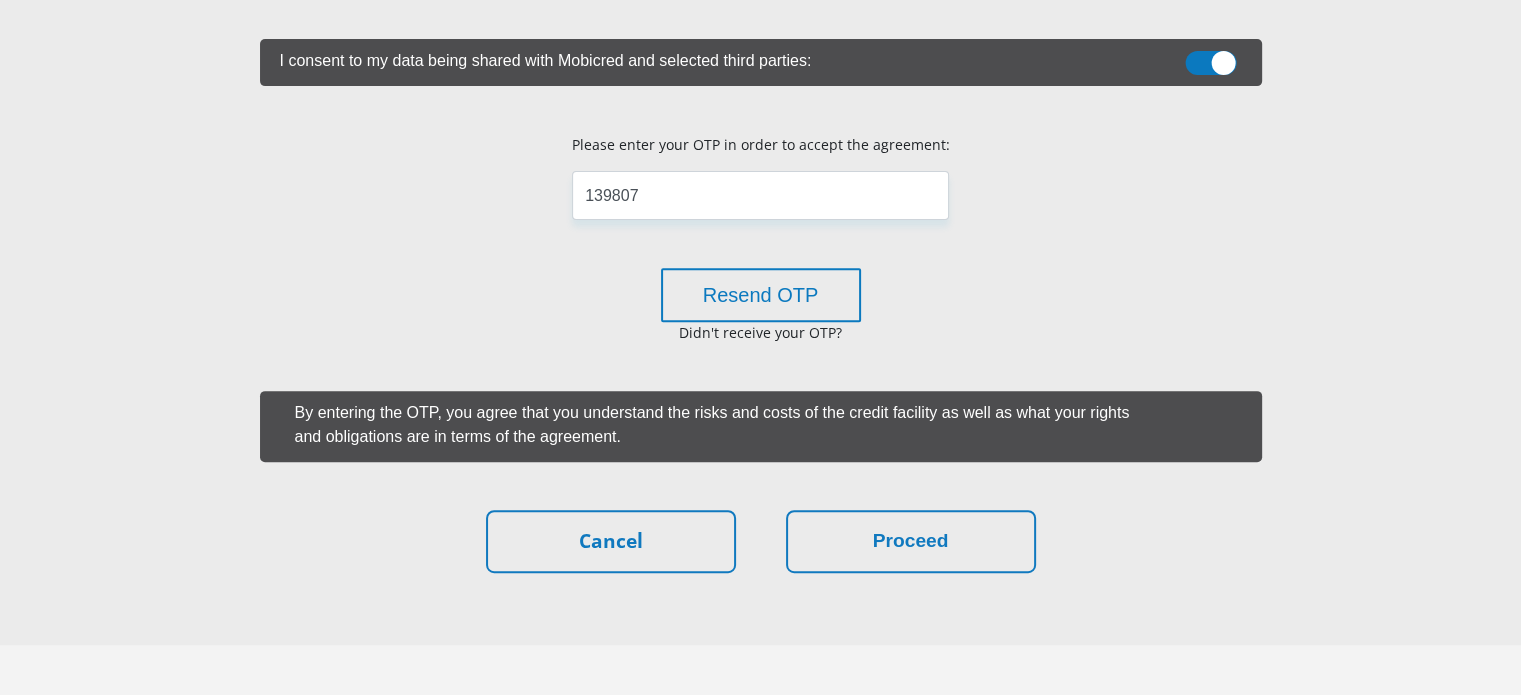 scroll, scrollTop: 700, scrollLeft: 0, axis: vertical 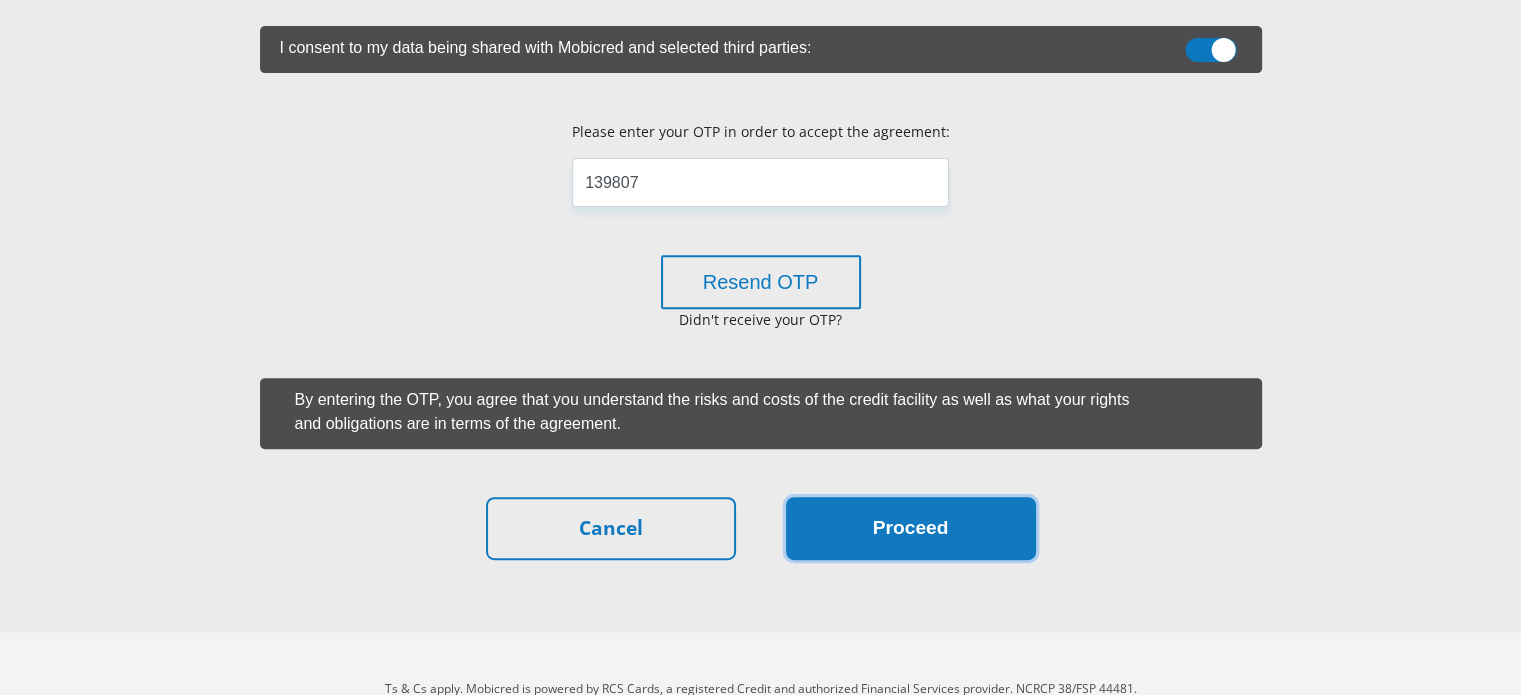 click on "Proceed" at bounding box center [911, 528] 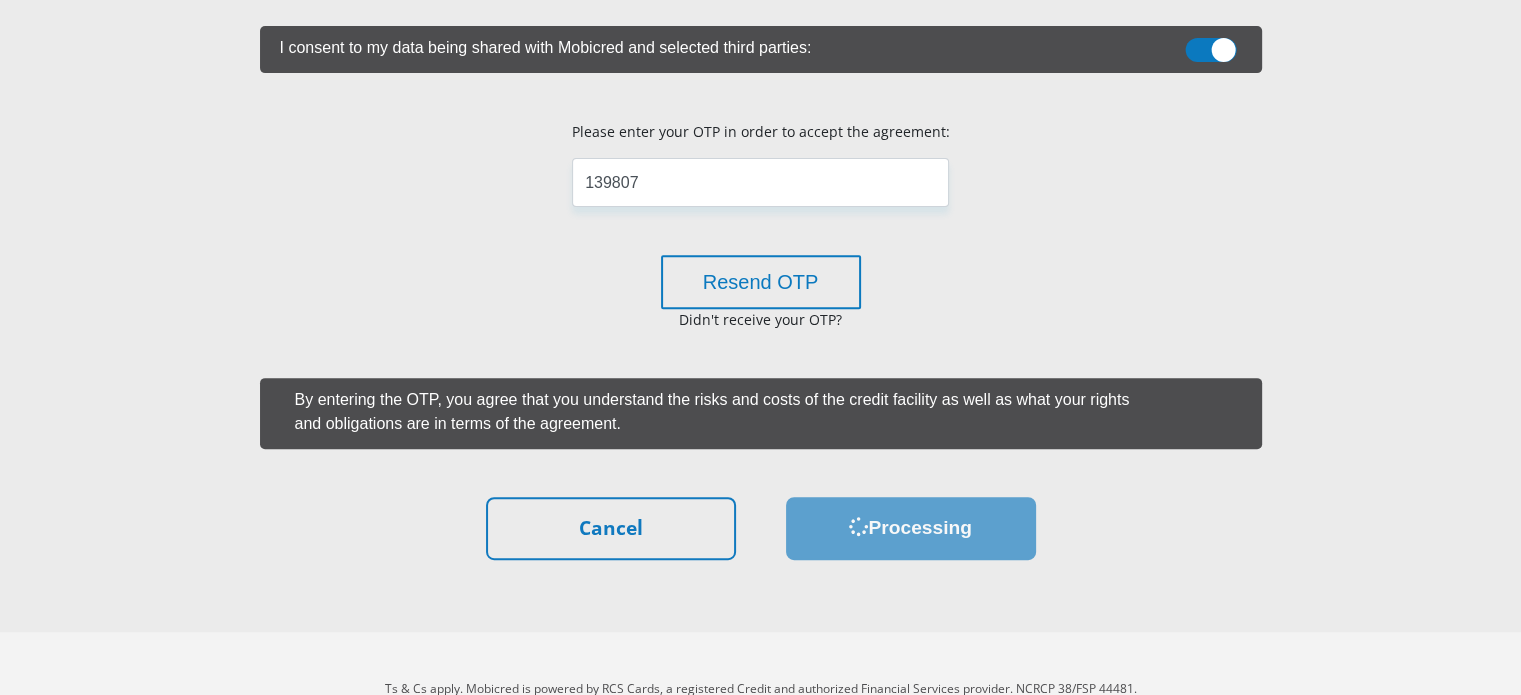 scroll, scrollTop: 0, scrollLeft: 0, axis: both 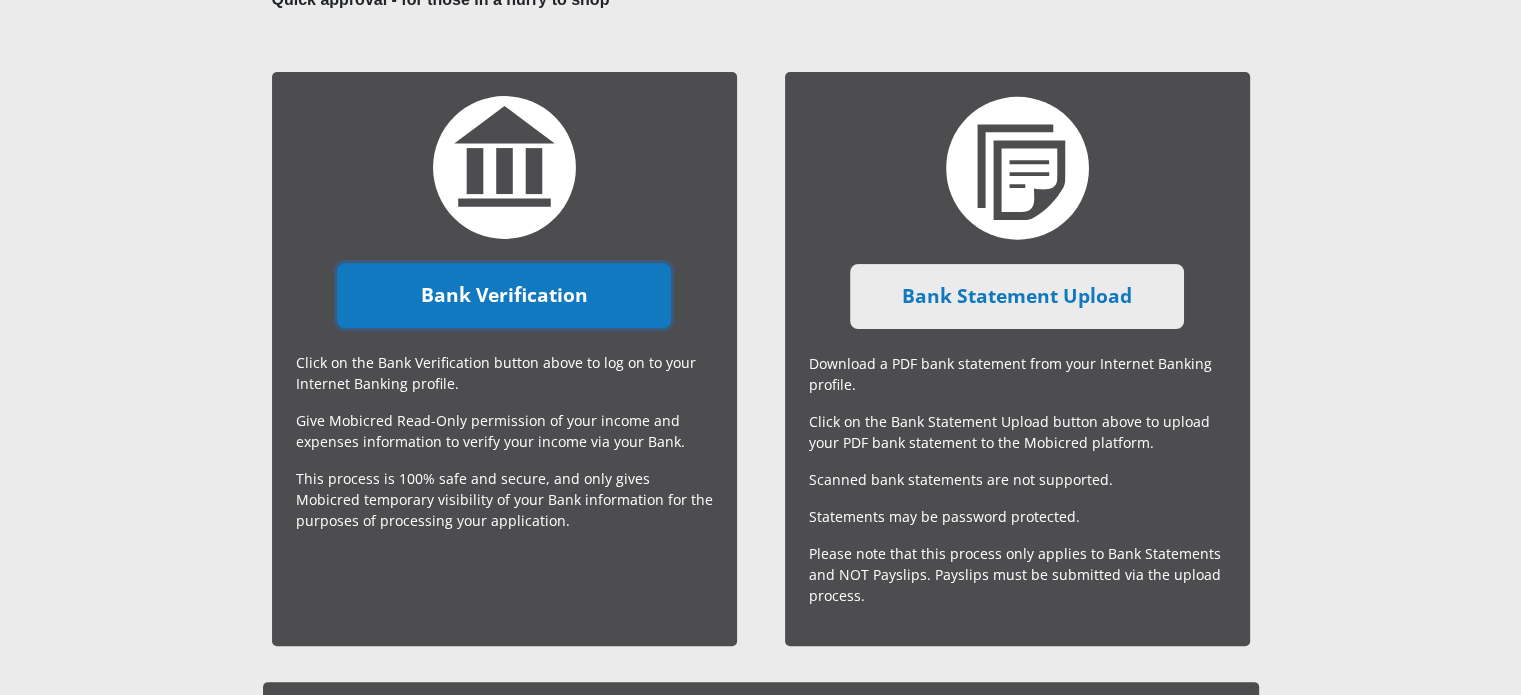 click on "Bank Verification" at bounding box center (504, 295) 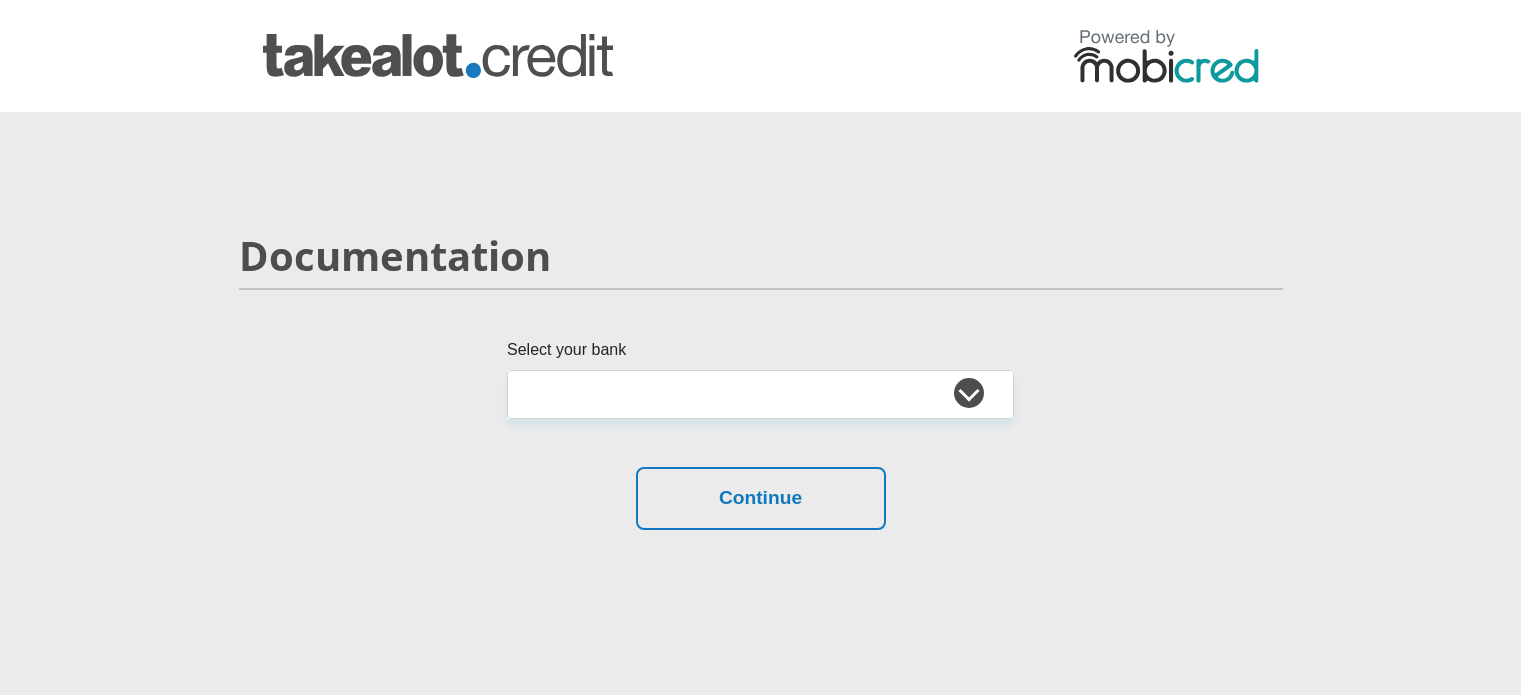 scroll, scrollTop: 0, scrollLeft: 0, axis: both 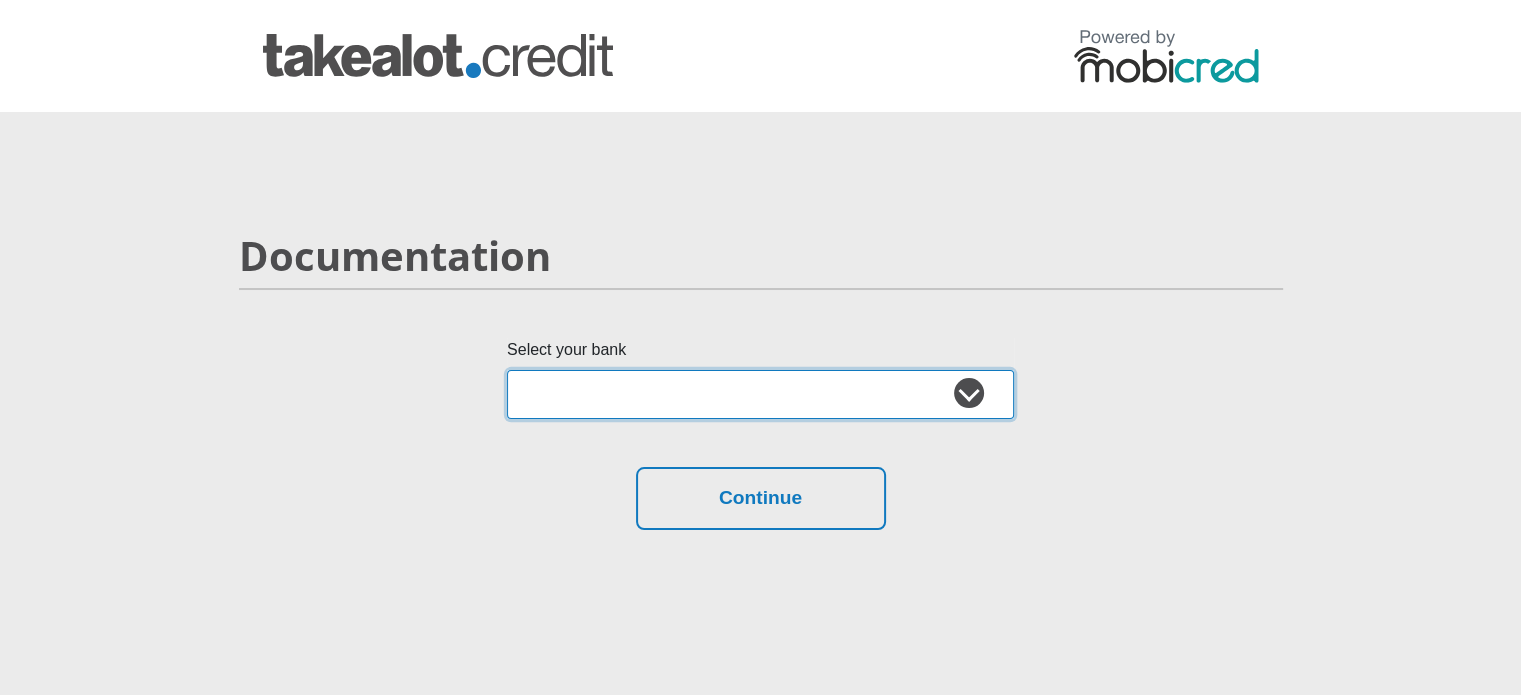 click on "Absa
Capitec Bank
Discovery Bank
First National Bank
Nedbank
Standard Bank
TymeBank" at bounding box center (760, 394) 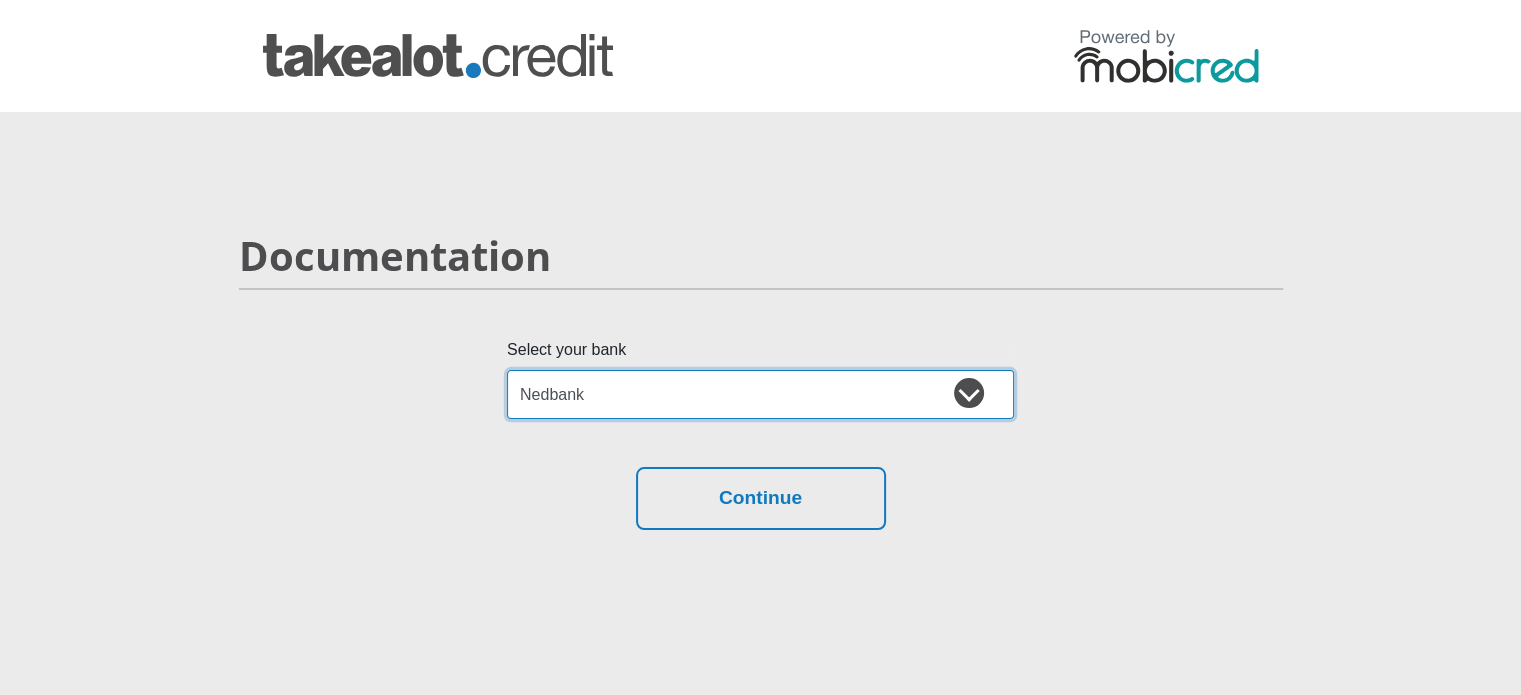 click on "Absa
Capitec Bank
Discovery Bank
First National Bank
Nedbank
Standard Bank
TymeBank" at bounding box center [760, 394] 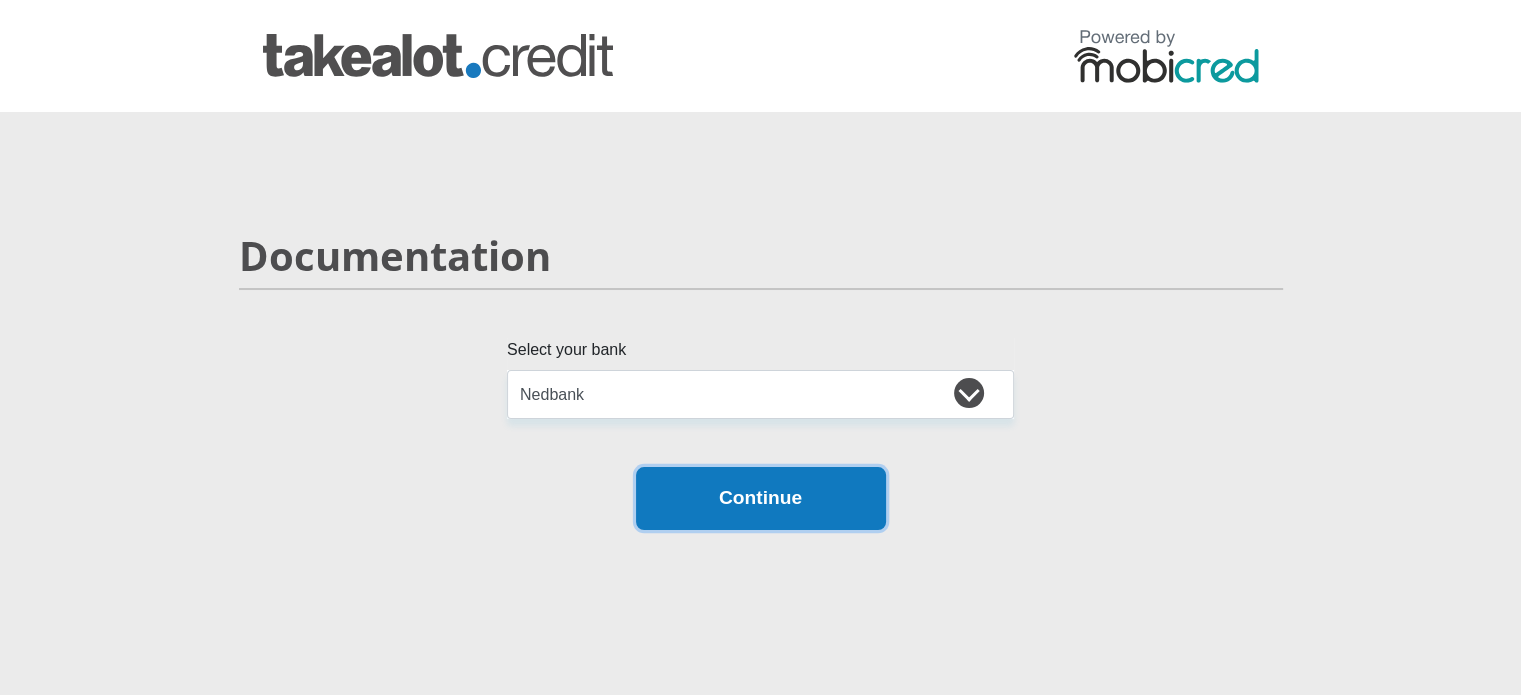 click on "Continue" at bounding box center [761, 498] 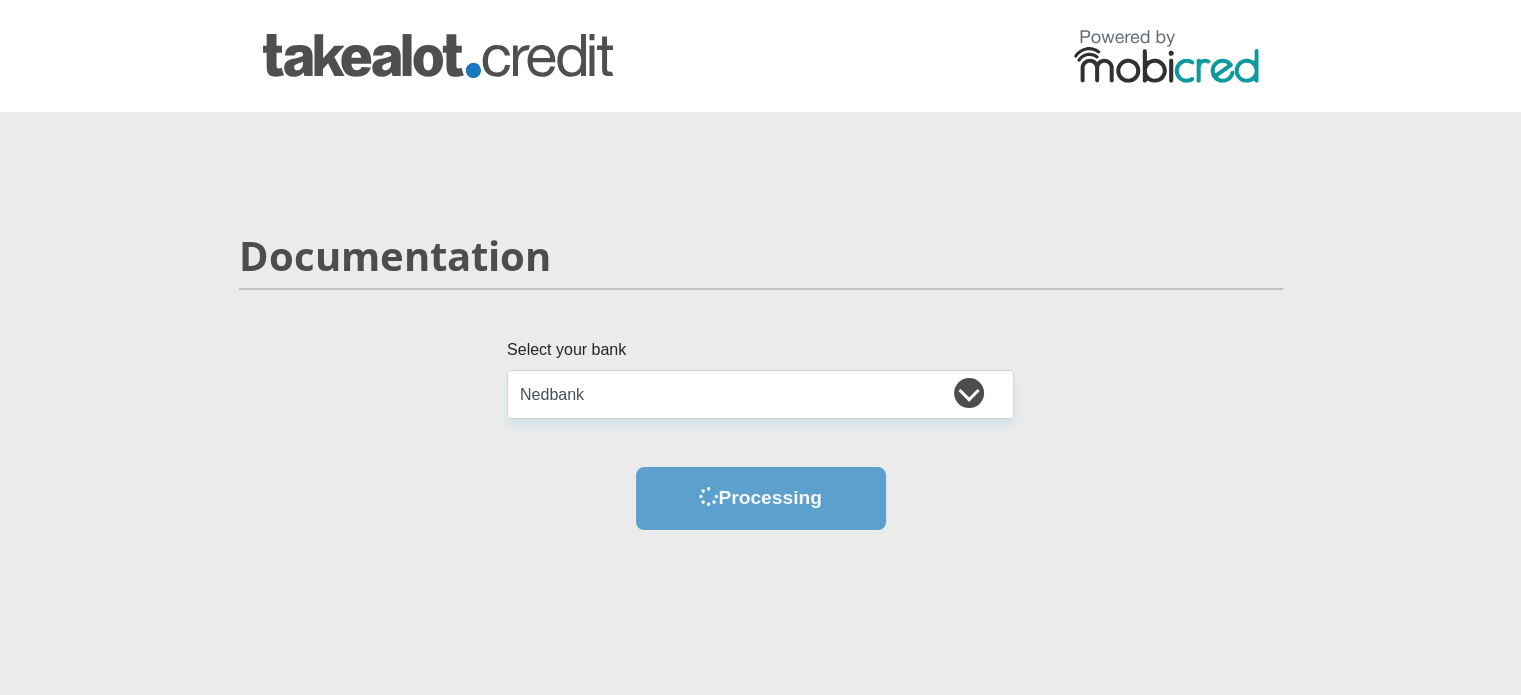scroll, scrollTop: 0, scrollLeft: 0, axis: both 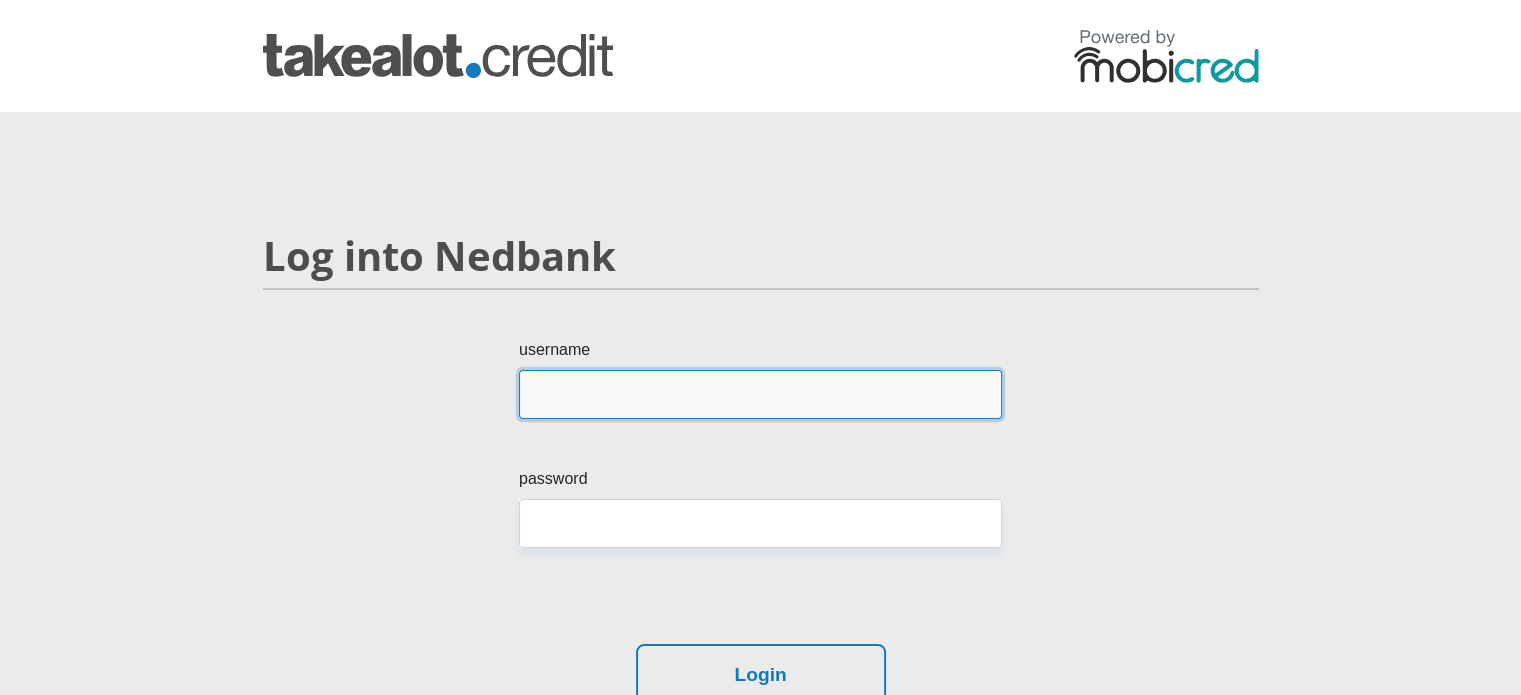 click on "username" at bounding box center (760, 394) 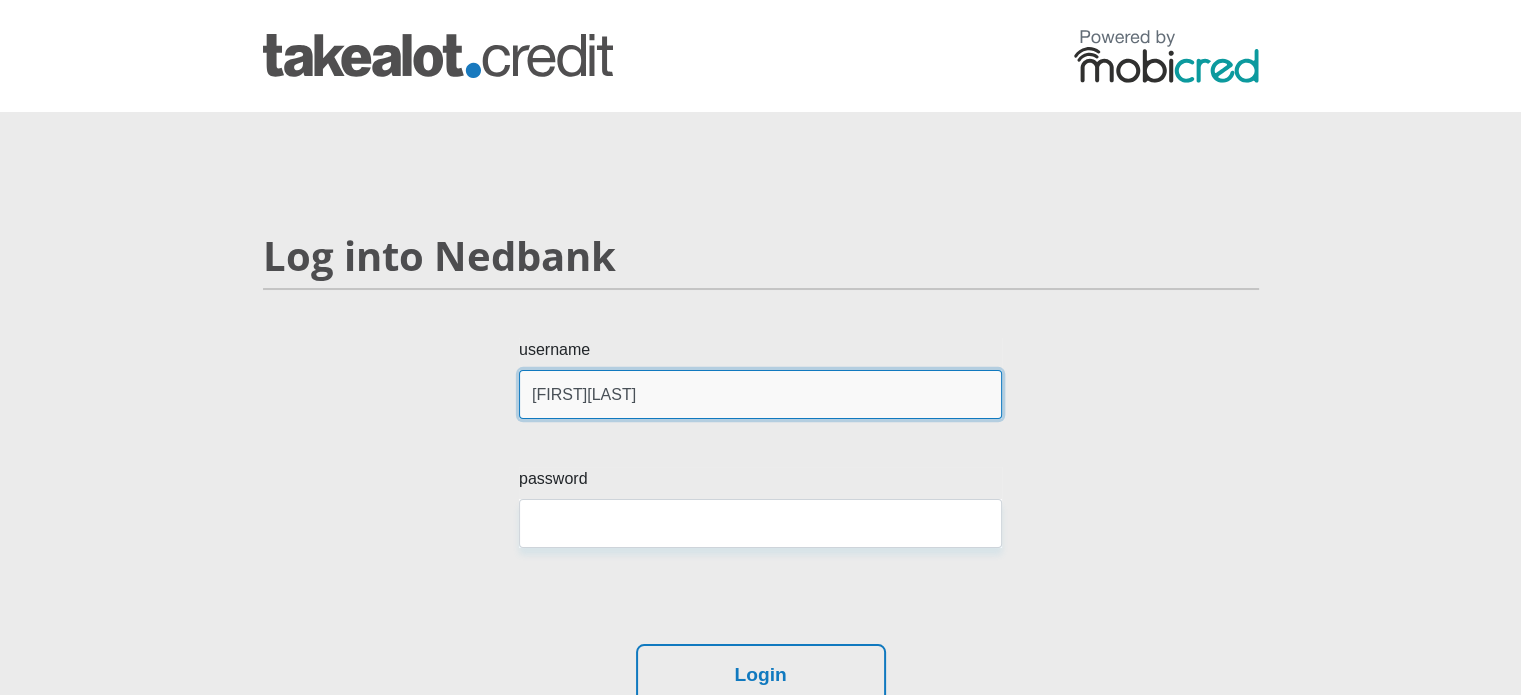 type on "GeraldMooney" 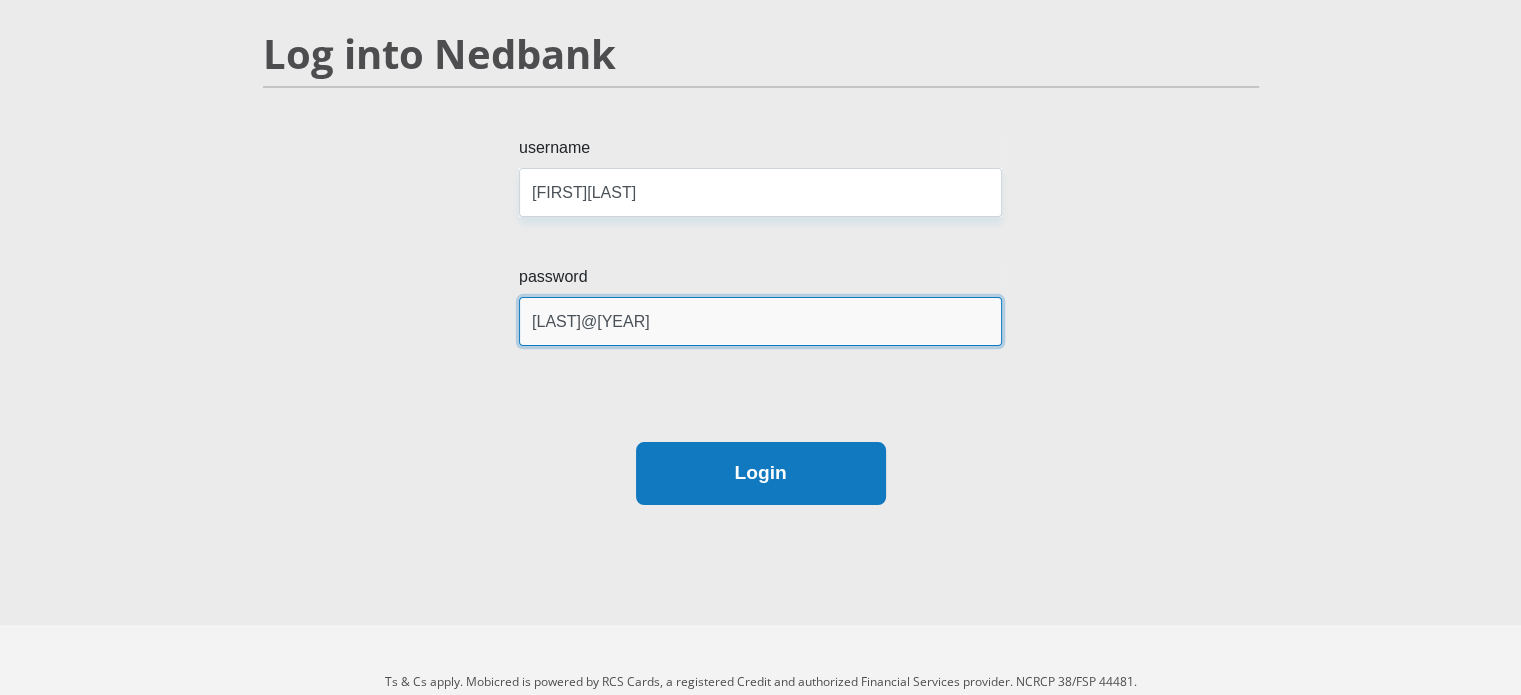 scroll, scrollTop: 244, scrollLeft: 0, axis: vertical 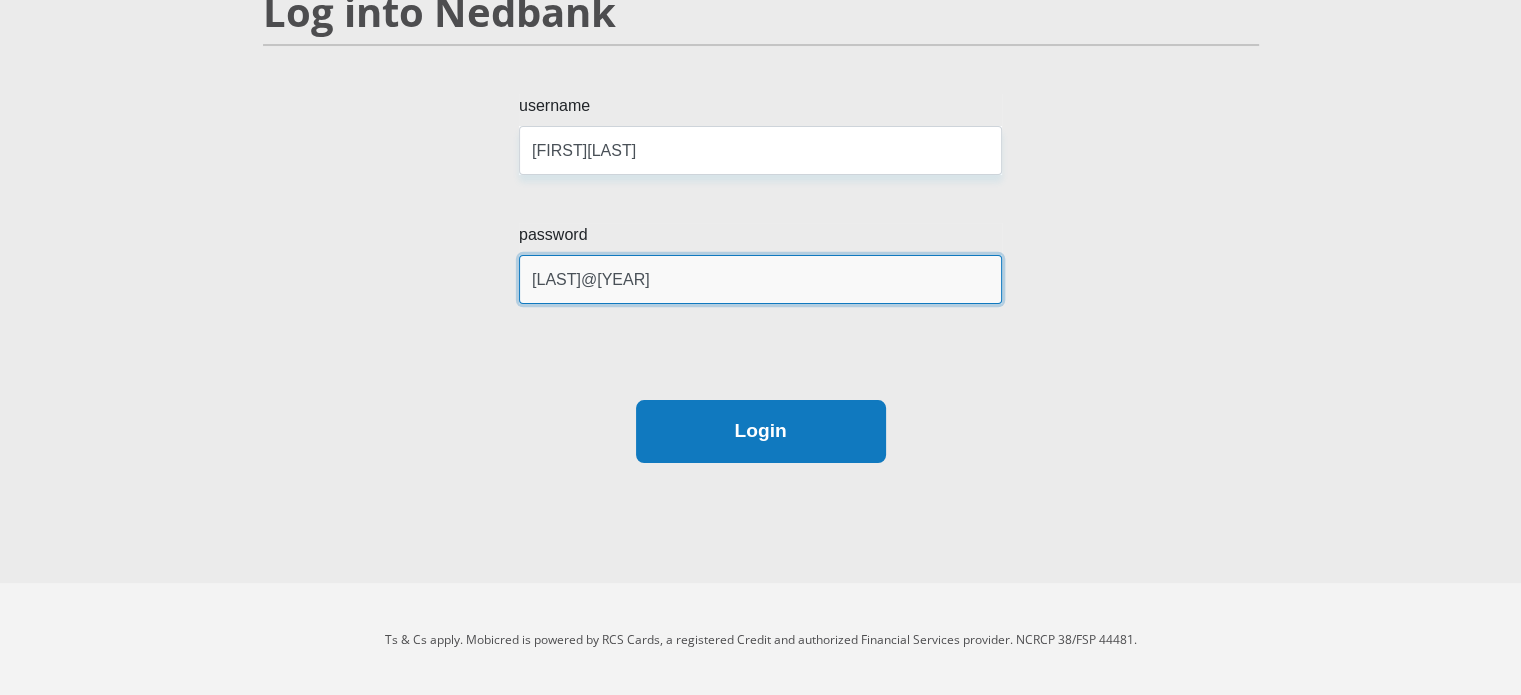 type on "Vunipula@2011" 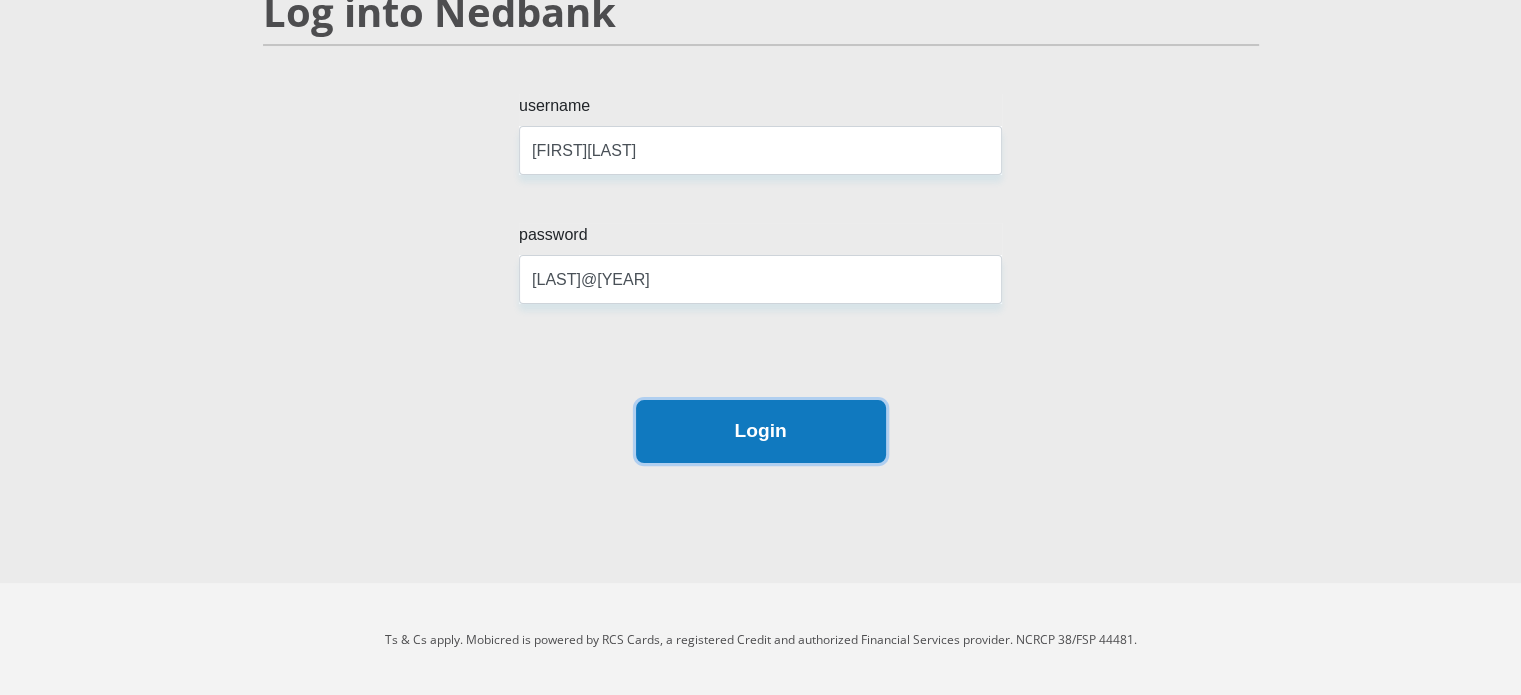 click on "Login" at bounding box center [761, 431] 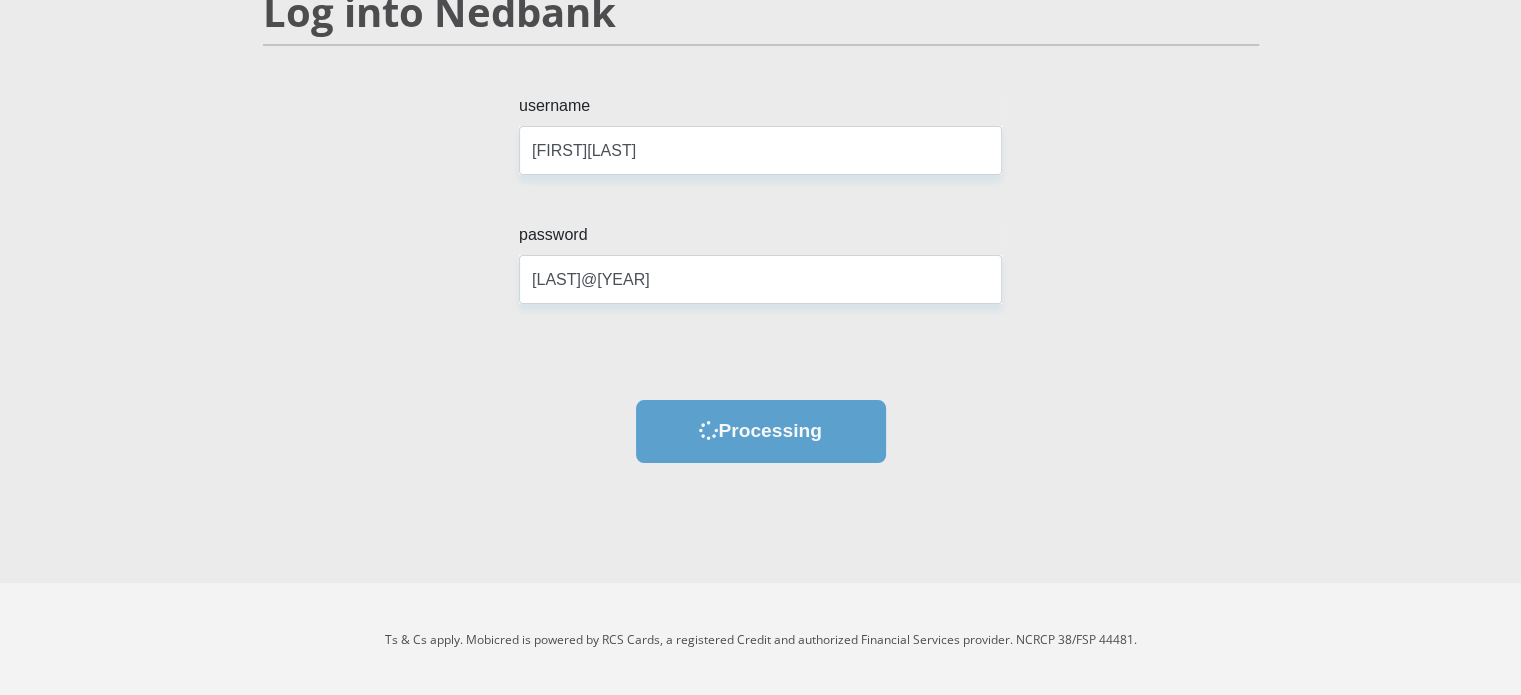 scroll, scrollTop: 0, scrollLeft: 0, axis: both 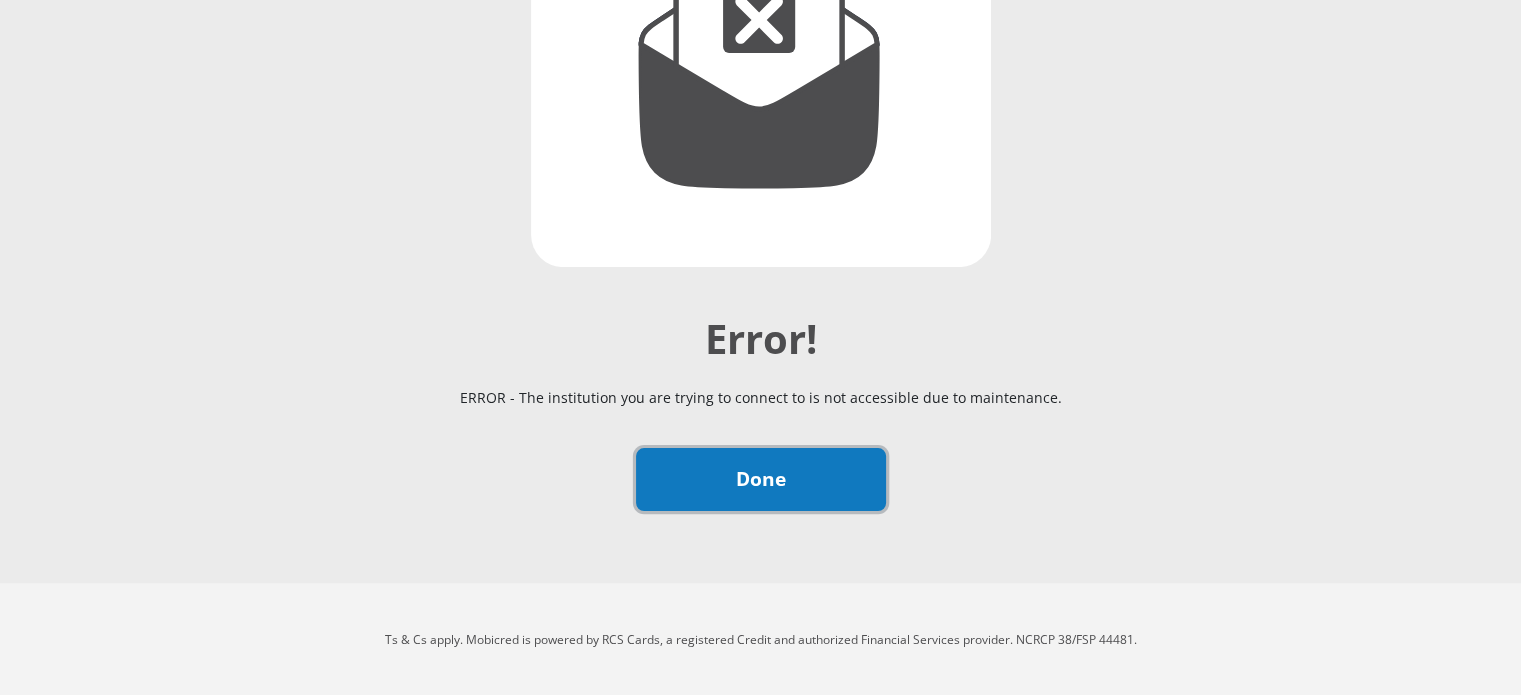 click on "Done" at bounding box center [761, 479] 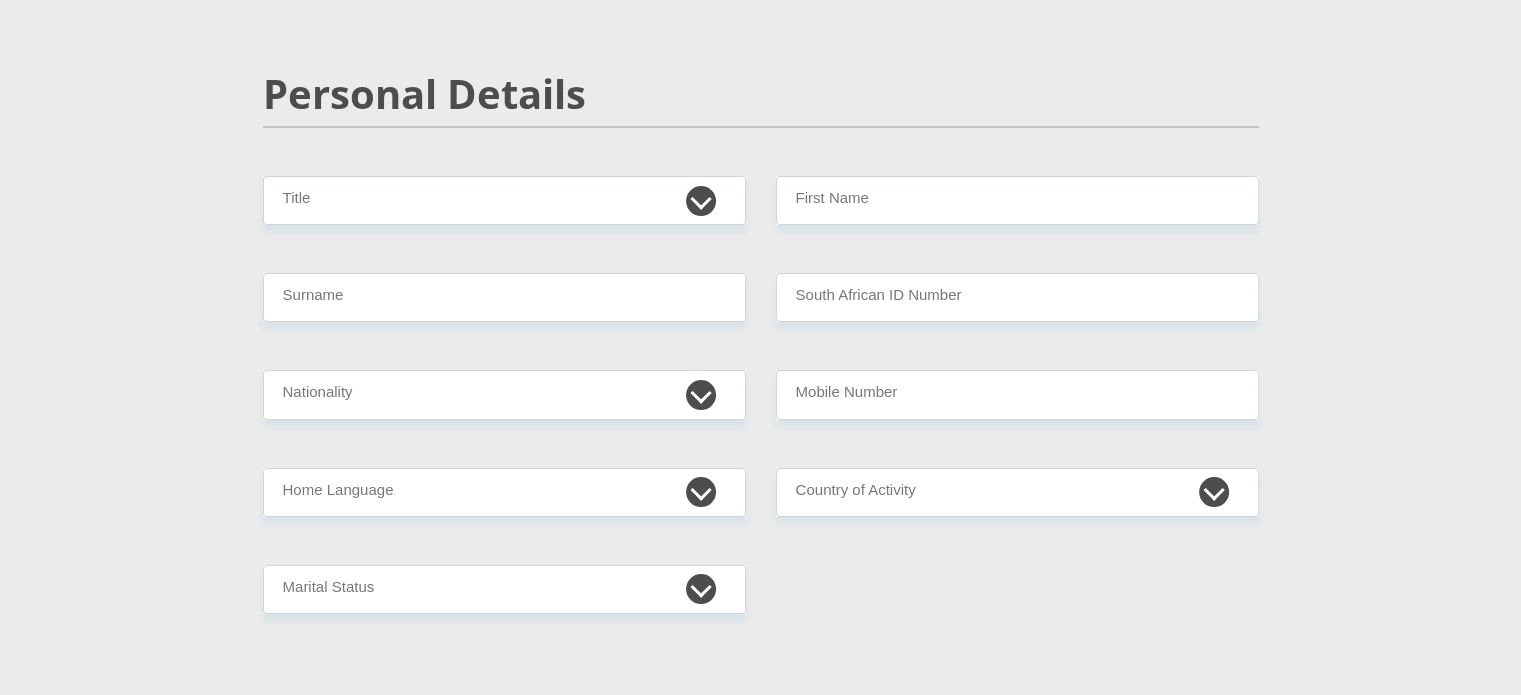 scroll, scrollTop: 0, scrollLeft: 0, axis: both 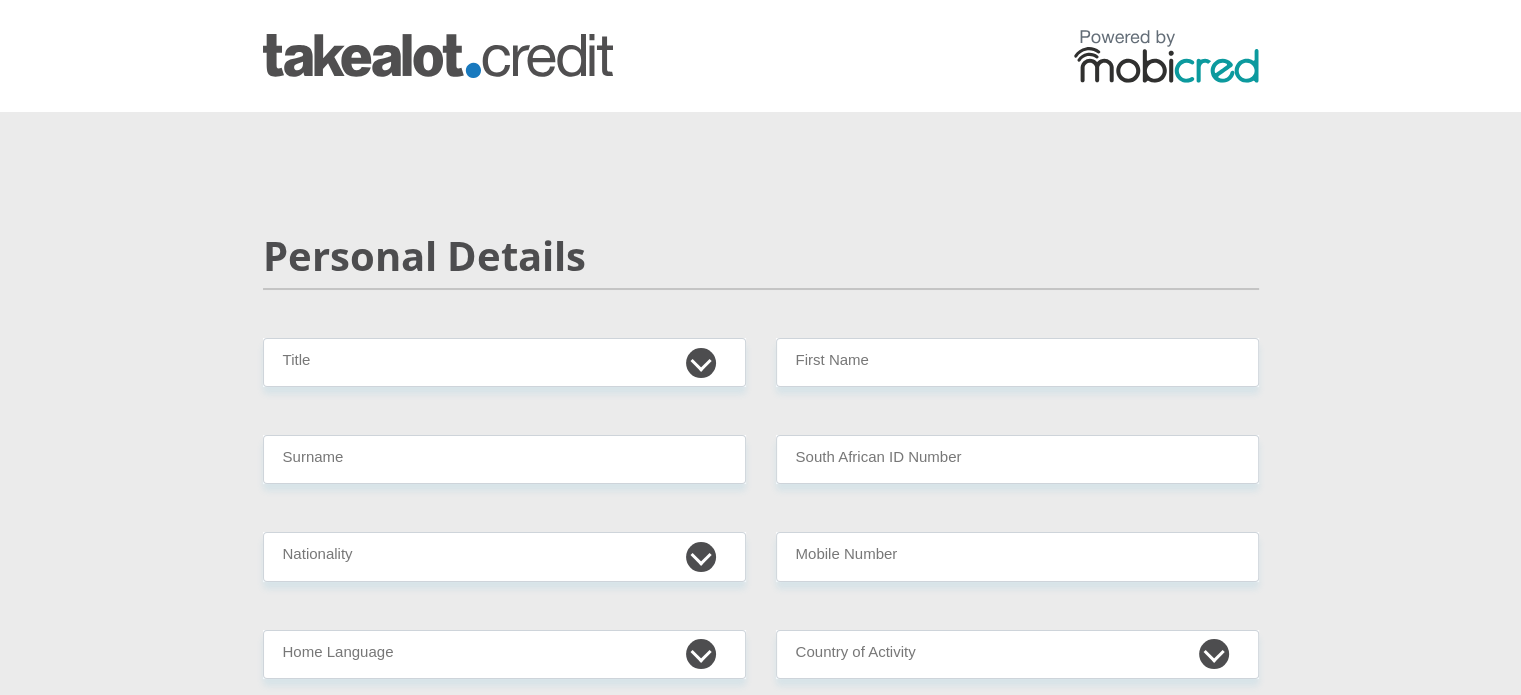 click at bounding box center (438, 56) 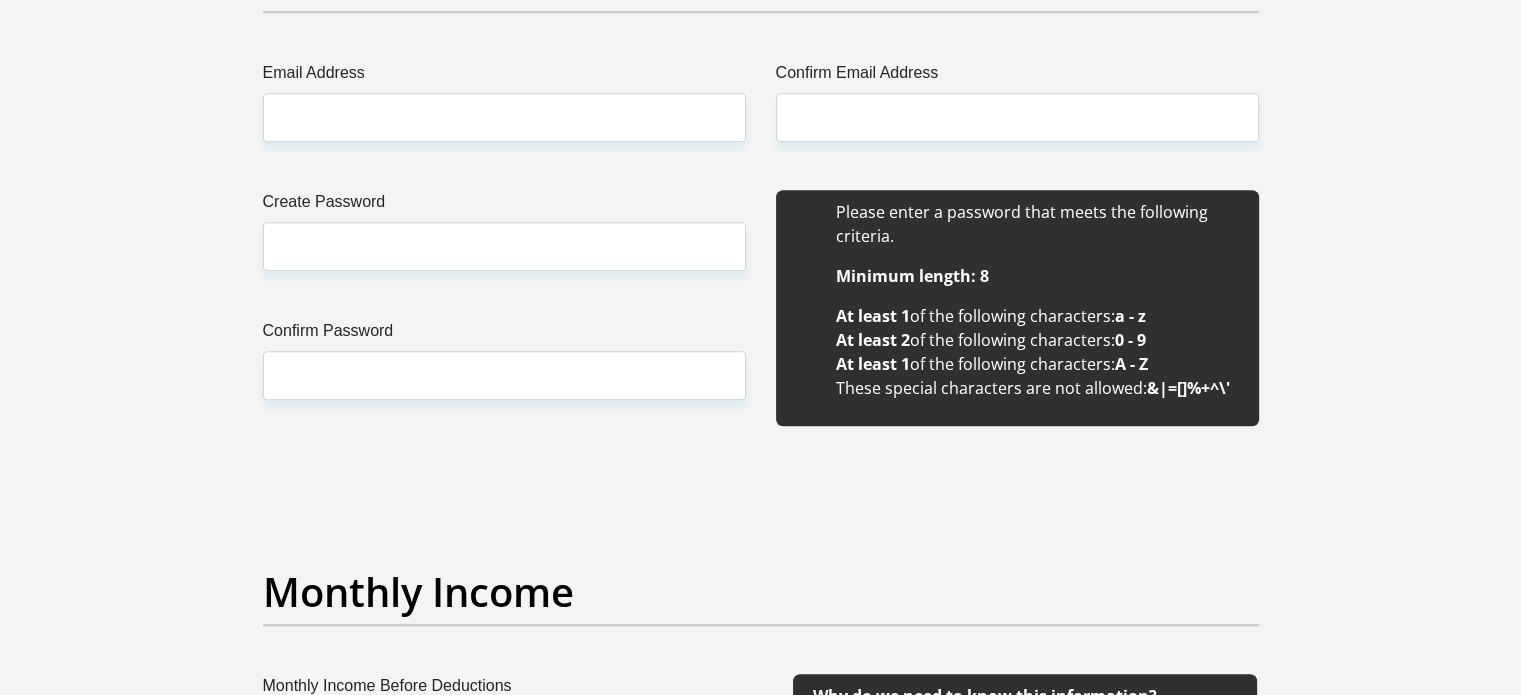 scroll, scrollTop: 1900, scrollLeft: 0, axis: vertical 